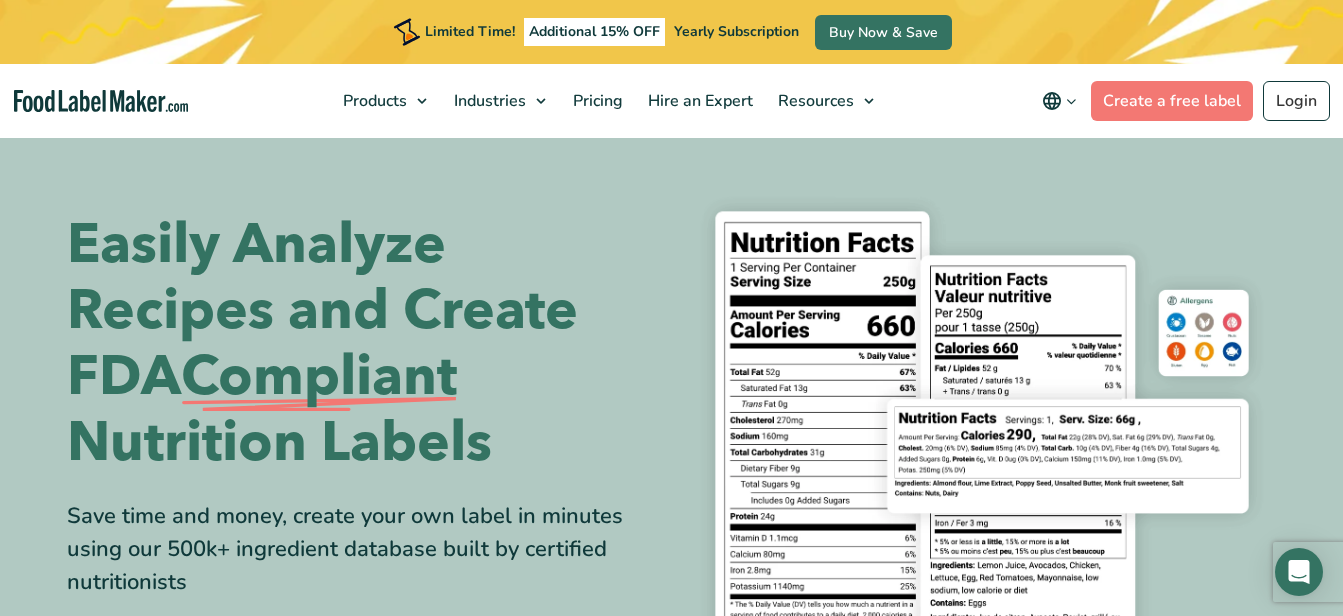scroll, scrollTop: 0, scrollLeft: 0, axis: both 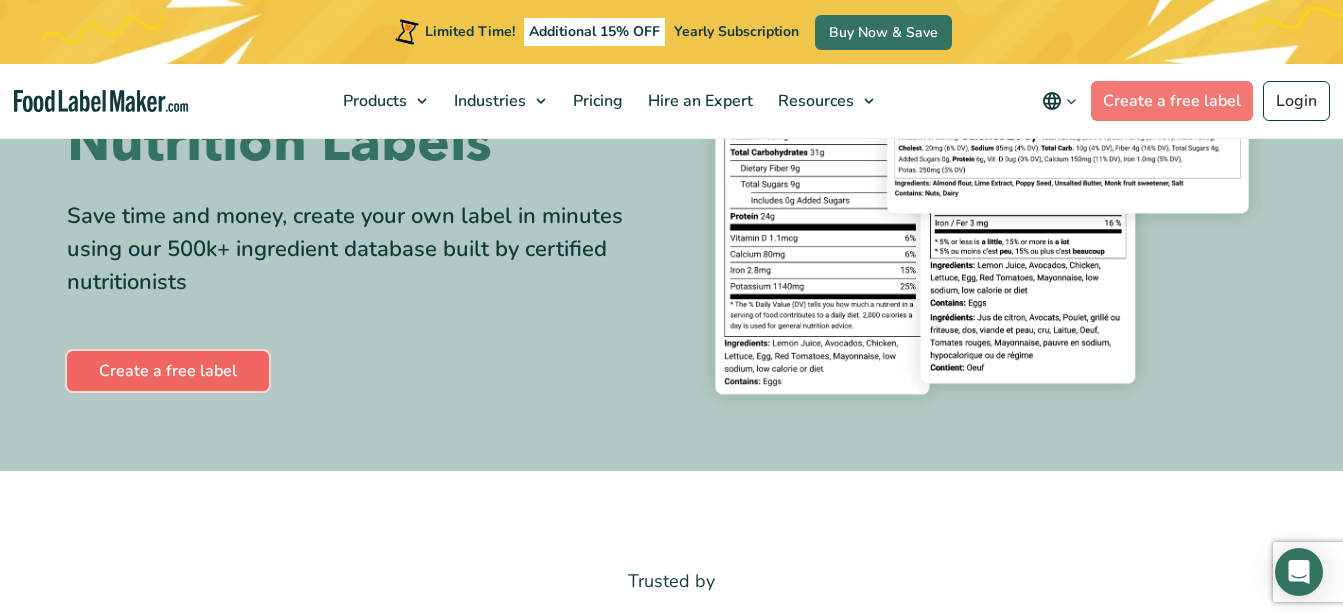 click on "Create a free label" at bounding box center (168, 371) 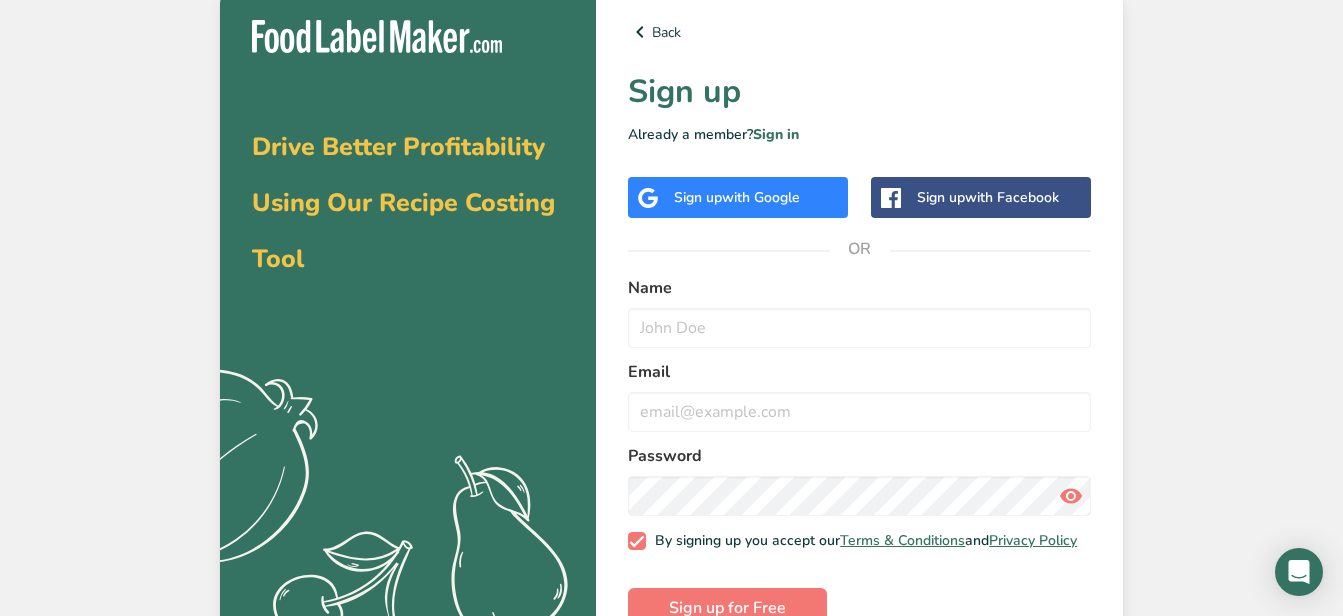 scroll, scrollTop: 0, scrollLeft: 0, axis: both 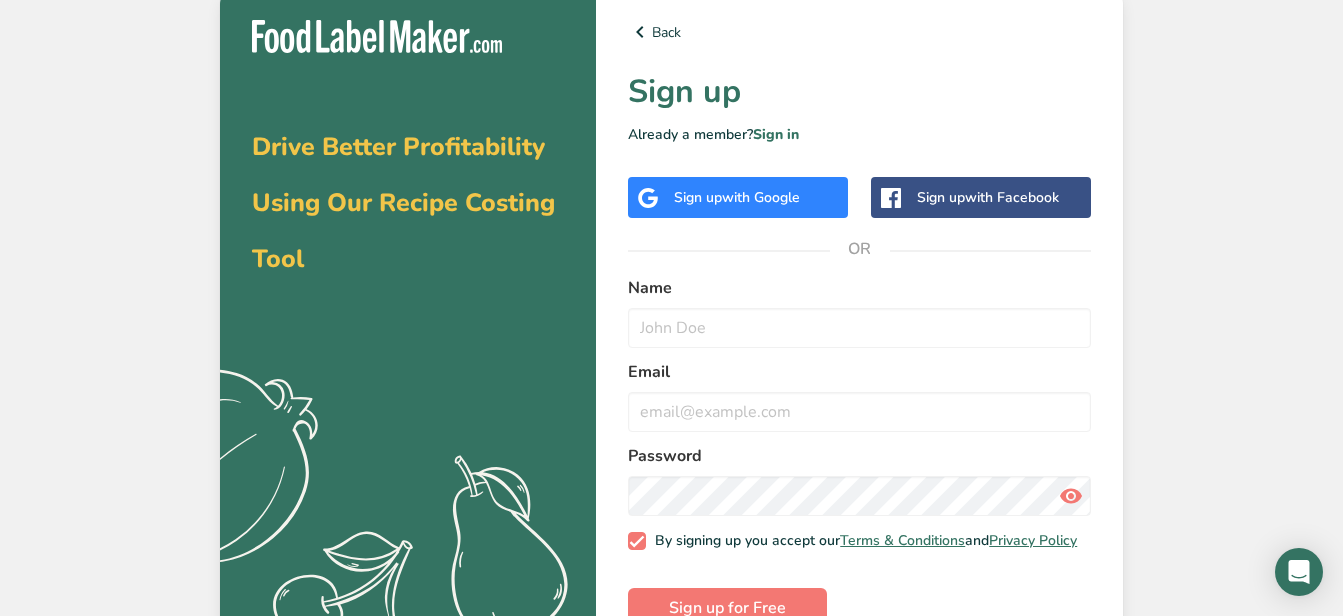 click on "Sign up  with Google" at bounding box center (737, 197) 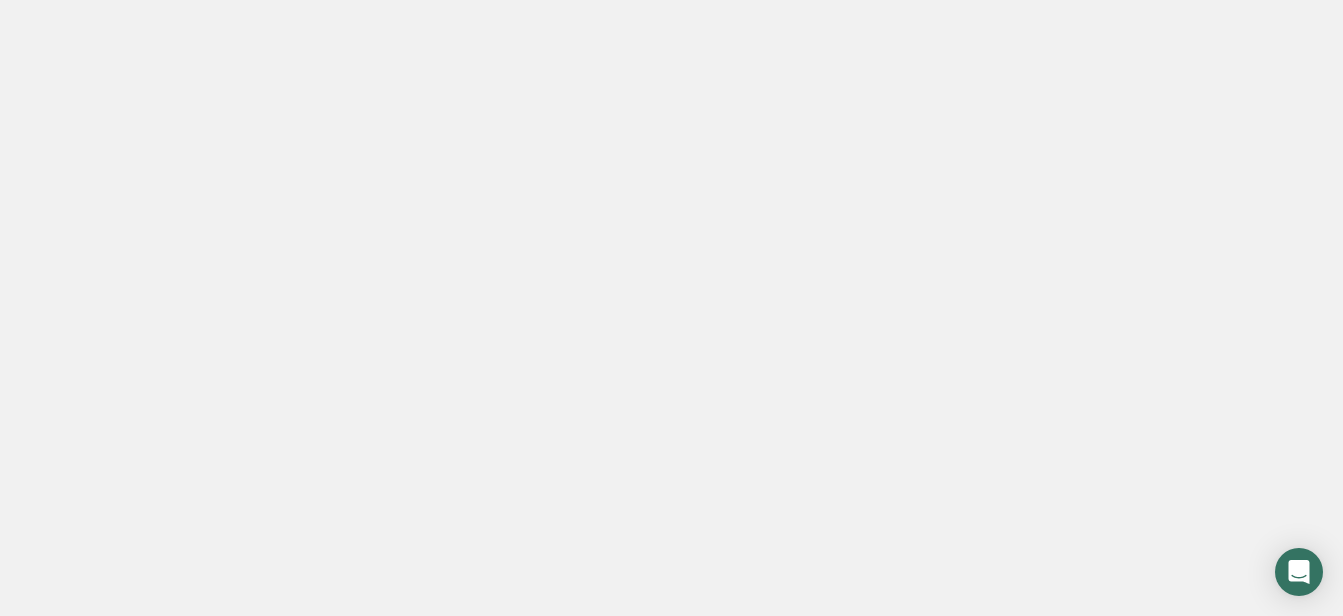 scroll, scrollTop: 0, scrollLeft: 0, axis: both 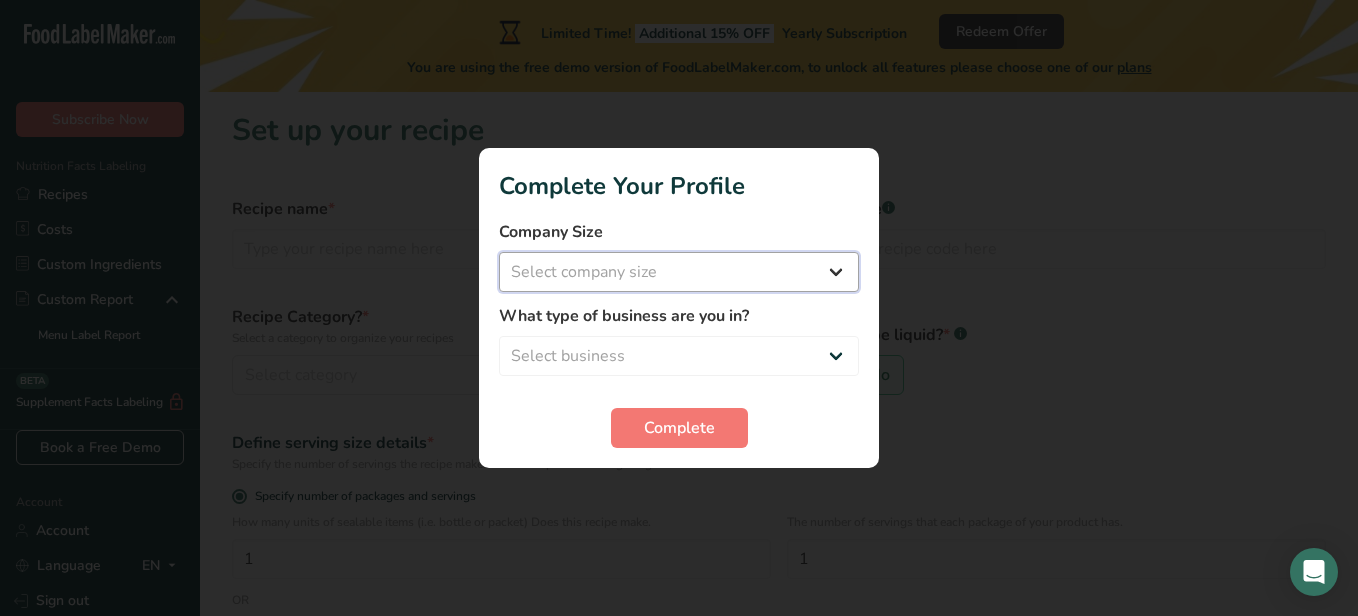 click on "Select company size
Fewer than 10 Employees
10 to 50 Employees
51 to 500 Employees
Over 500 Employees" at bounding box center (679, 272) 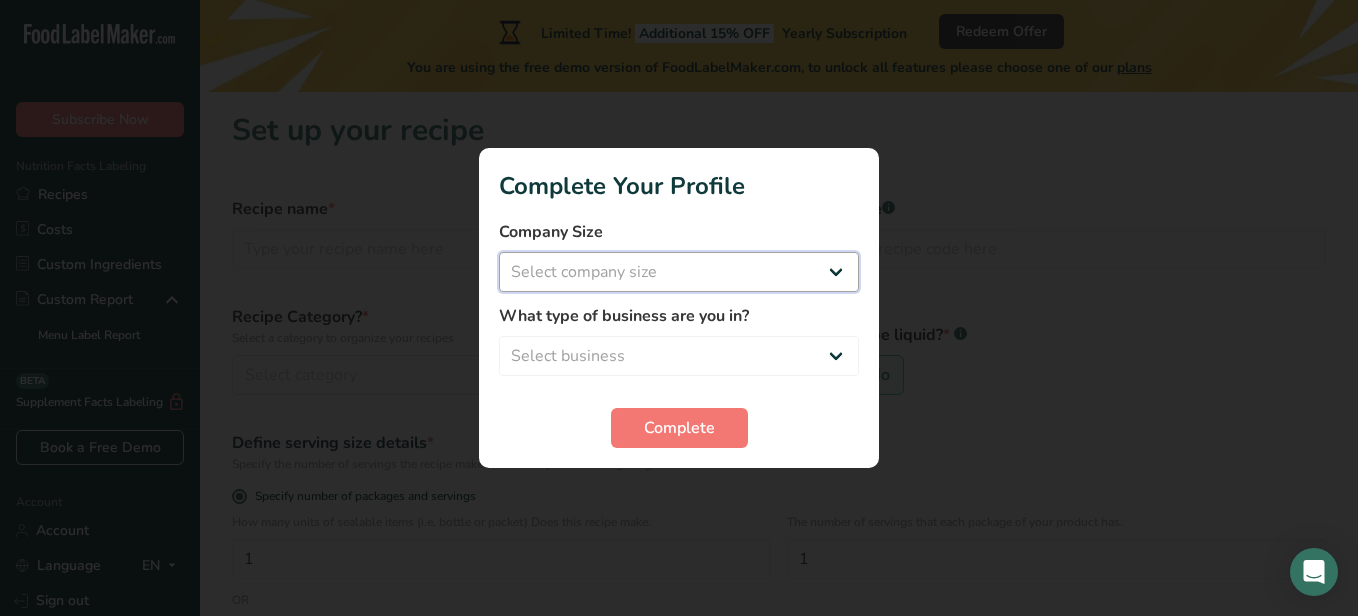 select on "1" 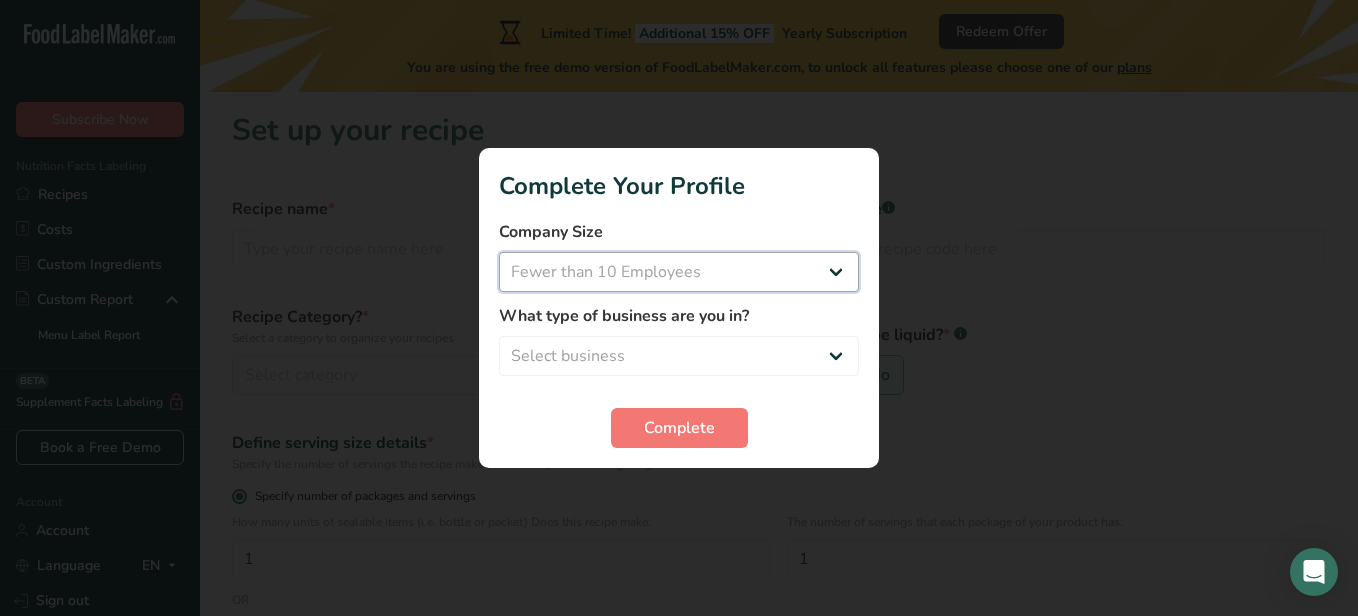 click on "Select company size
Fewer than 10 Employees
10 to 50 Employees
51 to 500 Employees
Over 500 Employees" at bounding box center (679, 272) 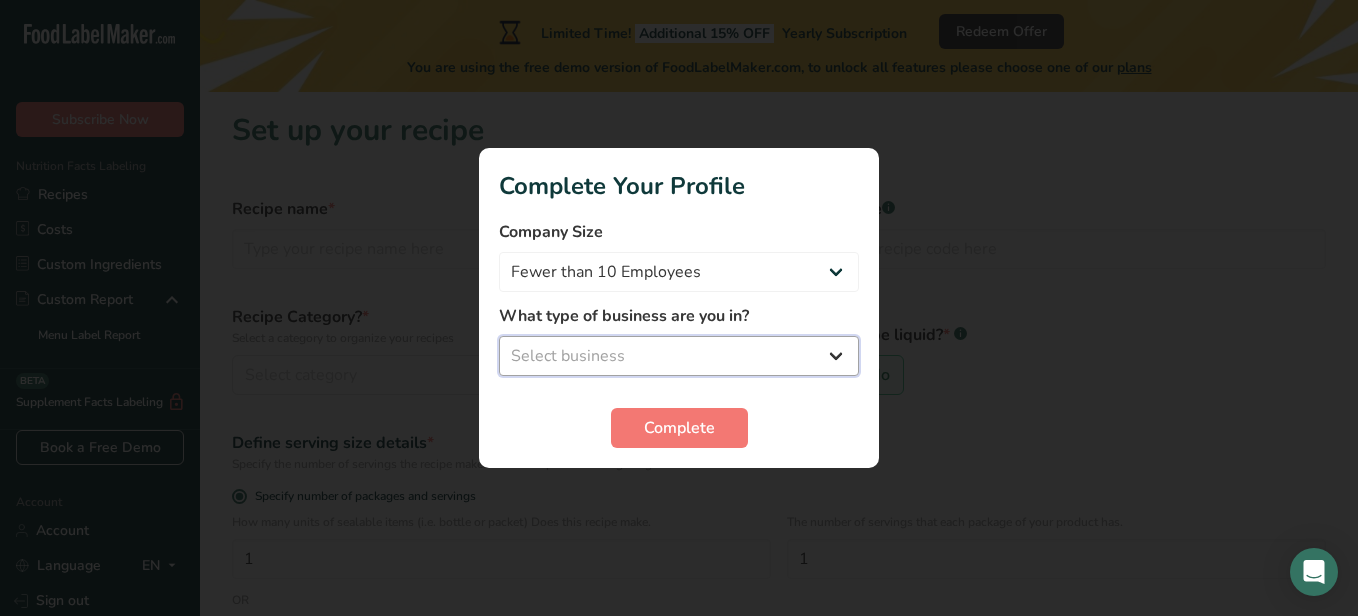 click on "Select business
Packaged Food Manufacturer
Restaurant & Cafe
Bakery
Meal Plans & Catering Company
Nutritionist
Food Blogger
Personal Trainer
Other" at bounding box center [679, 356] 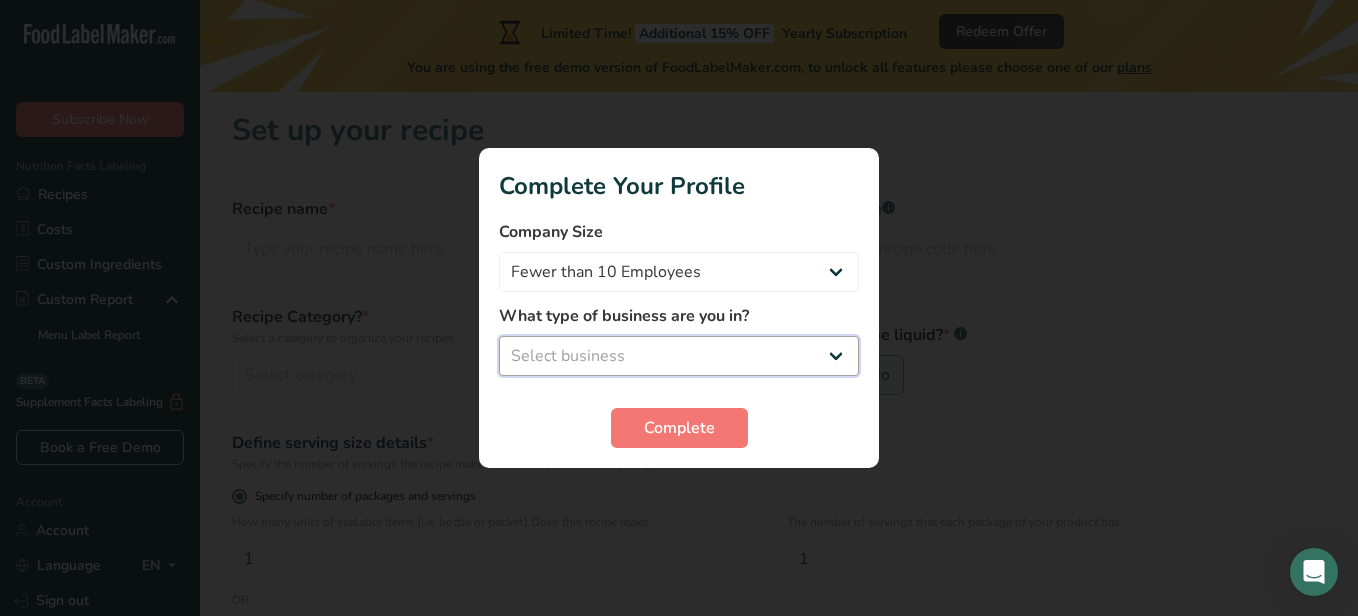 select on "3" 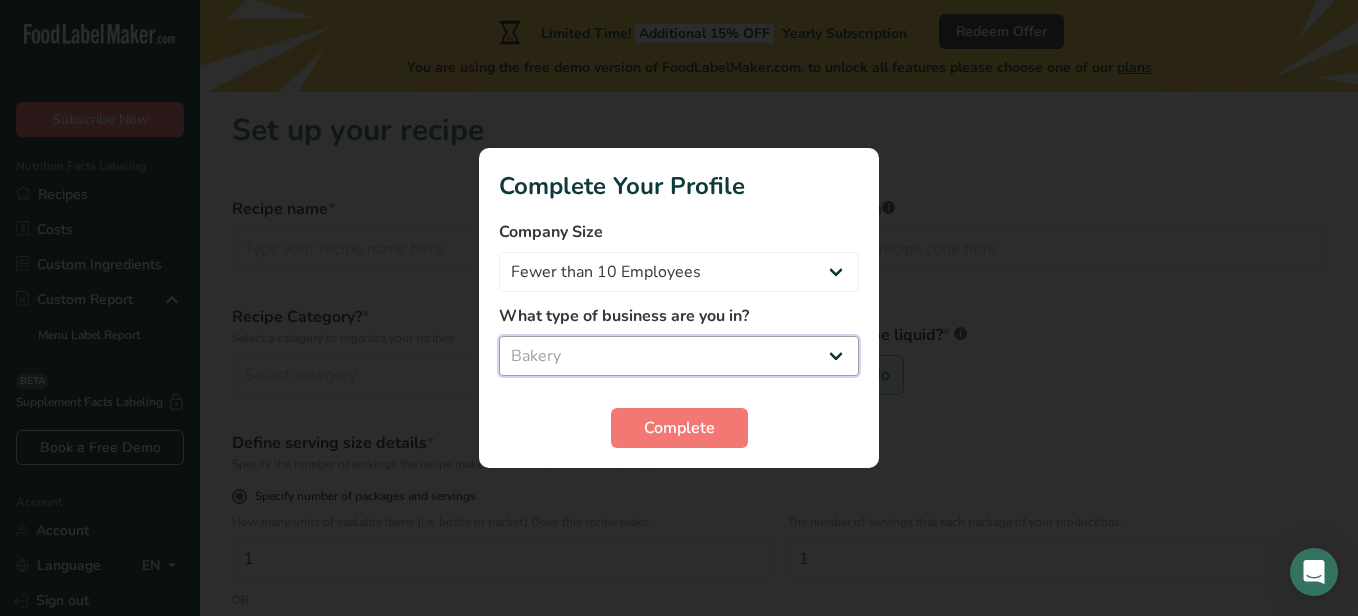 click on "Select business
Packaged Food Manufacturer
Restaurant & Cafe
Bakery
Meal Plans & Catering Company
Nutritionist
Food Blogger
Personal Trainer
Other" at bounding box center (679, 356) 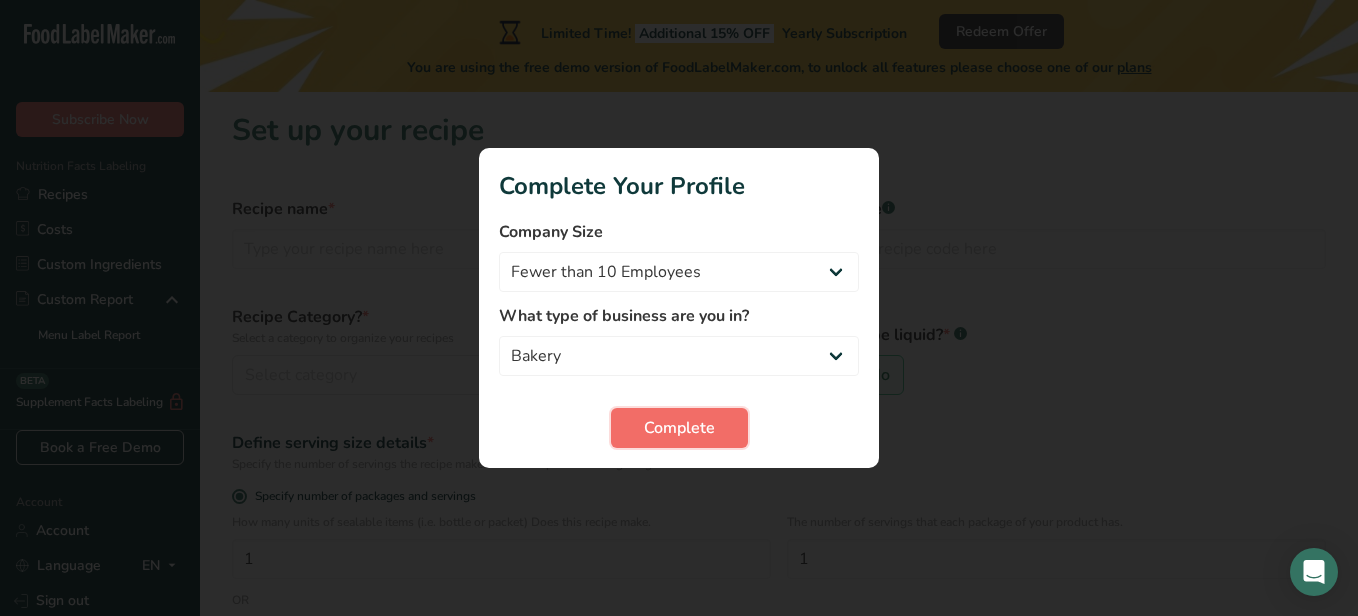 click on "Complete" at bounding box center [679, 428] 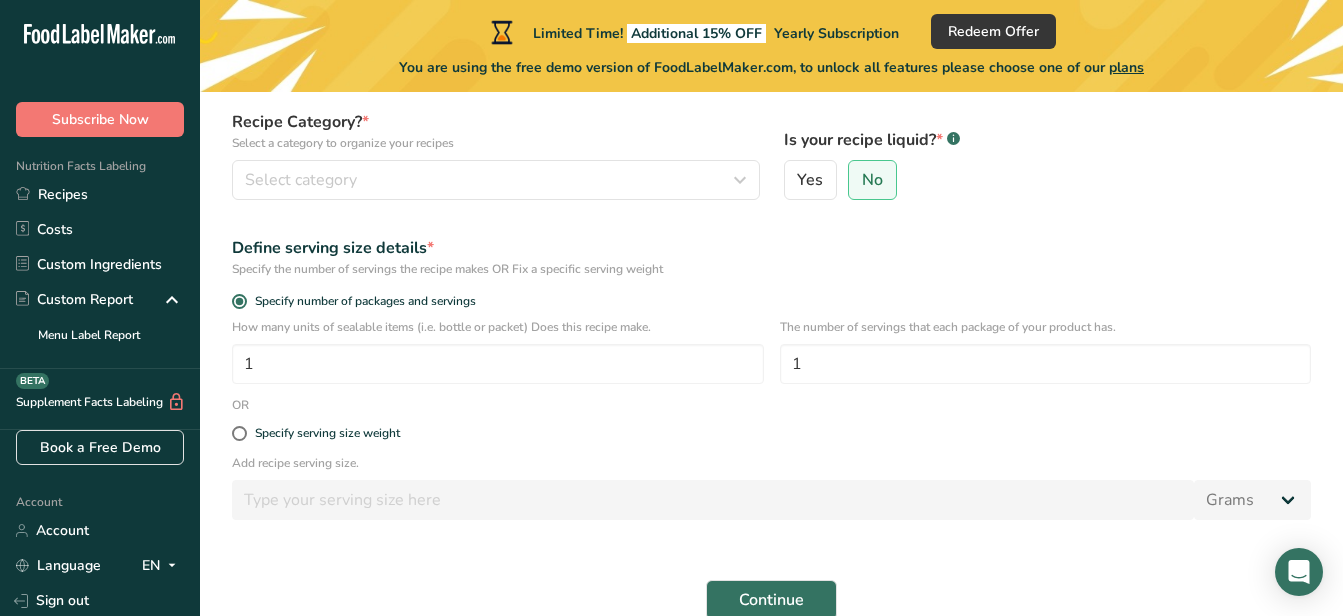 scroll, scrollTop: 95, scrollLeft: 0, axis: vertical 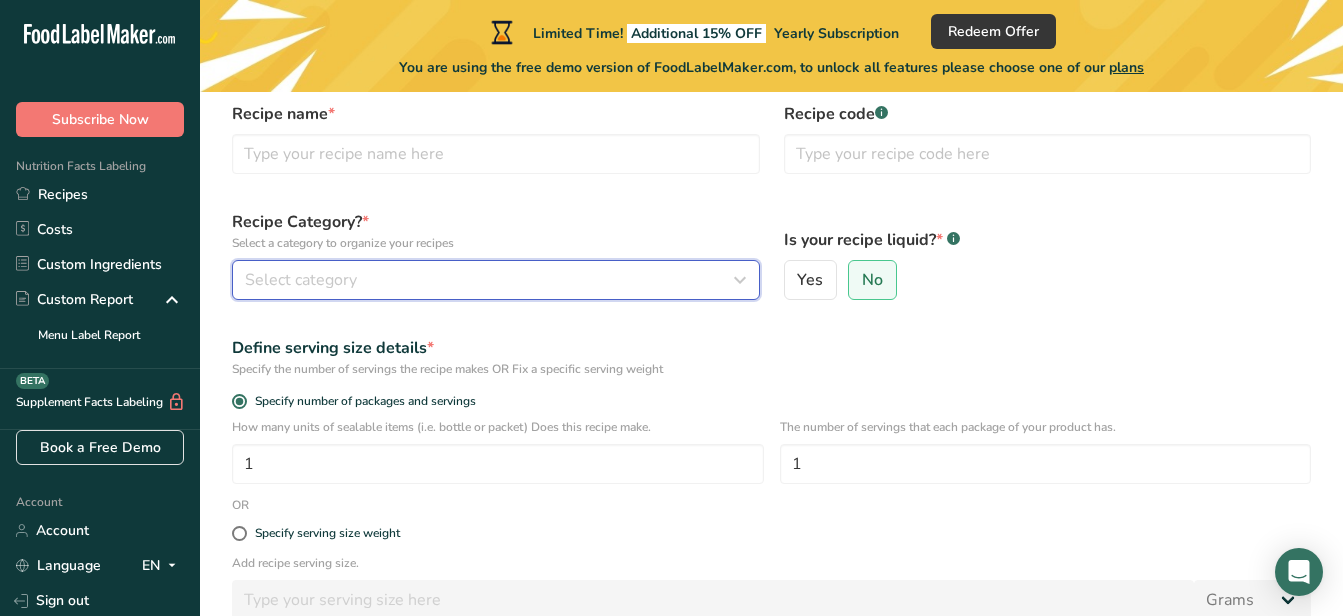 click on "Select category" at bounding box center (301, 280) 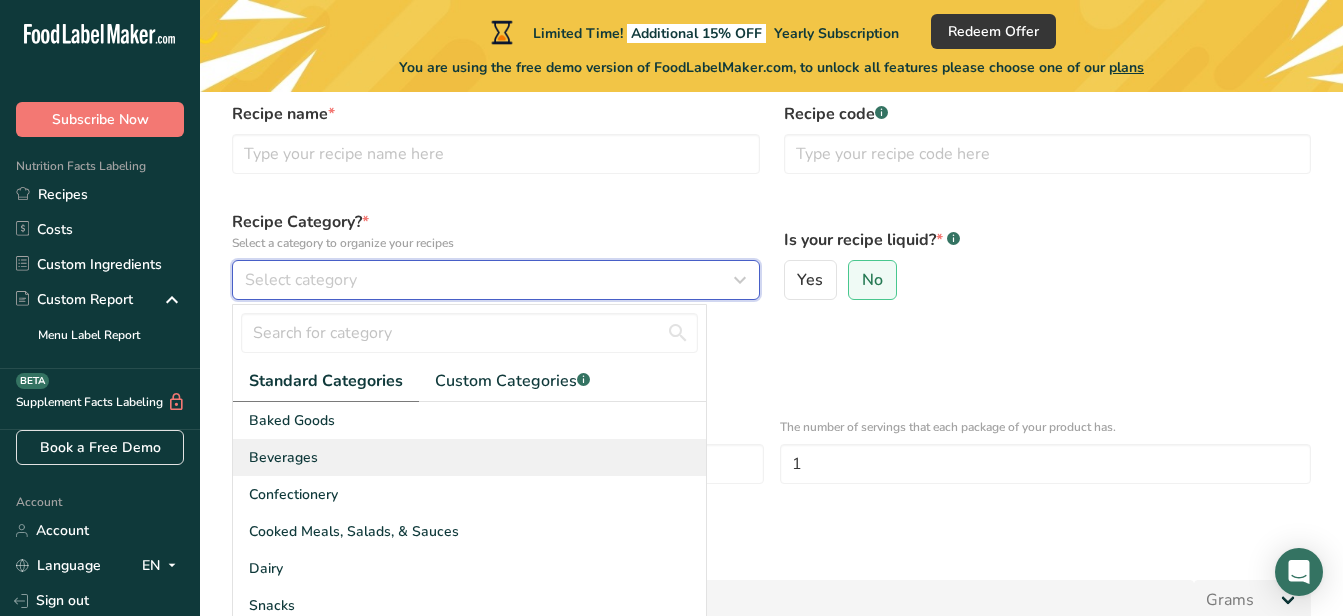 scroll, scrollTop: 195, scrollLeft: 0, axis: vertical 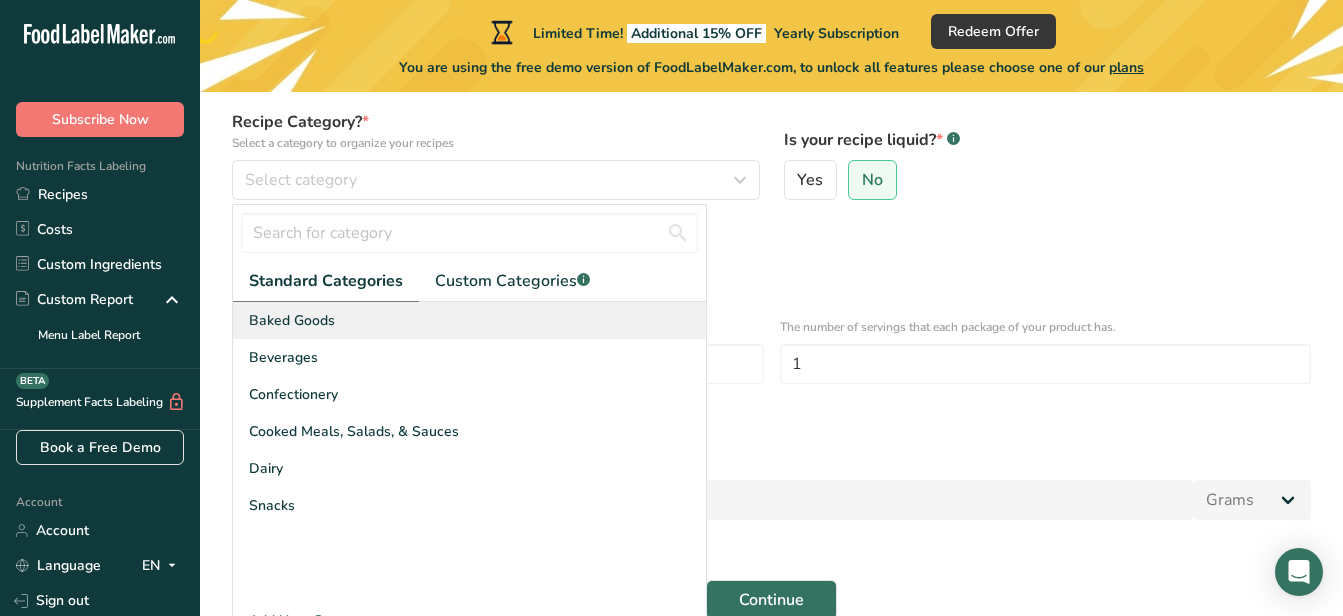 click on "Baked Goods" at bounding box center (469, 320) 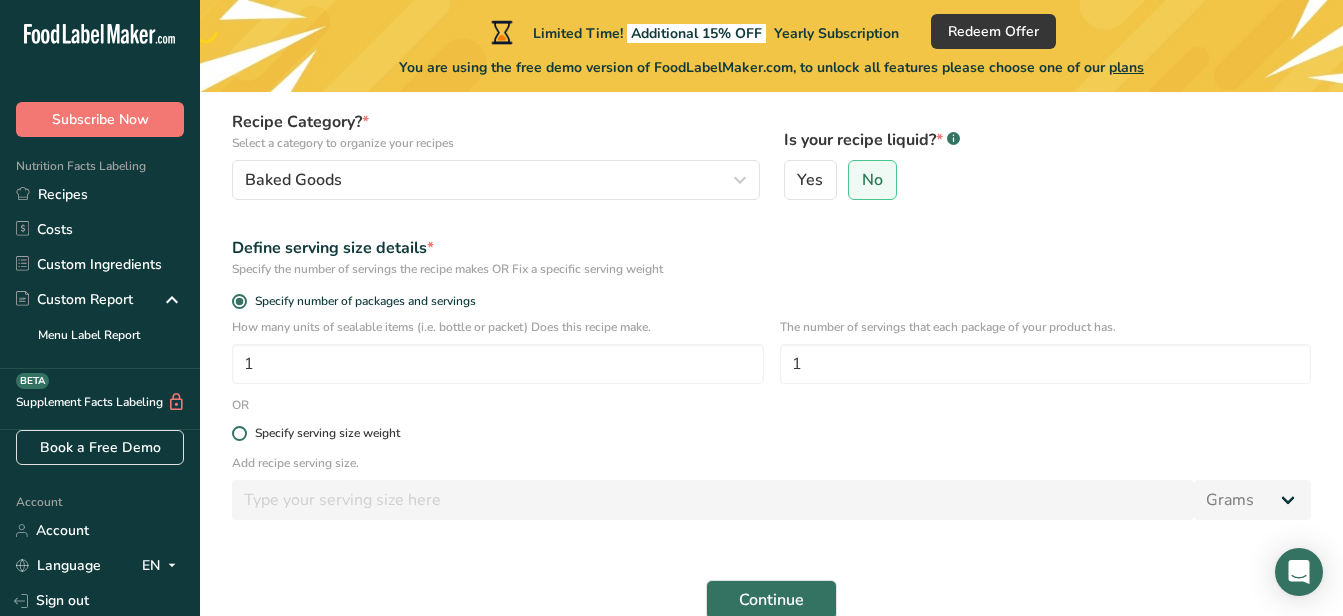 click at bounding box center (239, 433) 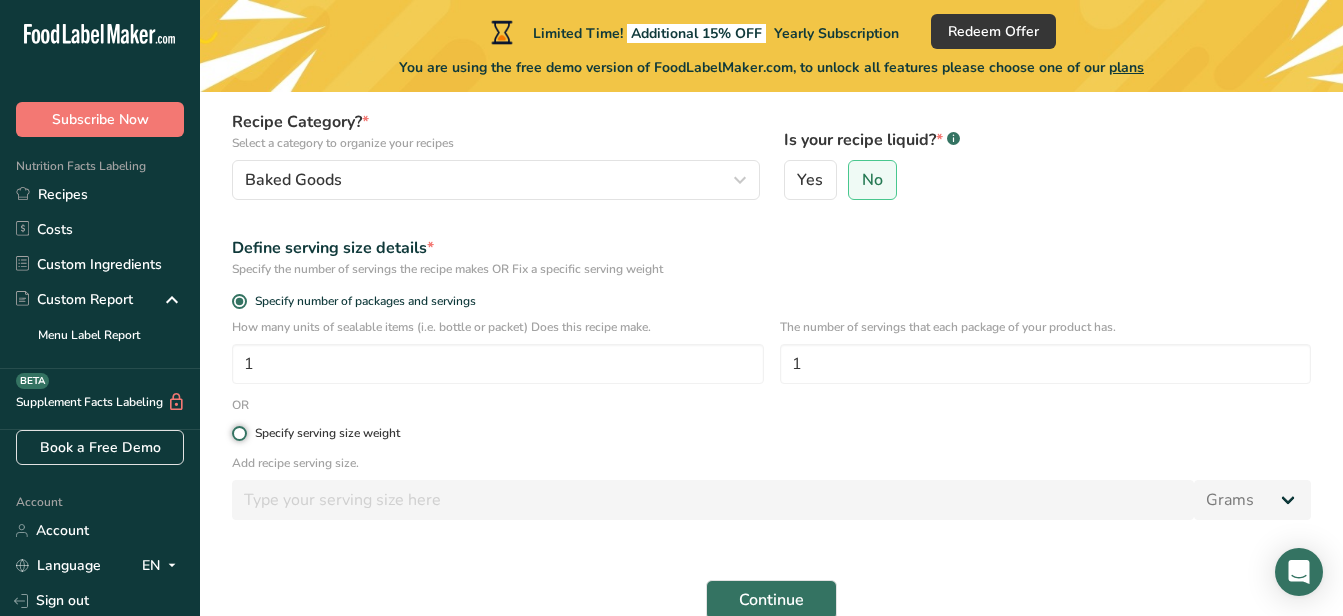 radio on "true" 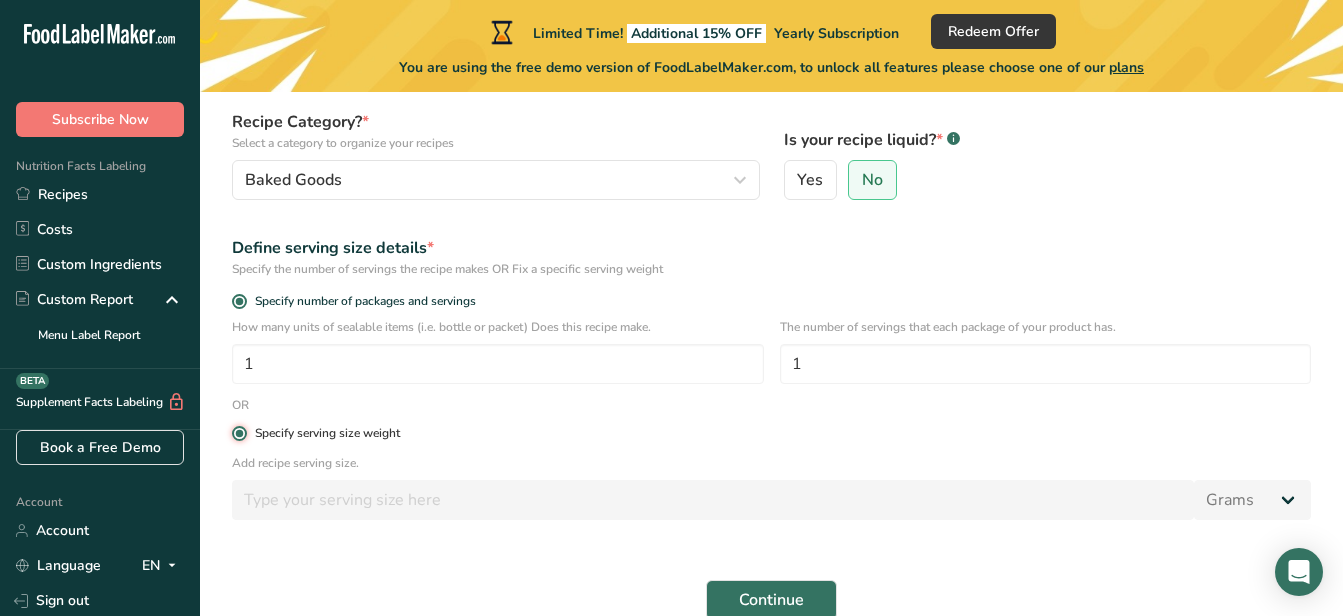 radio on "false" 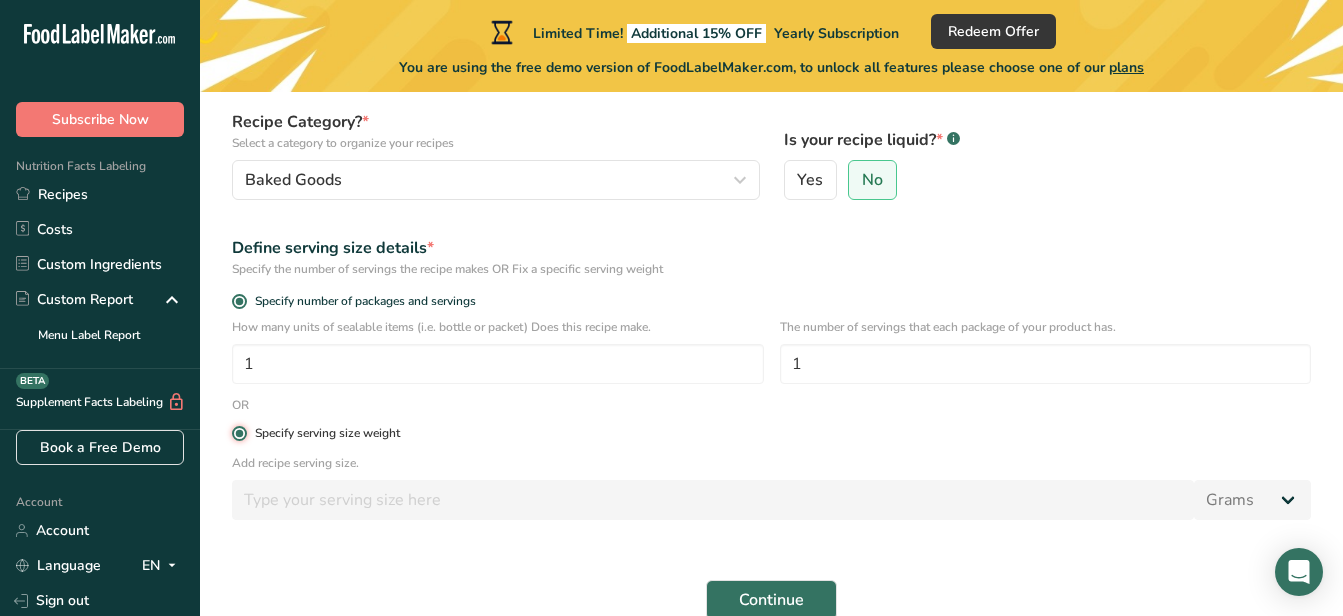 type 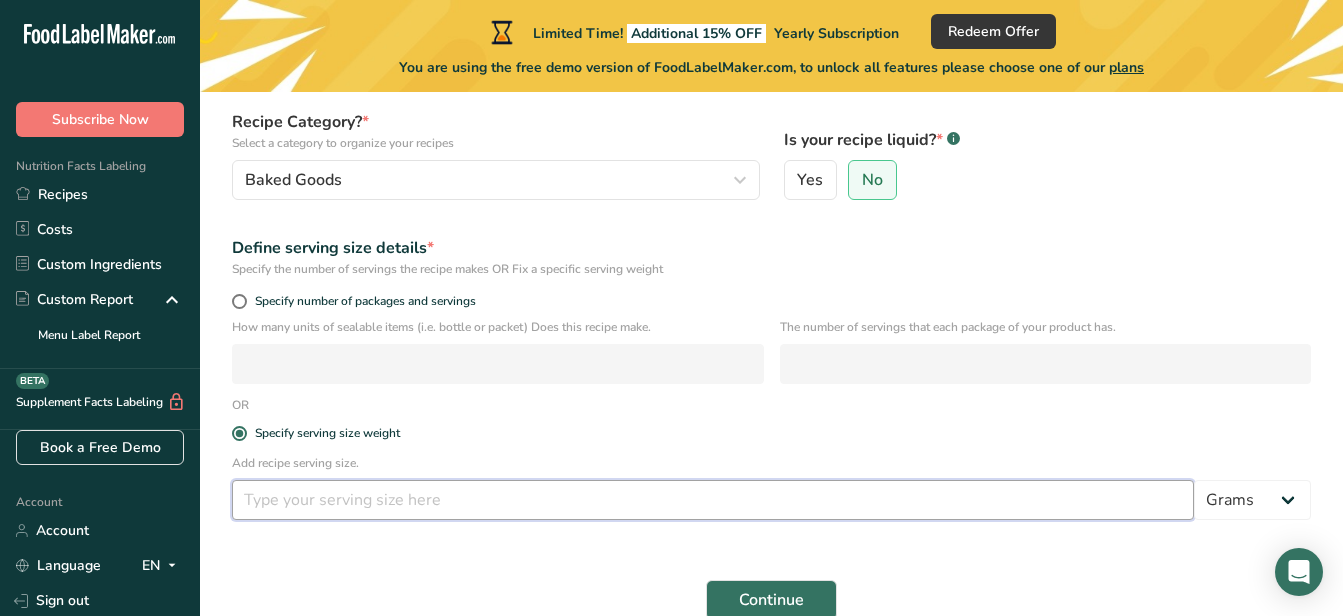click at bounding box center (713, 500) 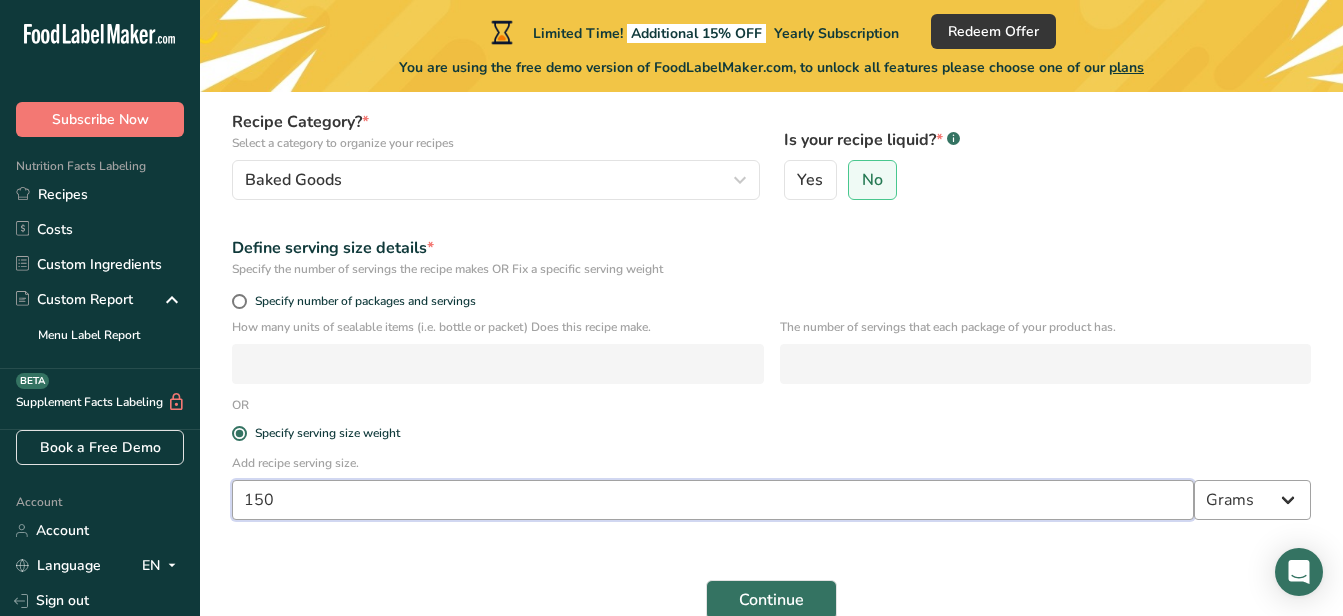 type on "150" 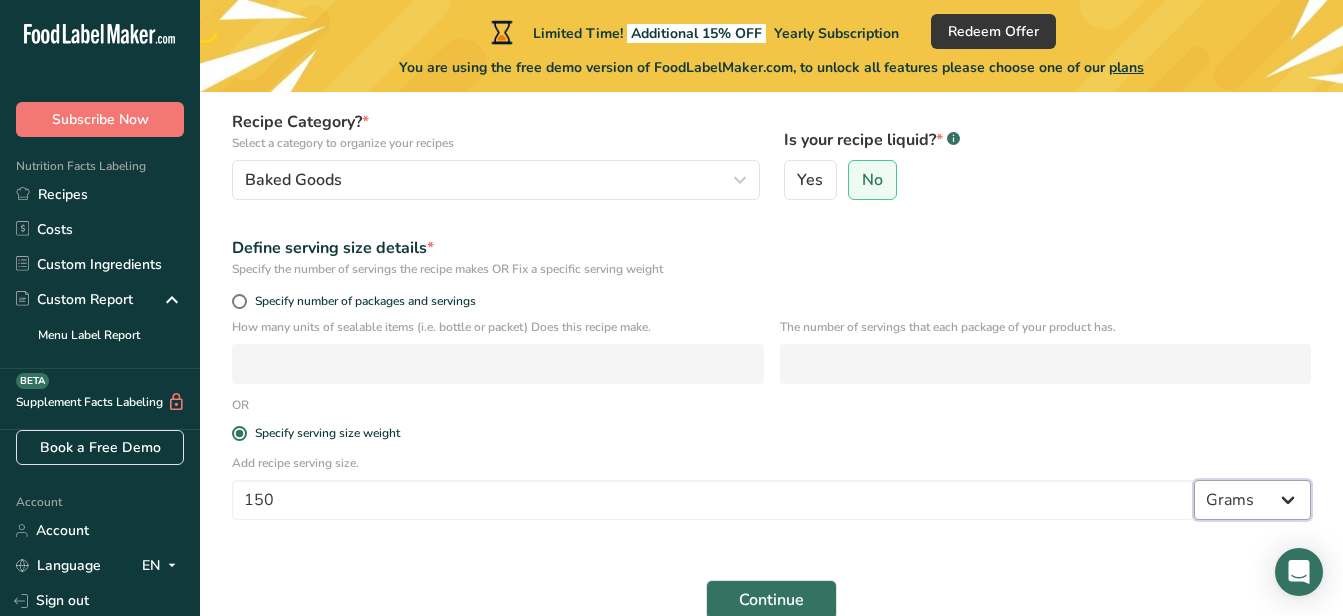 click on "Grams
kg
mg
mcg
lb
oz
l
mL
fl oz
tbsp
tsp
cup
qt
gallon" at bounding box center (1252, 500) 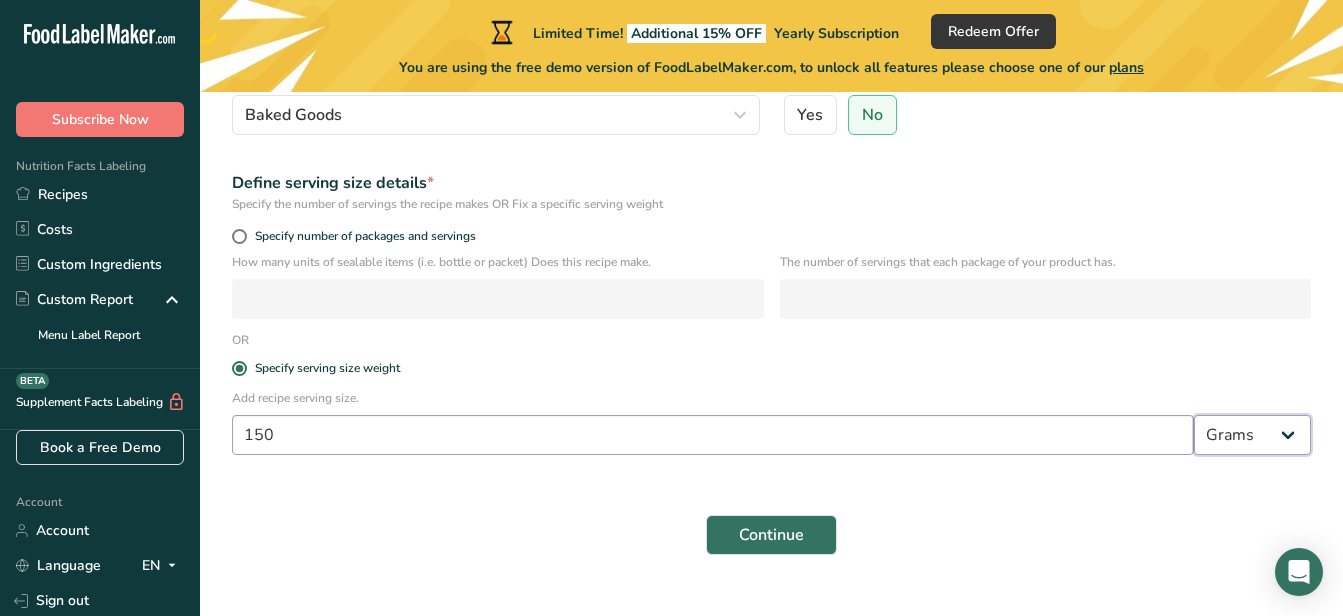 scroll, scrollTop: 295, scrollLeft: 0, axis: vertical 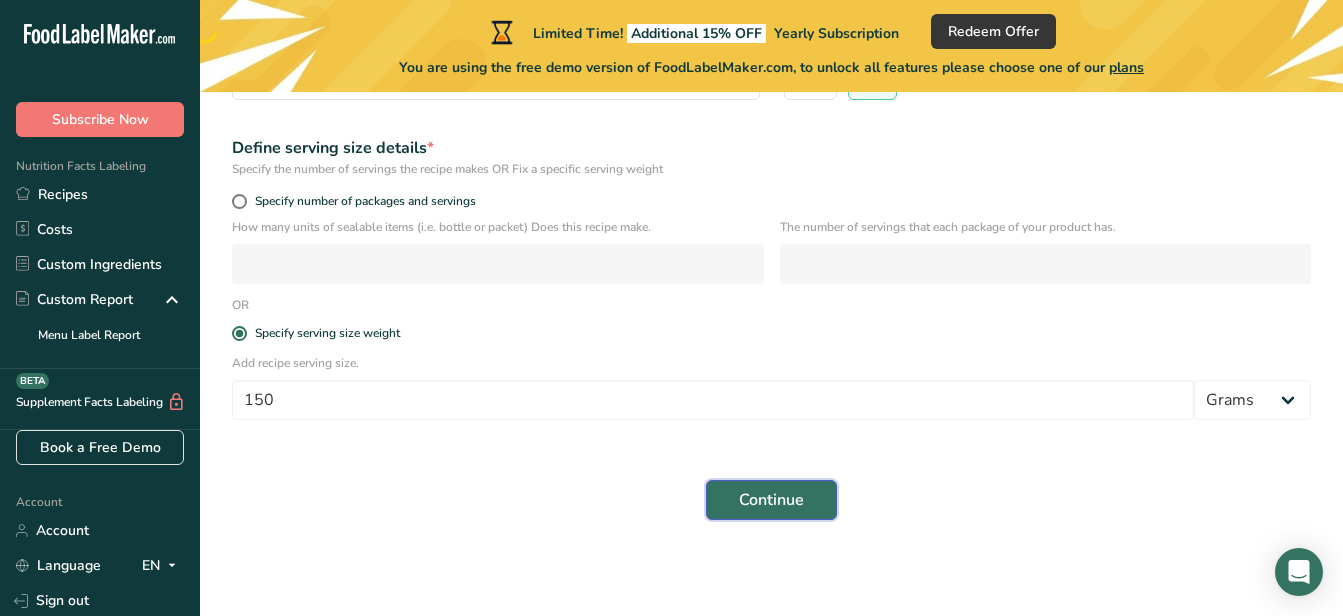 click on "Continue" at bounding box center (771, 500) 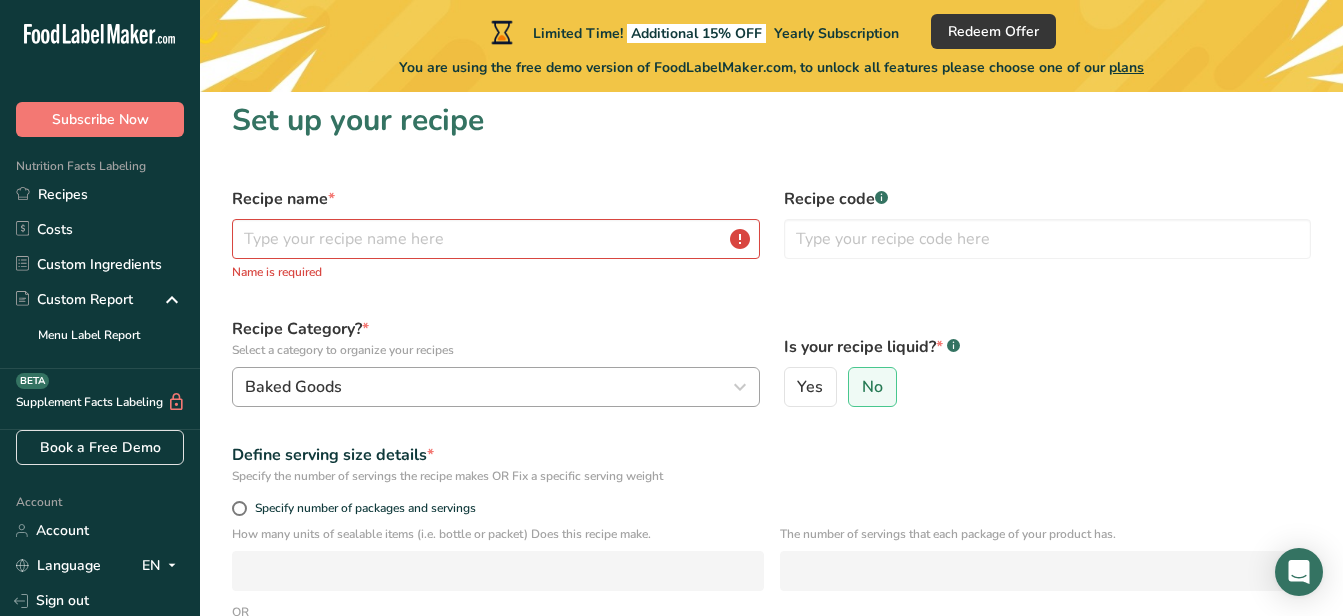 scroll, scrollTop: 0, scrollLeft: 0, axis: both 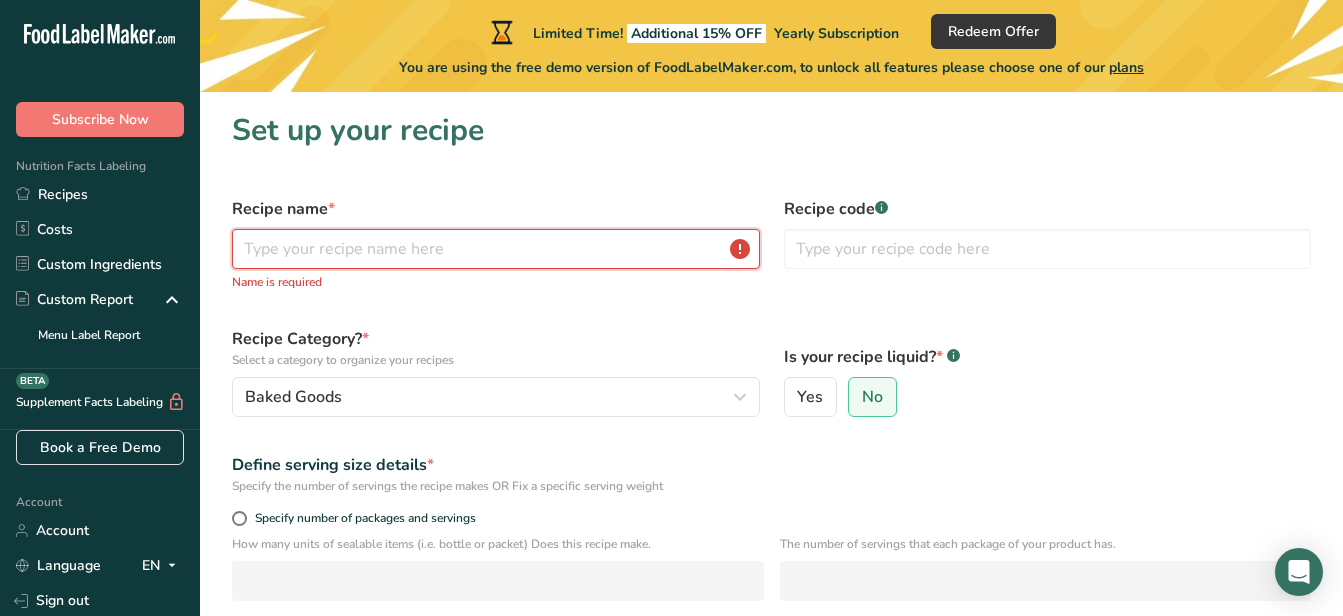 click at bounding box center [496, 249] 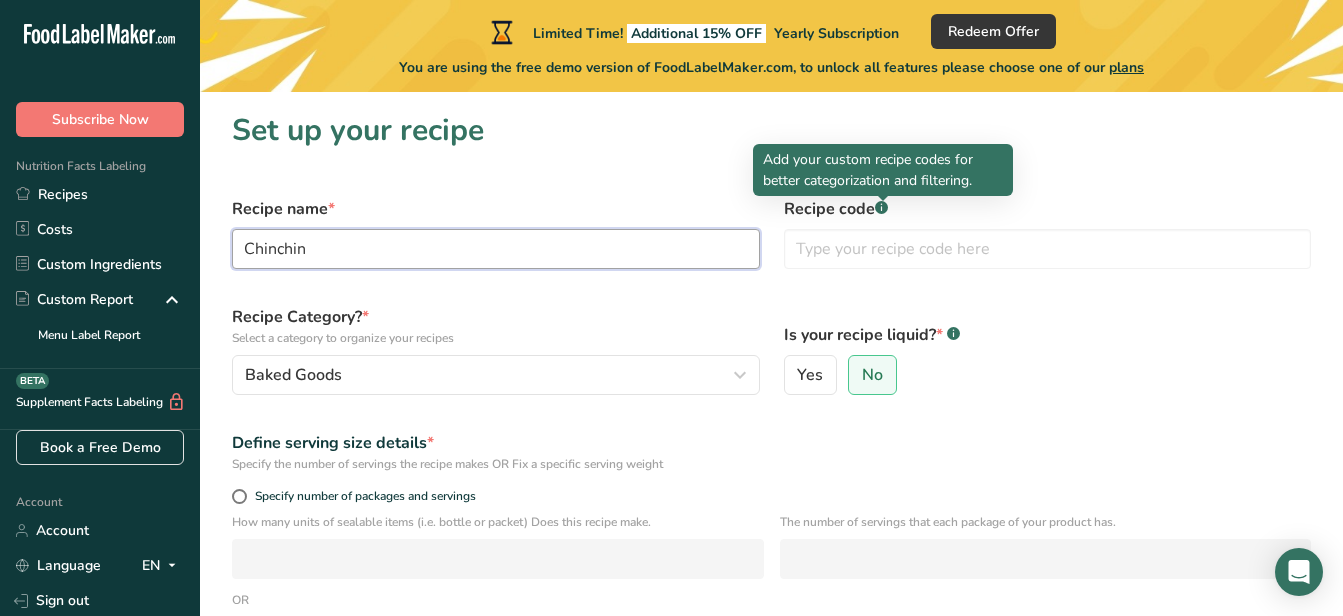 type on "Chinchin" 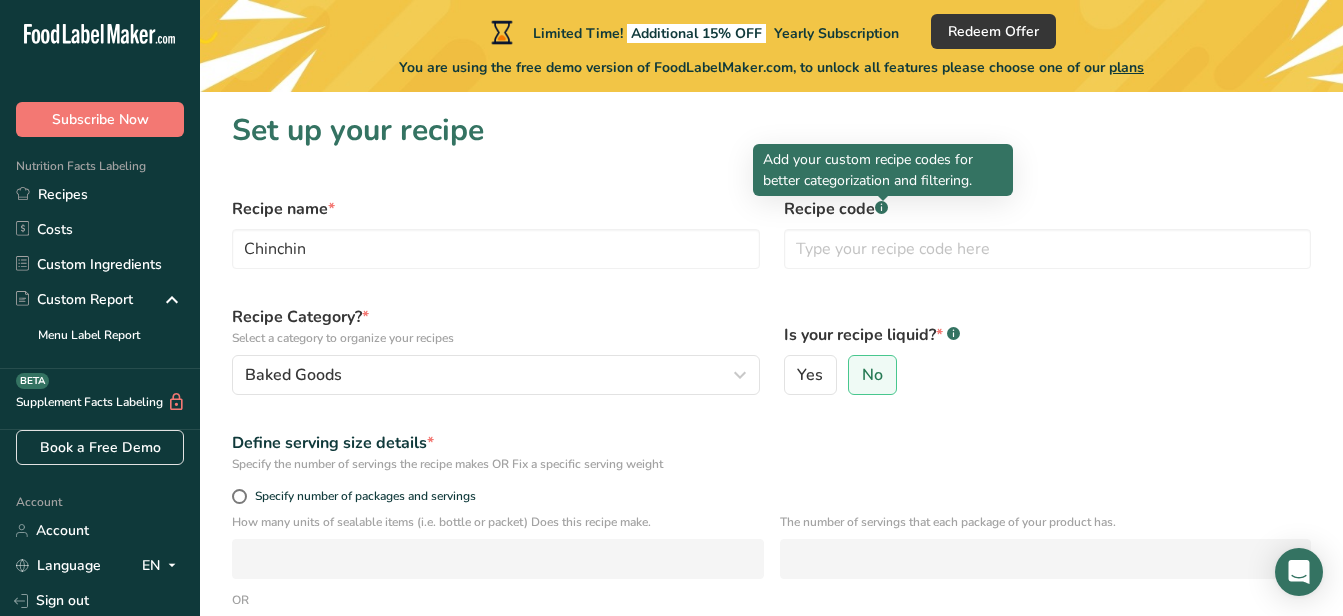 click 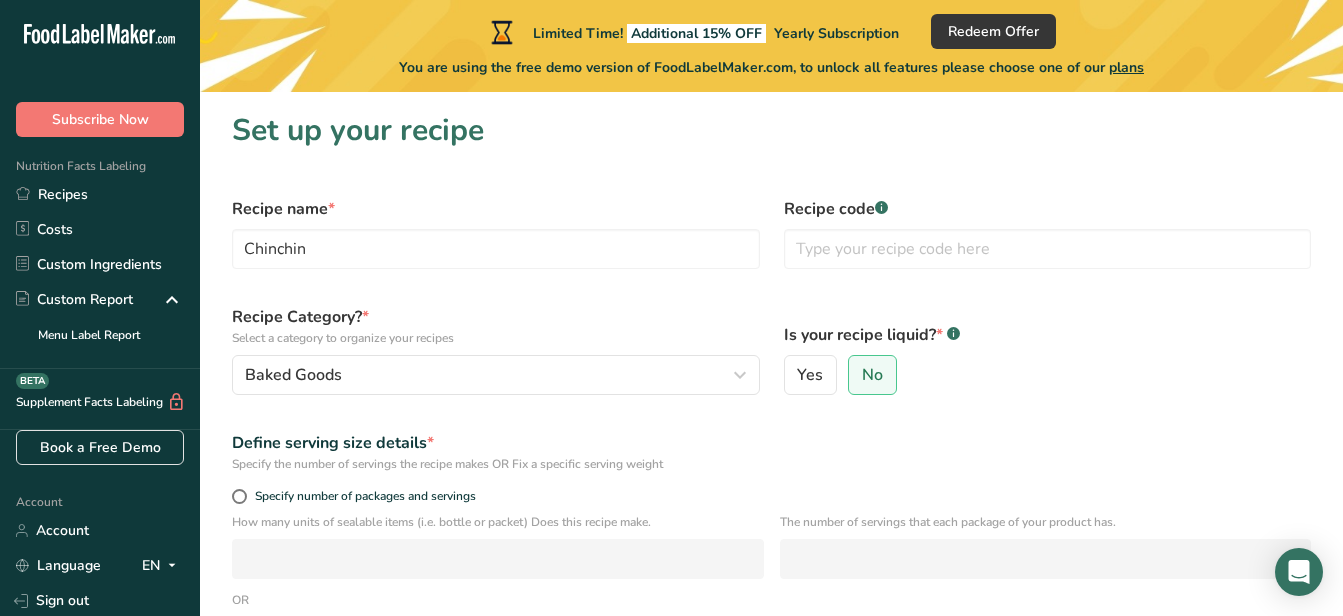 click 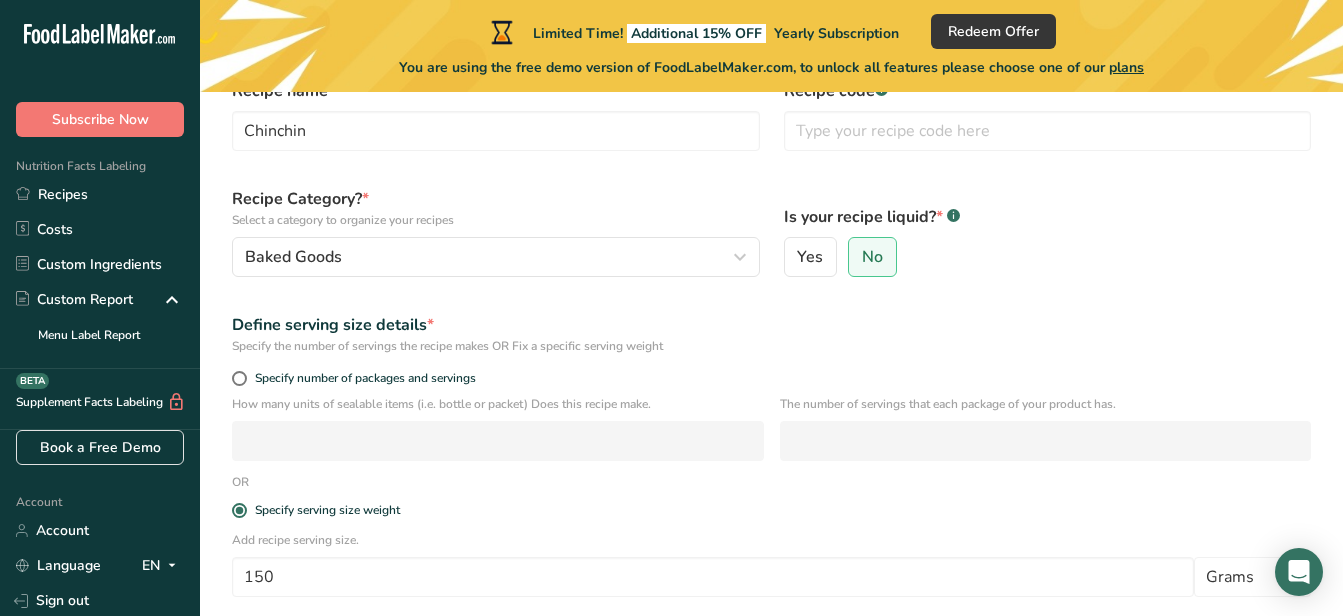 scroll, scrollTop: 320, scrollLeft: 0, axis: vertical 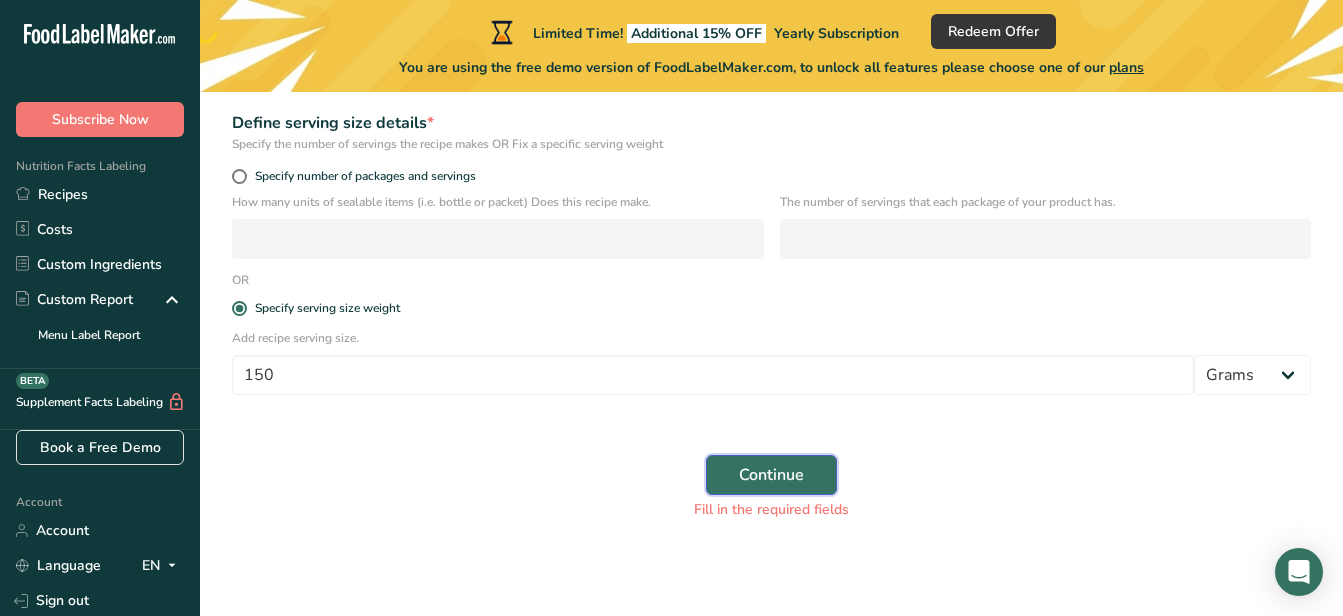 click on "Continue" at bounding box center [771, 475] 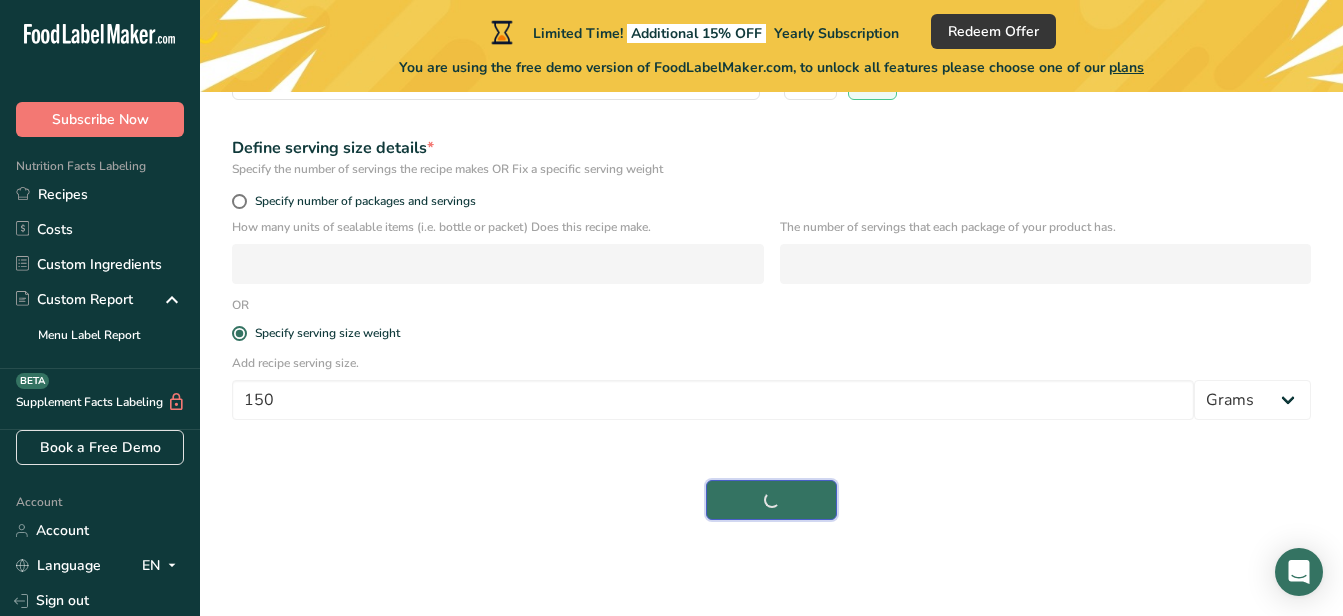 scroll, scrollTop: 295, scrollLeft: 0, axis: vertical 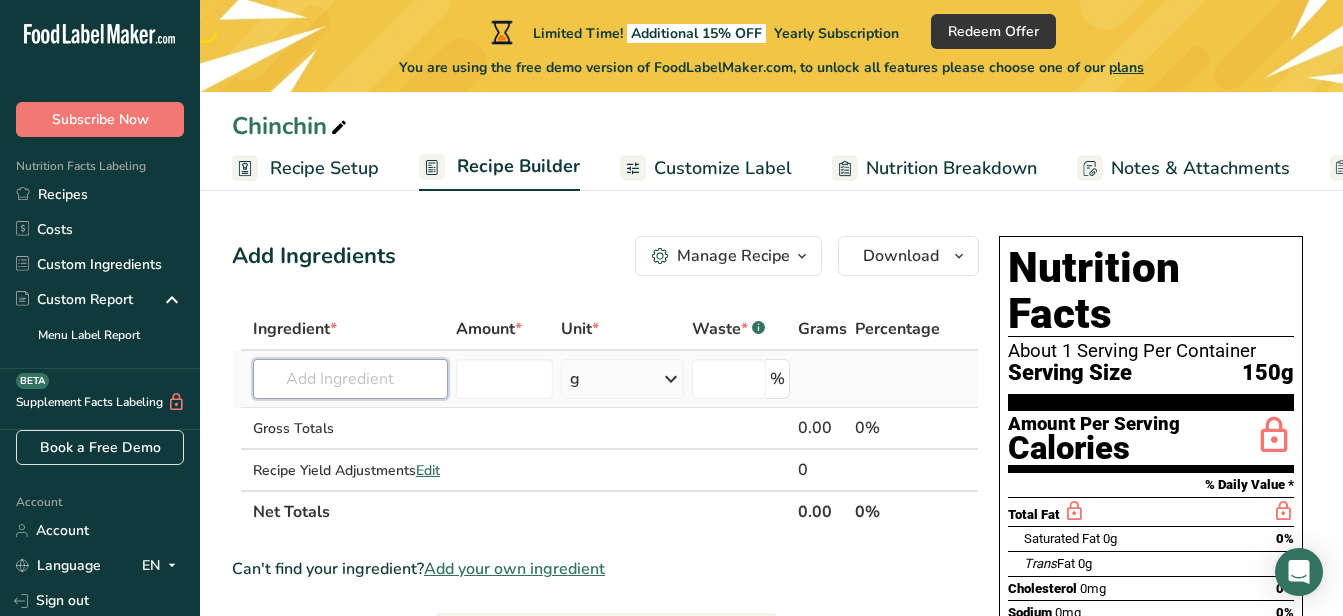 click at bounding box center (350, 379) 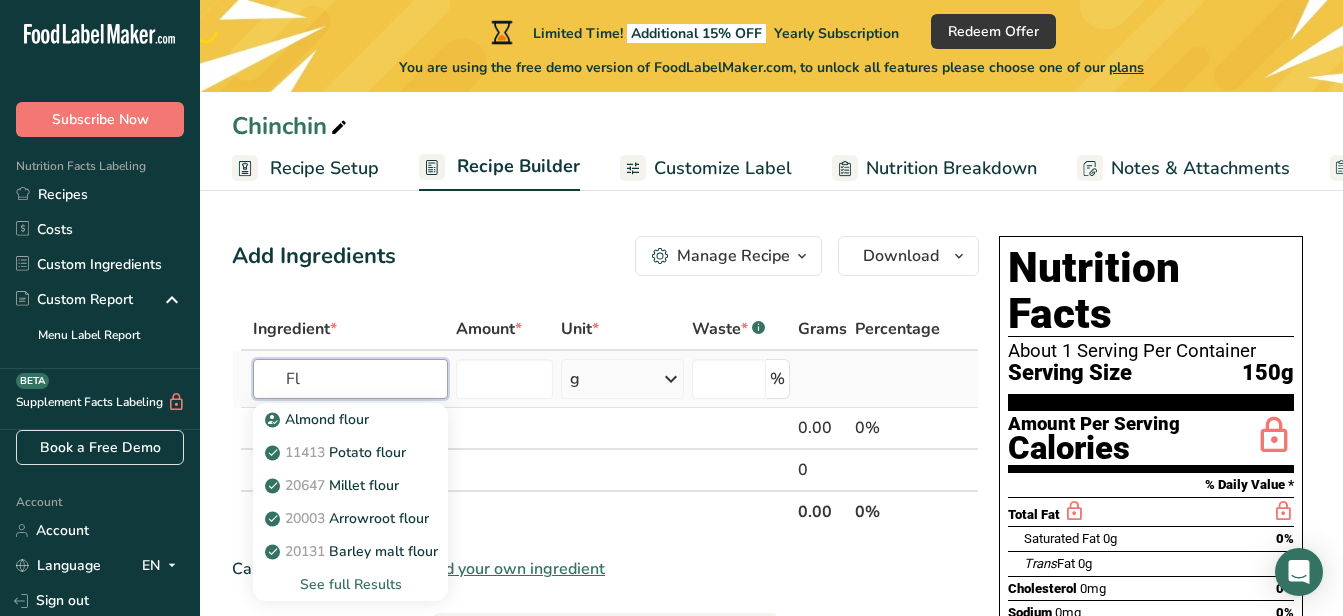 type on "F" 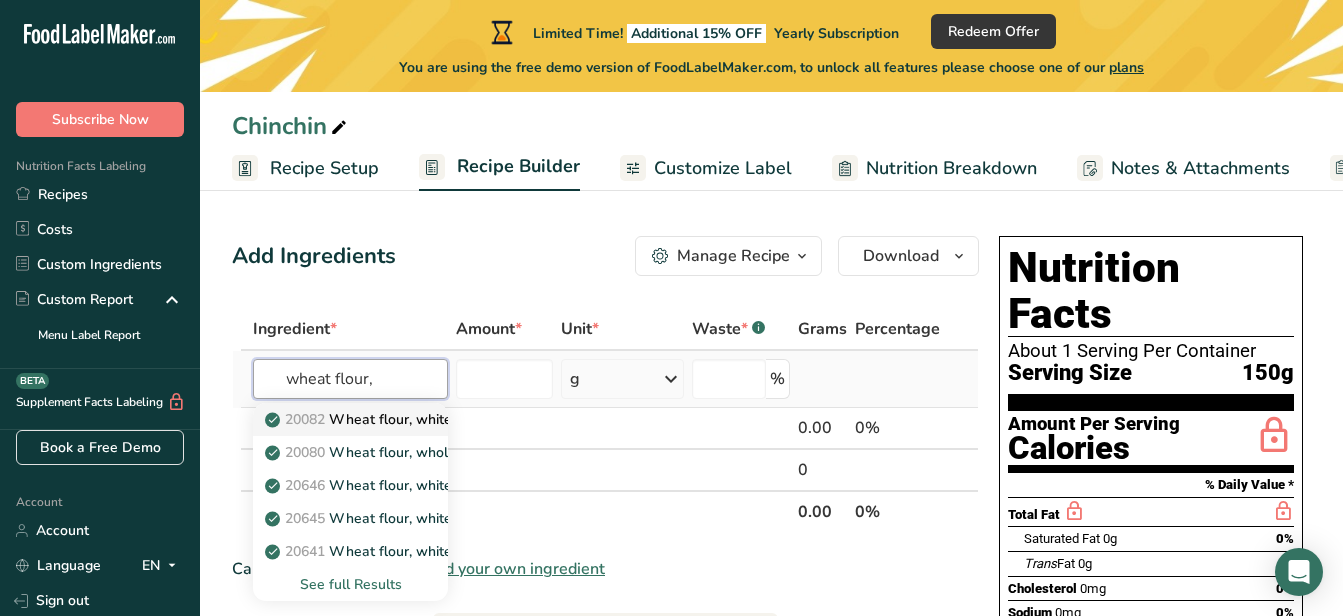 type on "wheat flour," 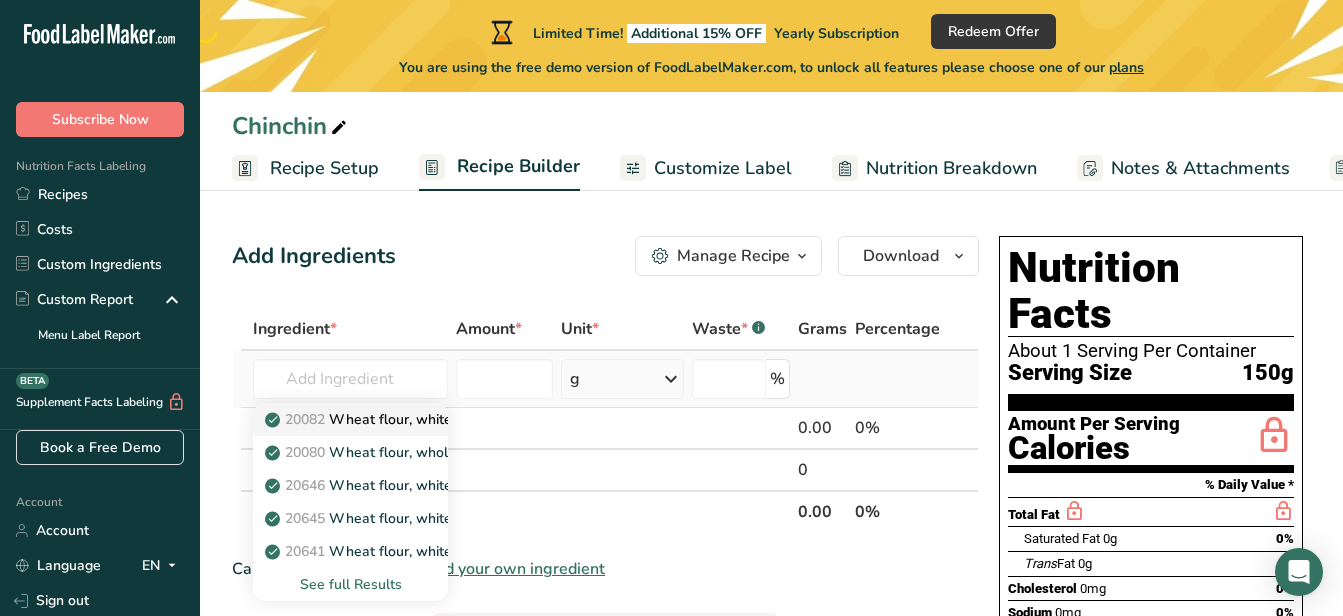 click on "20082
Wheat flour, white, all-purpose, self-rising, enriched" at bounding box center [467, 419] 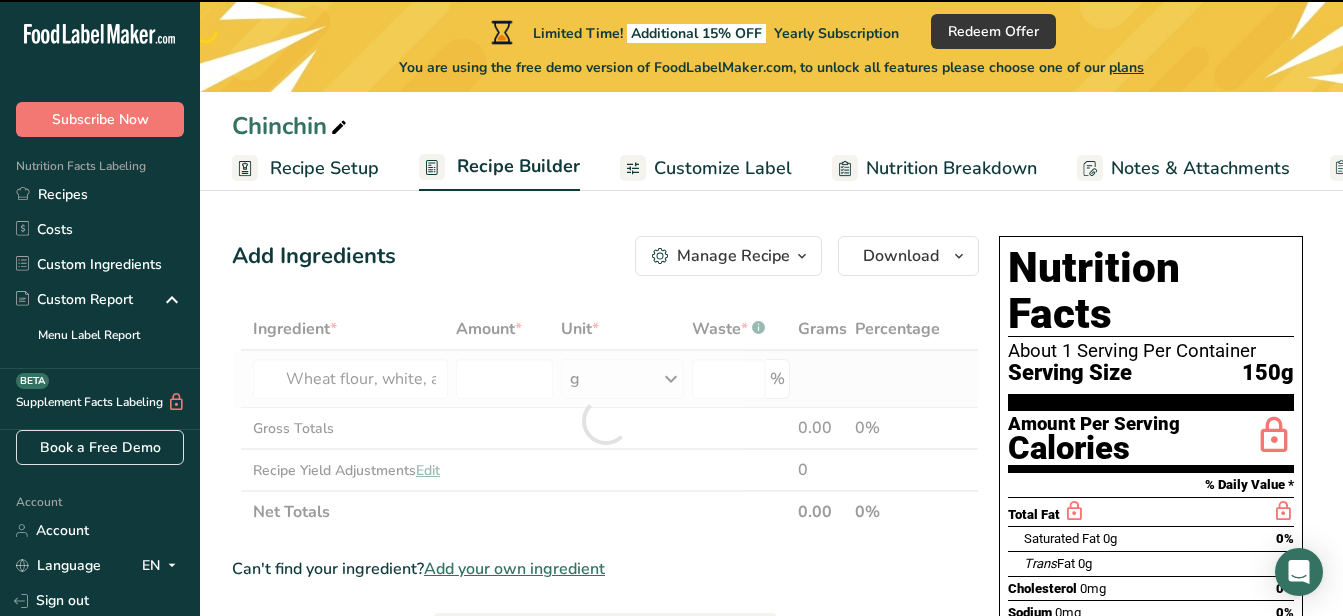 type on "0" 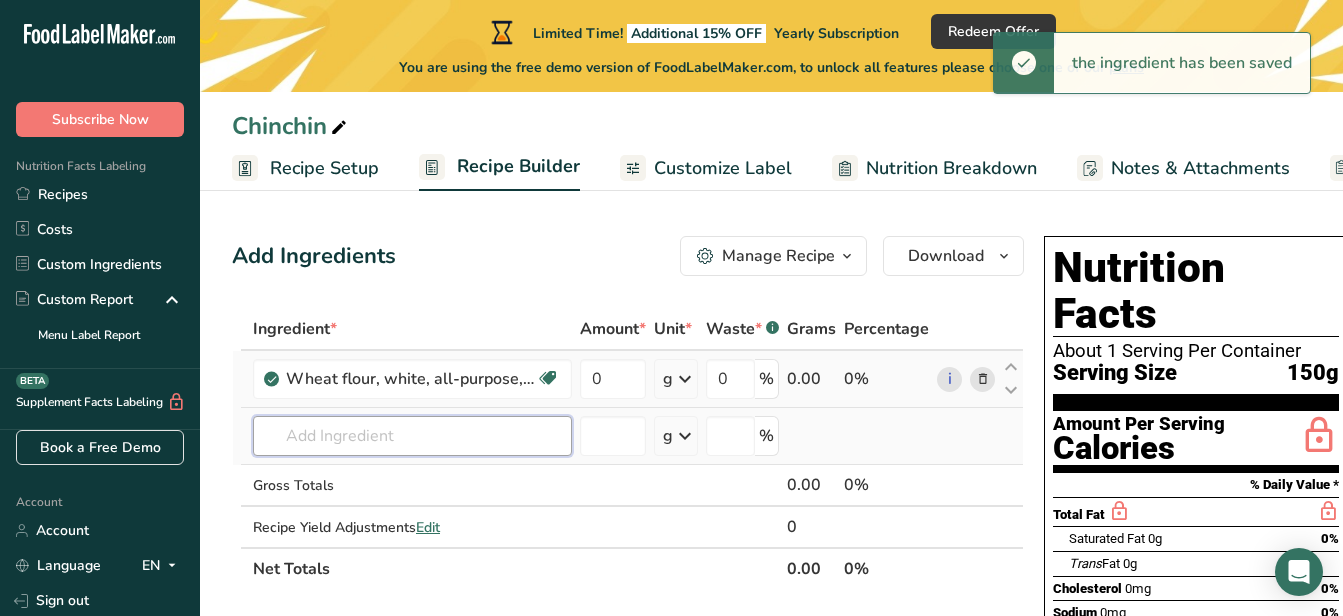 click at bounding box center (412, 436) 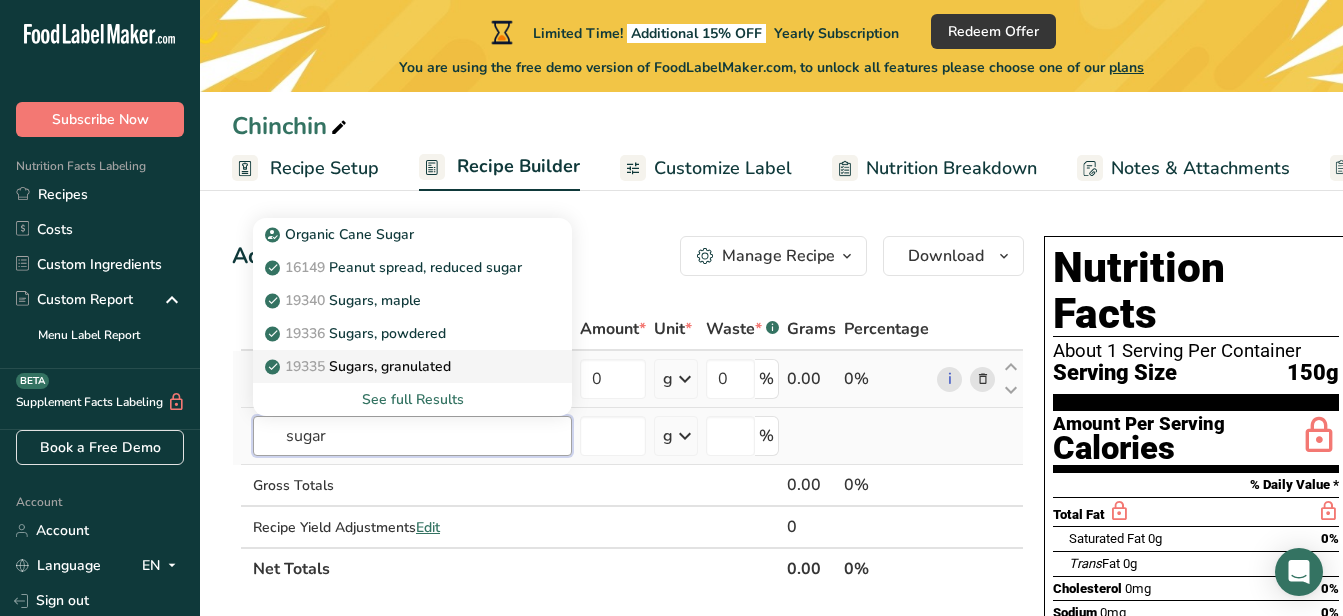 type on "sugar" 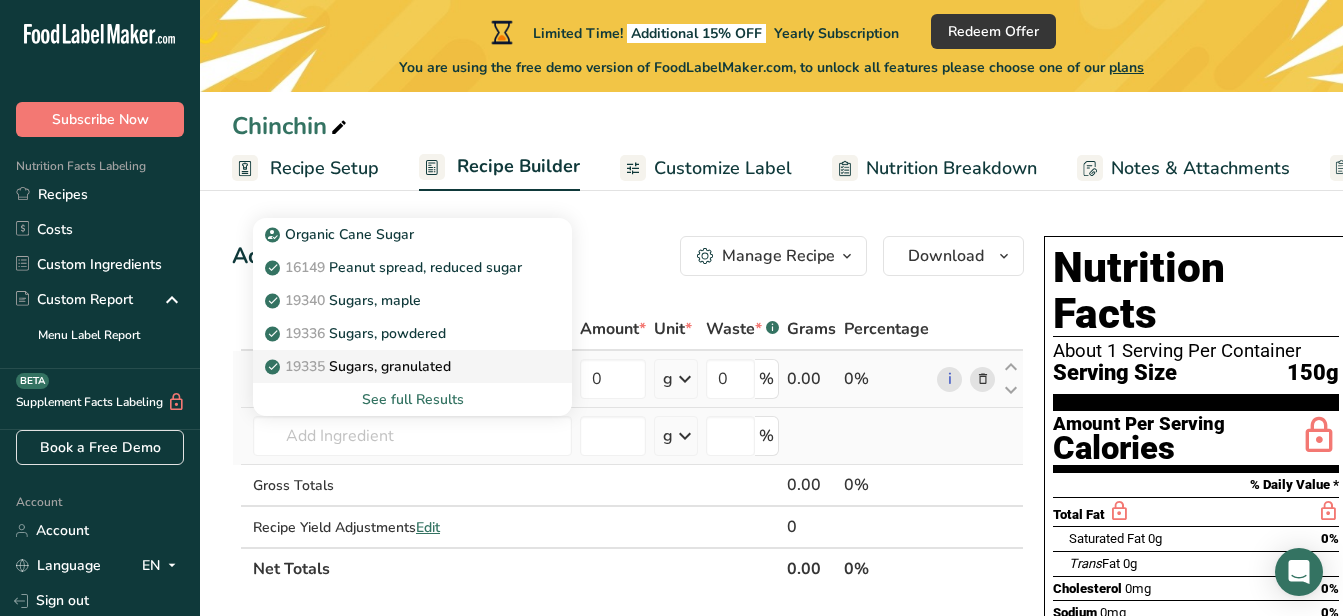 click on "19335
Sugars, granulated" at bounding box center [360, 366] 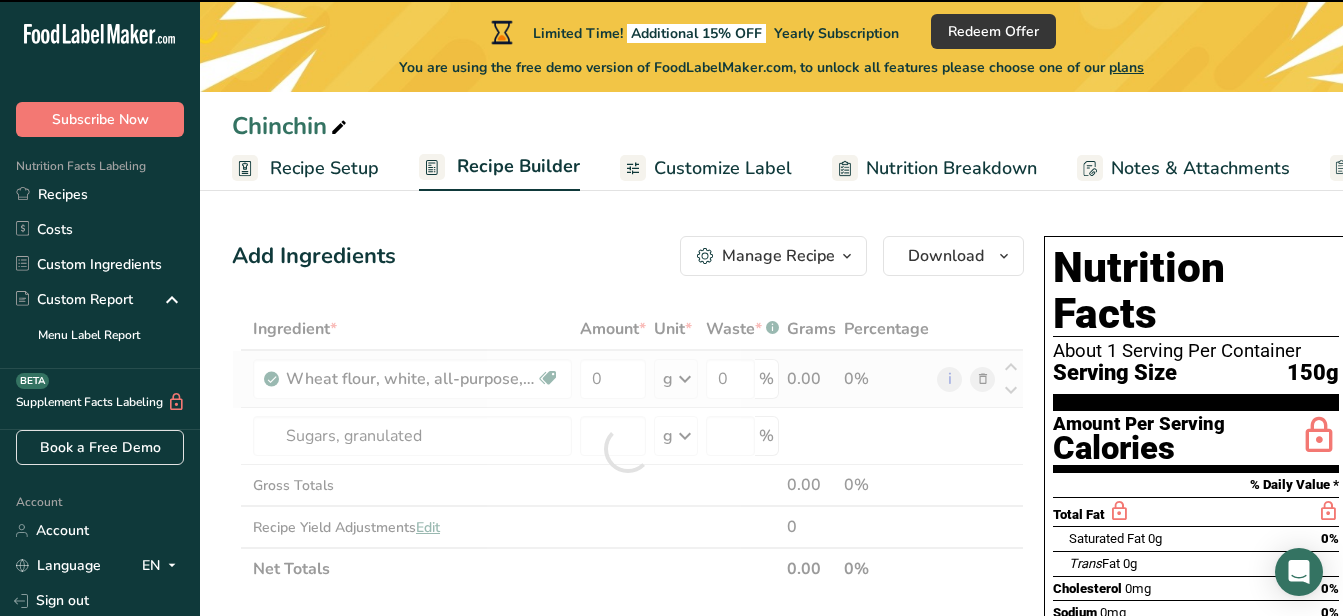 type on "0" 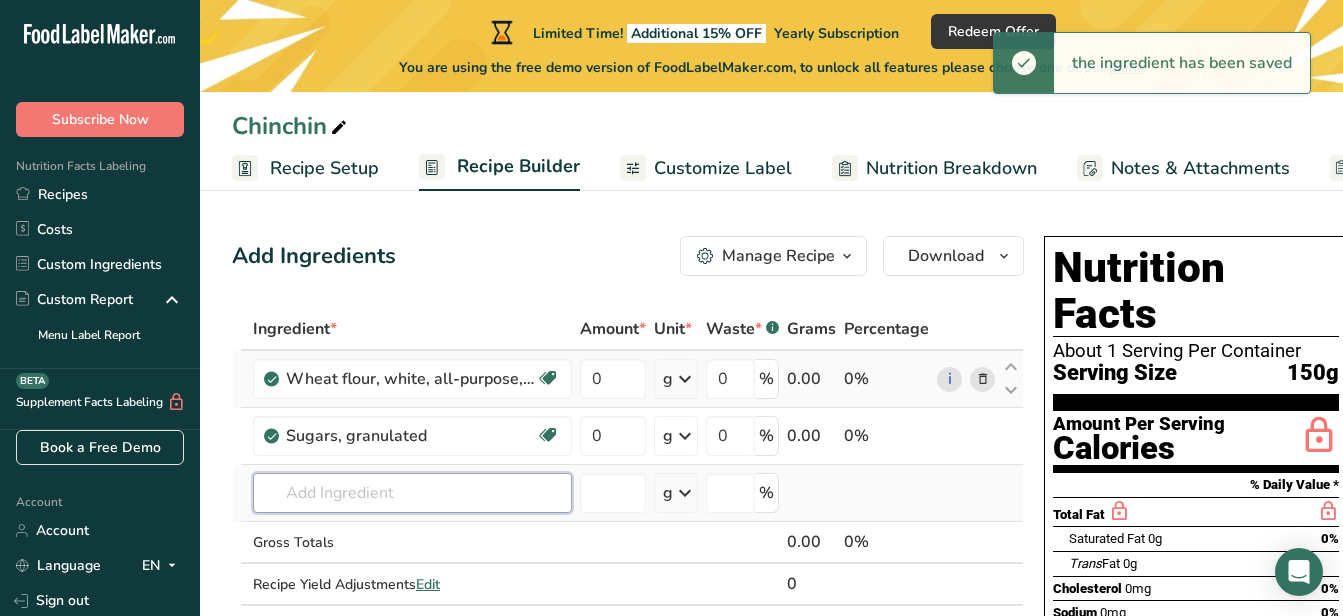 click at bounding box center [412, 493] 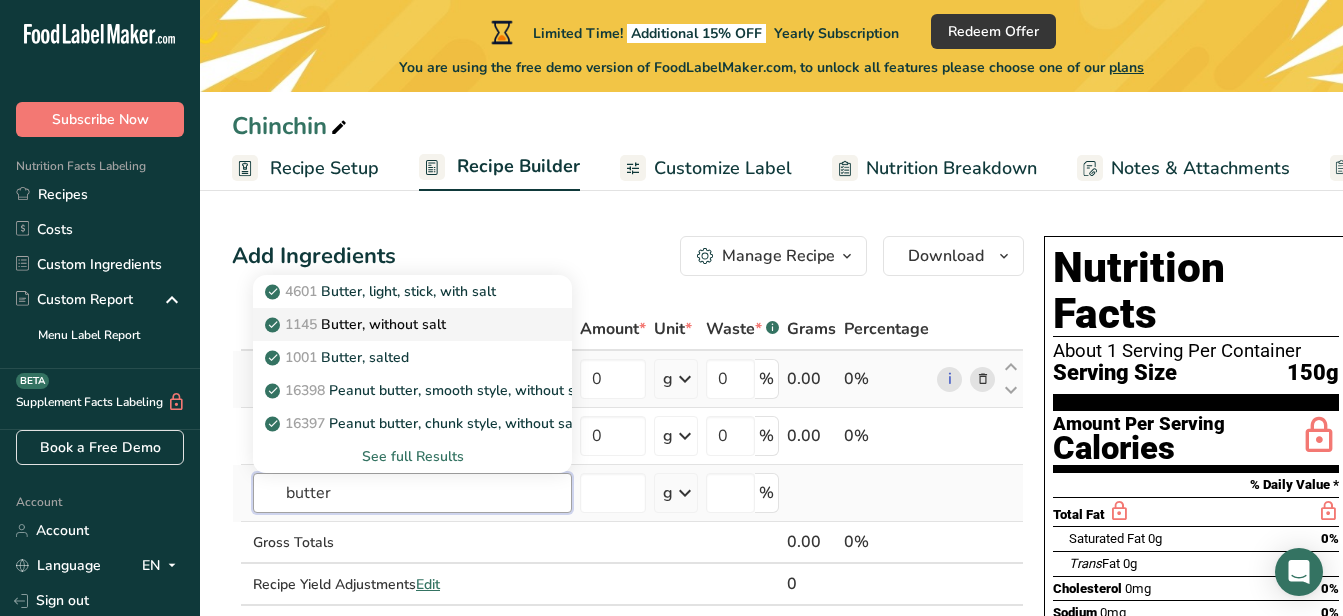 type on "butter" 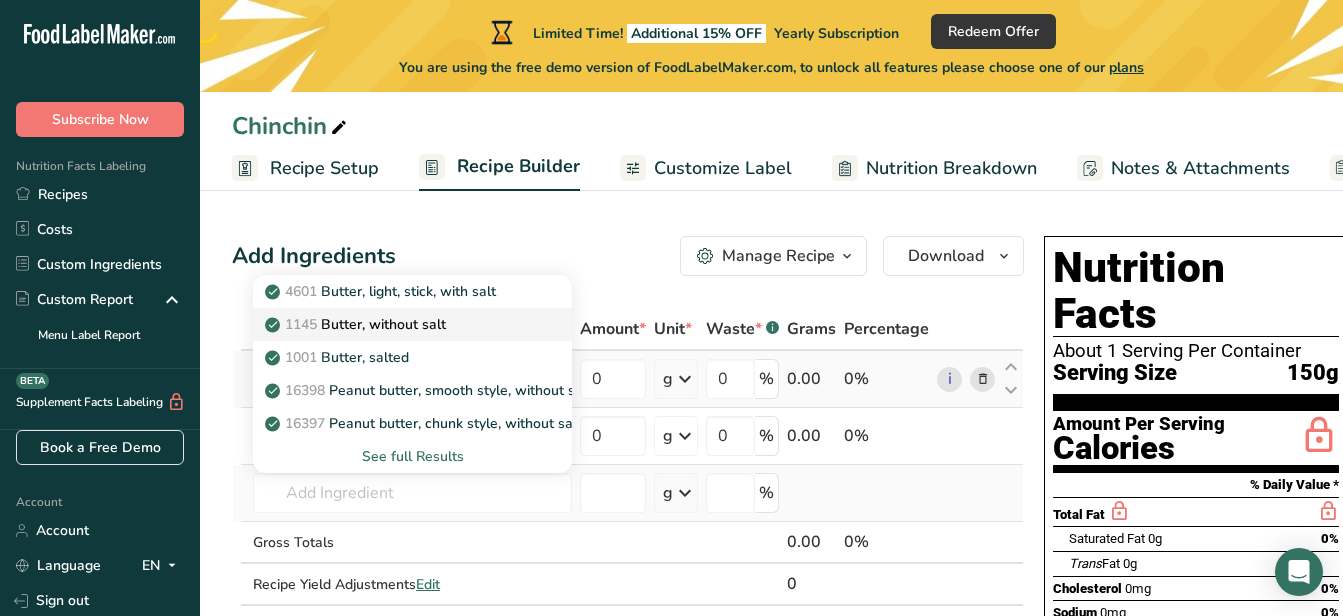 click on "1145
Butter, without salt" at bounding box center [357, 324] 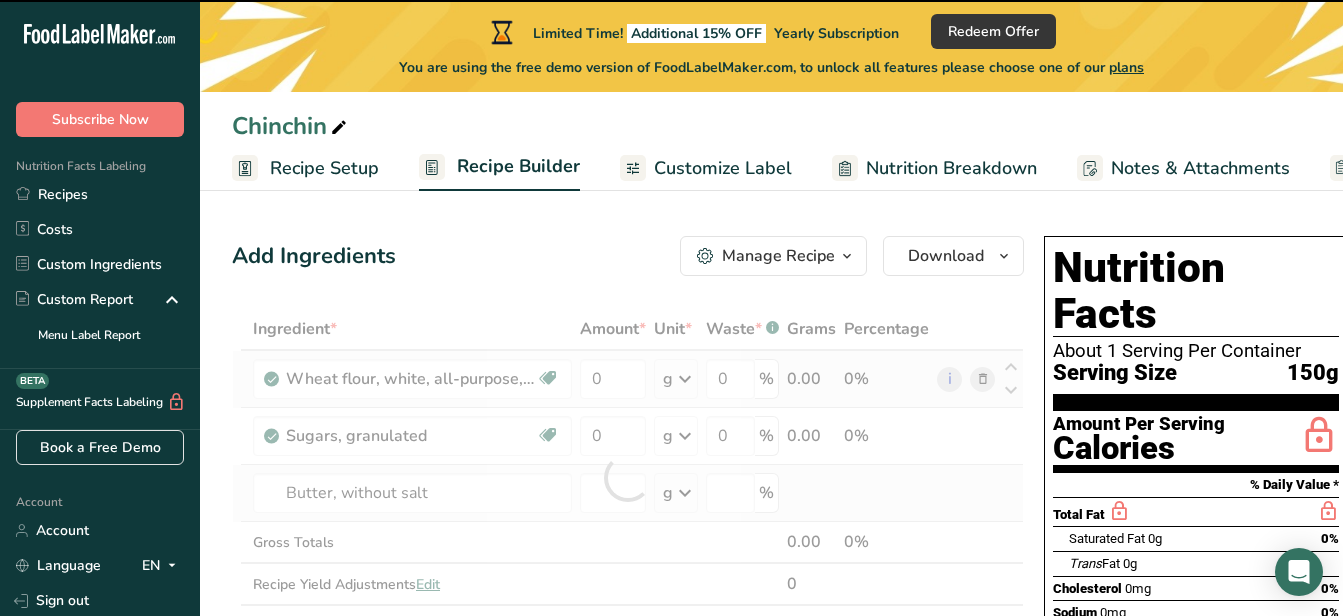 type on "0" 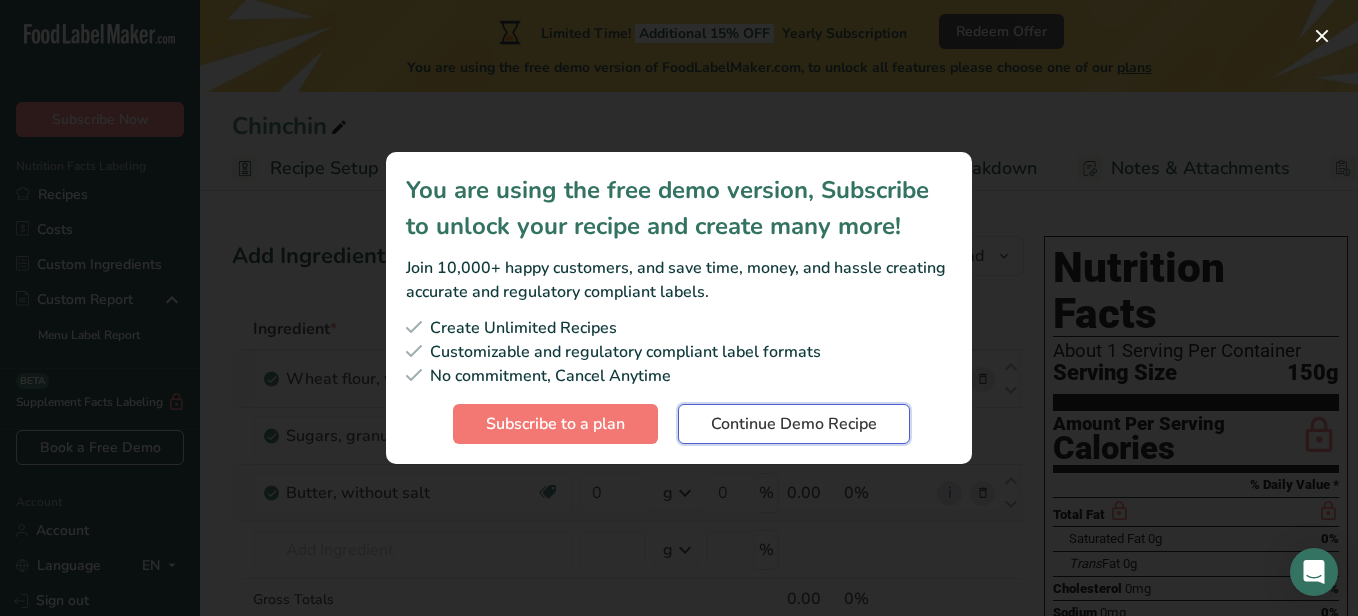 click on "Continue Demo Recipe" at bounding box center (794, 424) 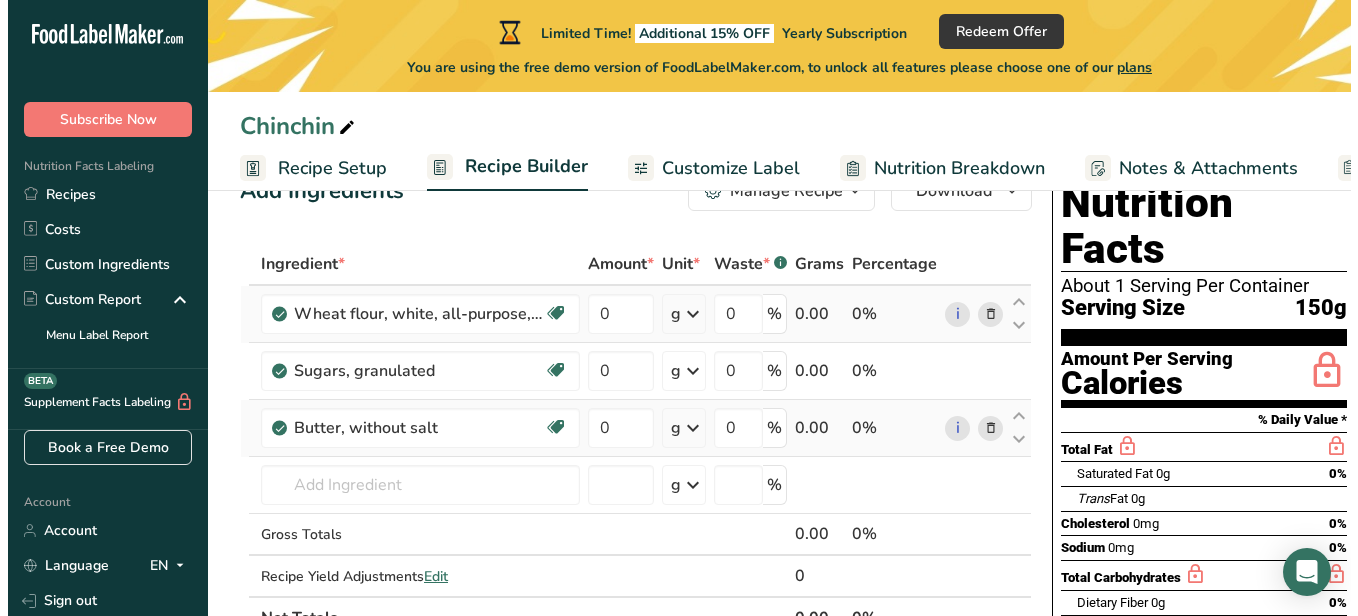 scroll, scrollTop: 100, scrollLeft: 0, axis: vertical 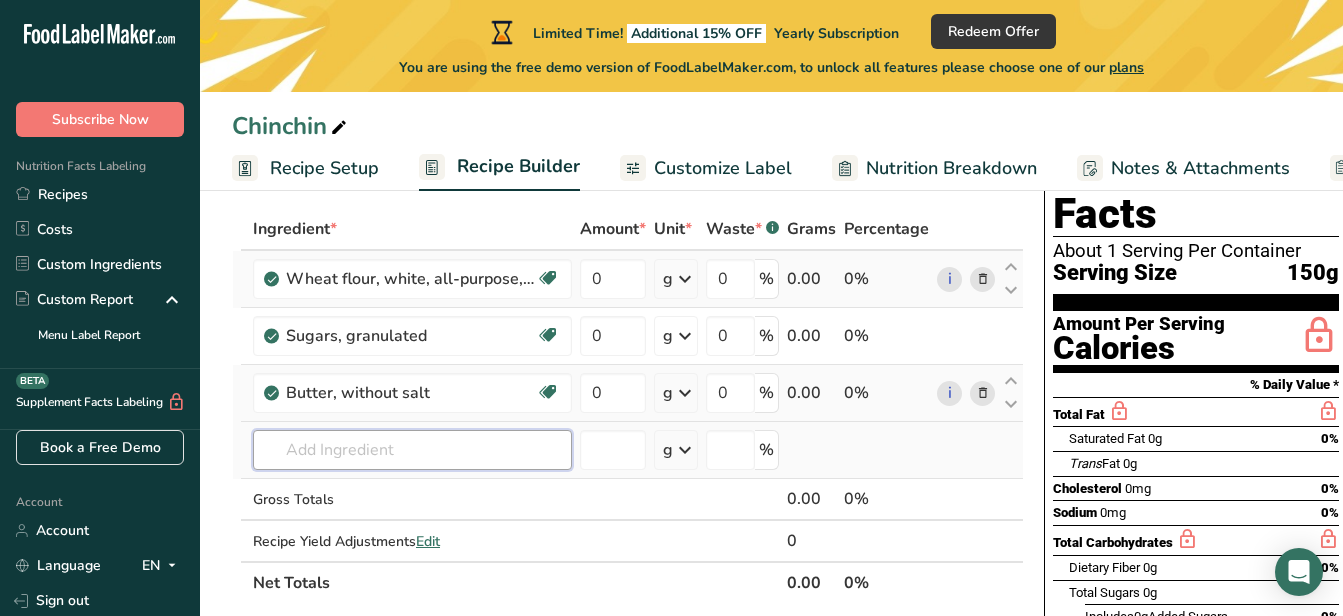 click at bounding box center [412, 450] 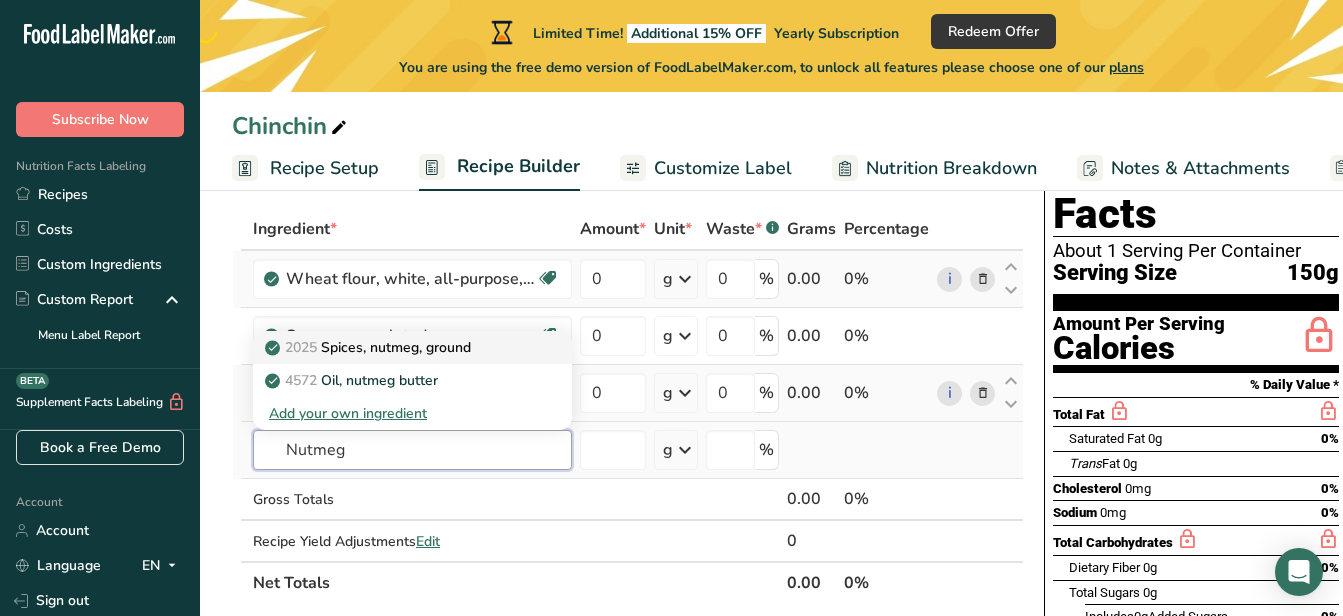 type on "Nutmeg" 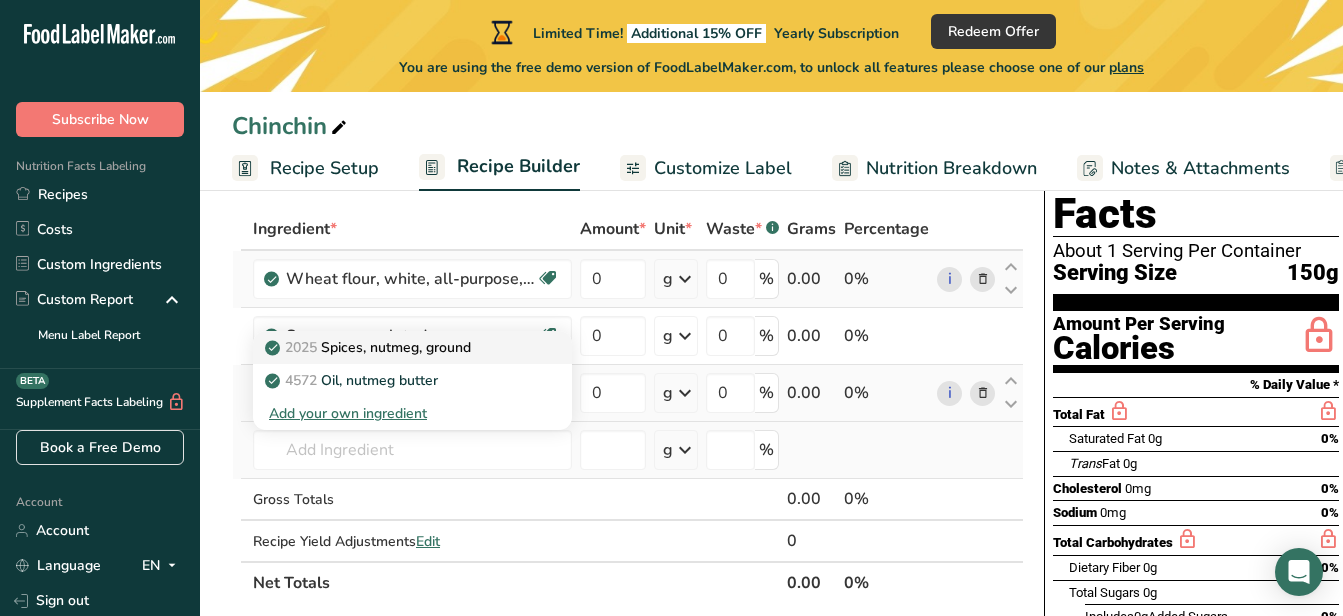 click on "2025
Spices, nutmeg, ground" at bounding box center [370, 347] 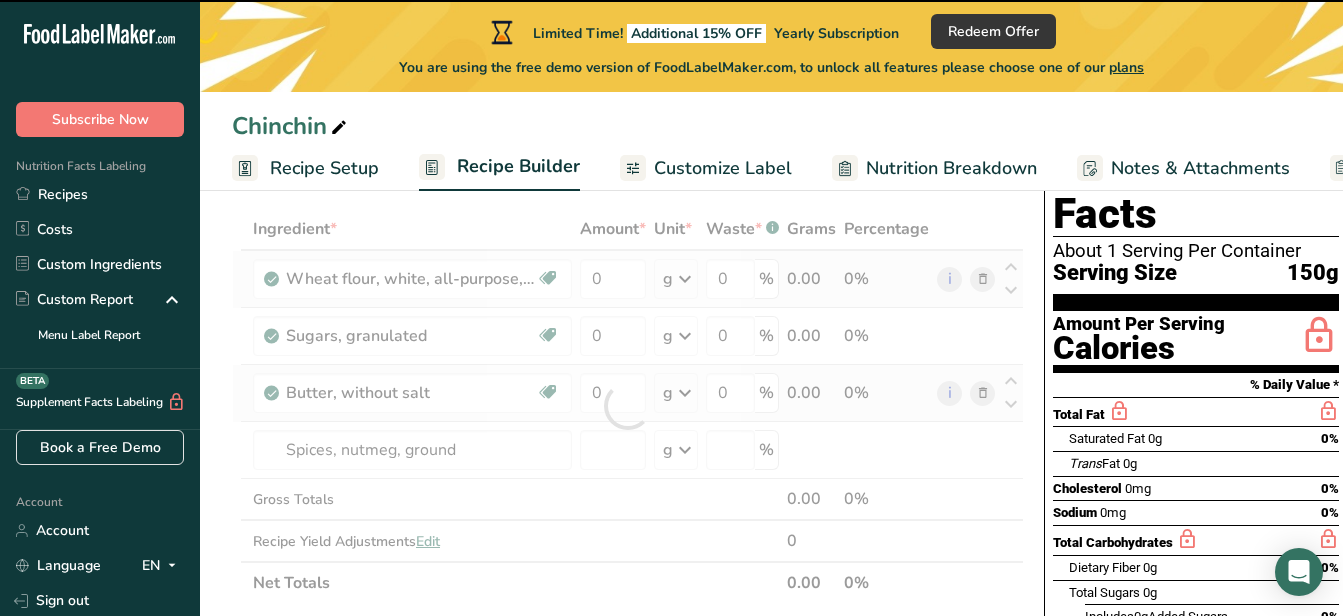type on "0" 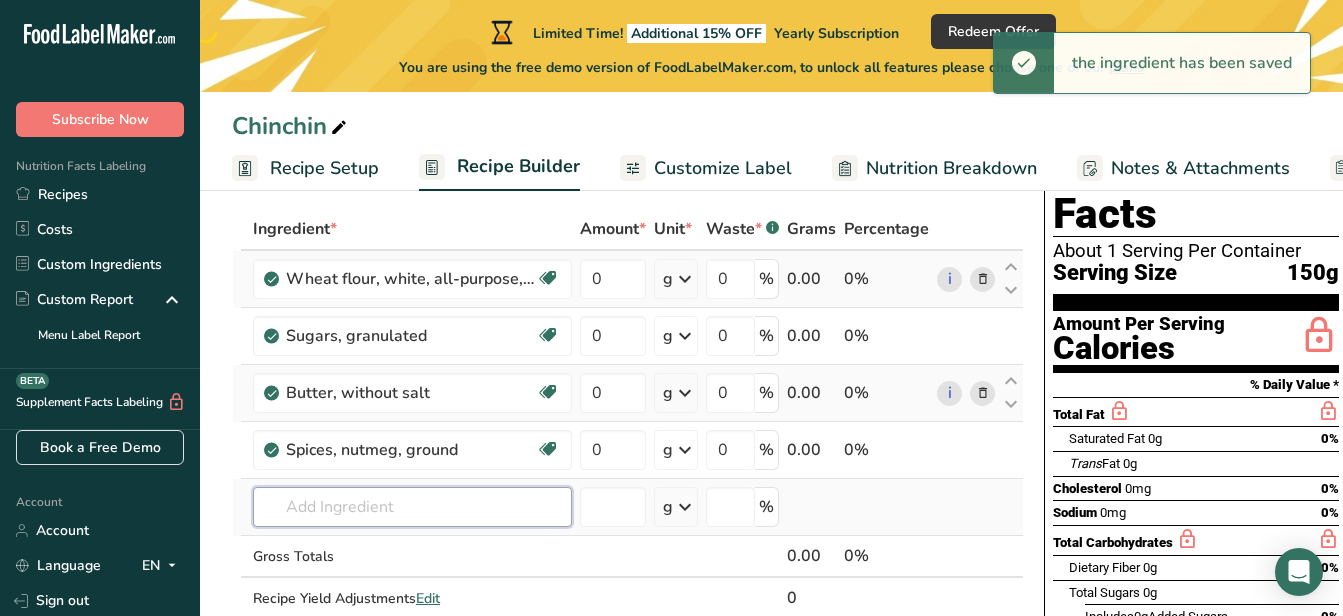 click at bounding box center [412, 507] 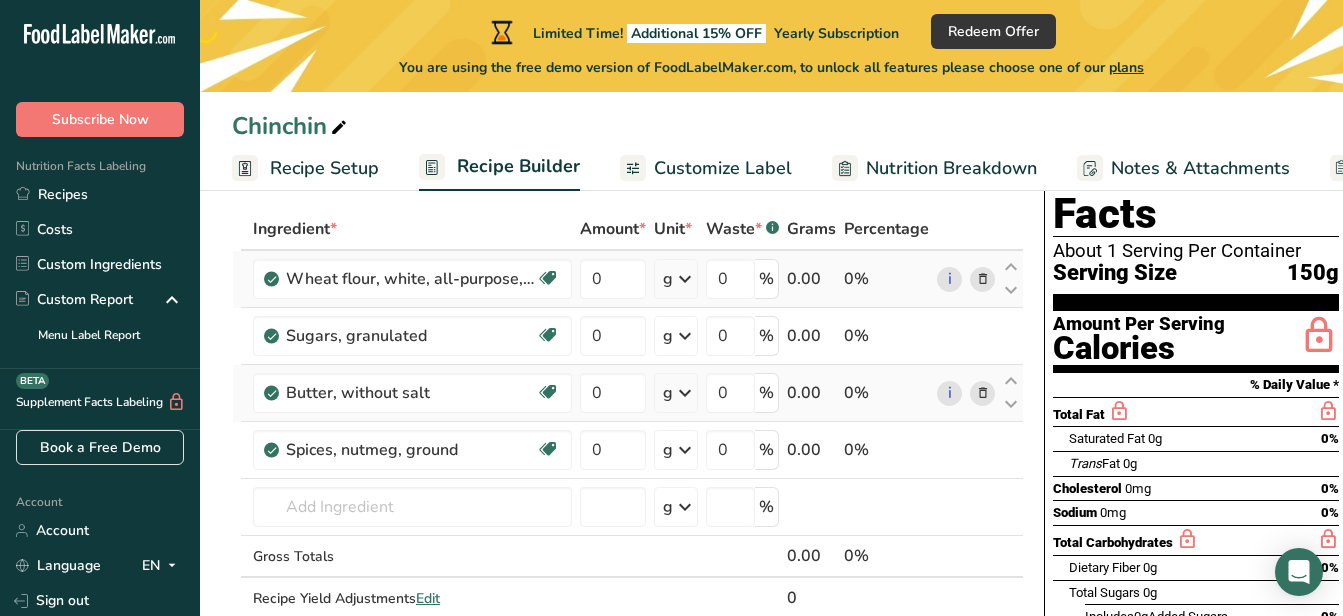 click on "plans" at bounding box center (1126, 67) 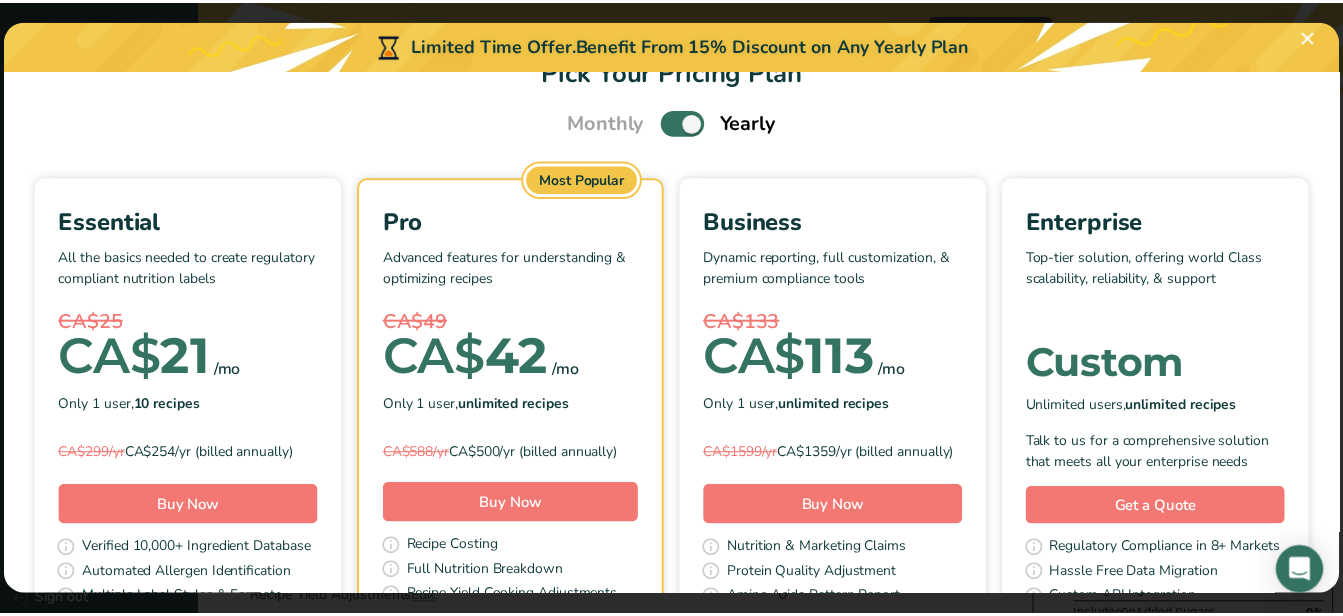 scroll, scrollTop: 0, scrollLeft: 0, axis: both 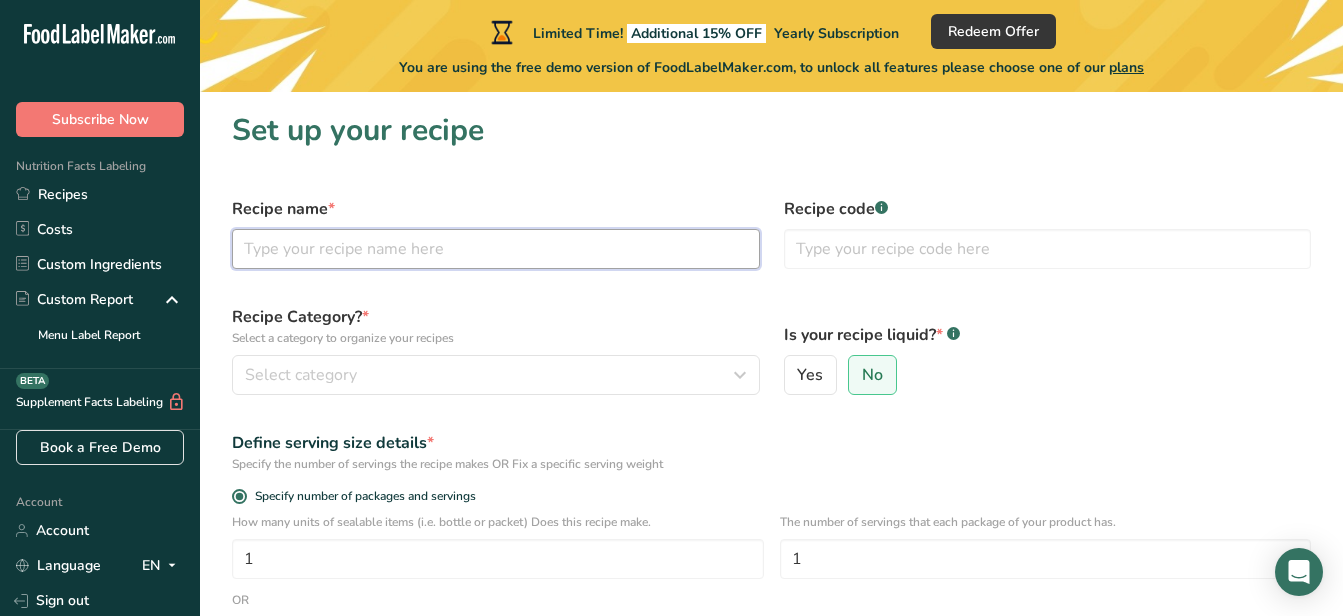 click at bounding box center (496, 249) 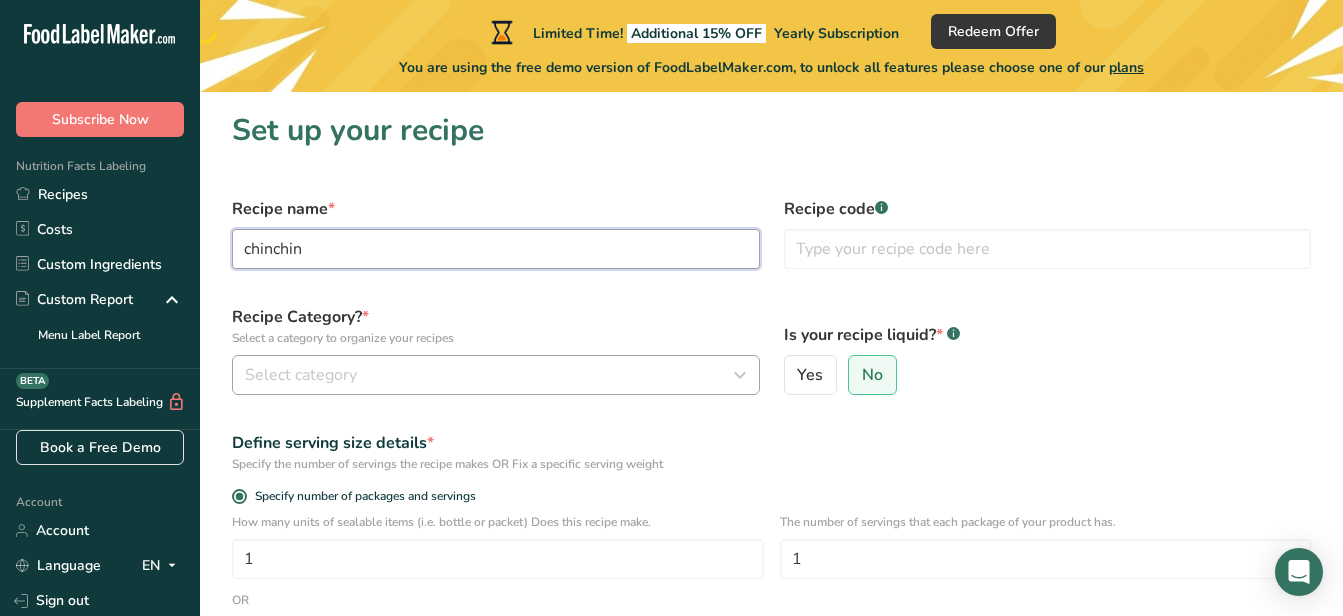 type on "chinchin" 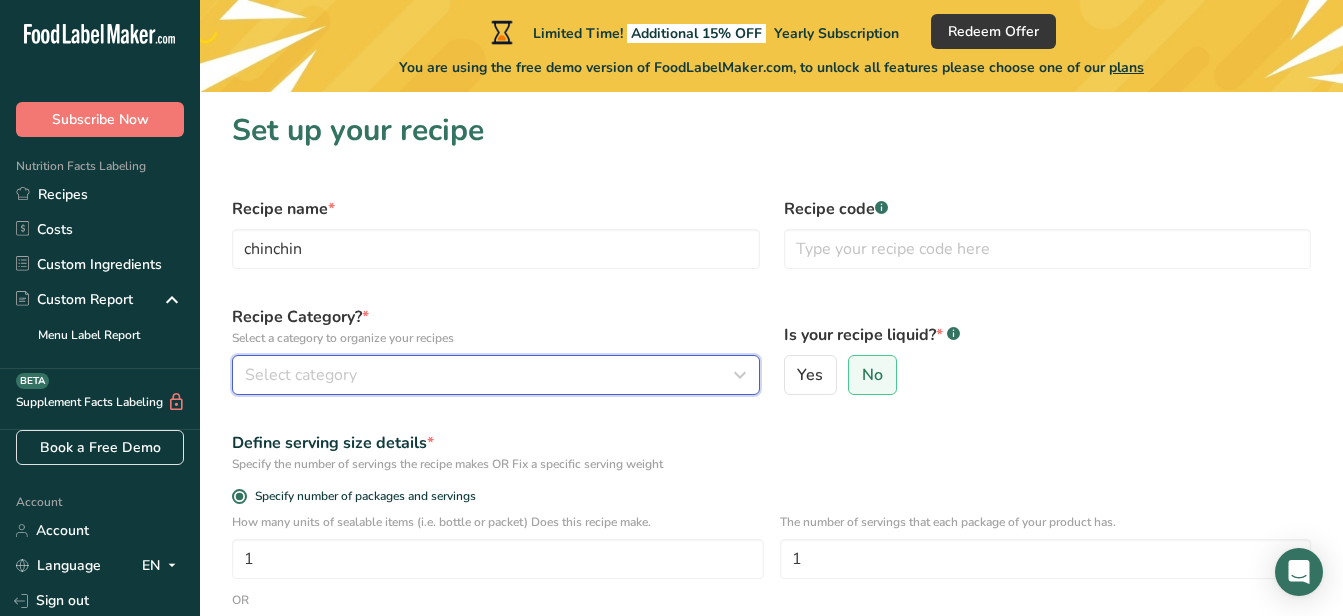click on "Select category" at bounding box center (301, 375) 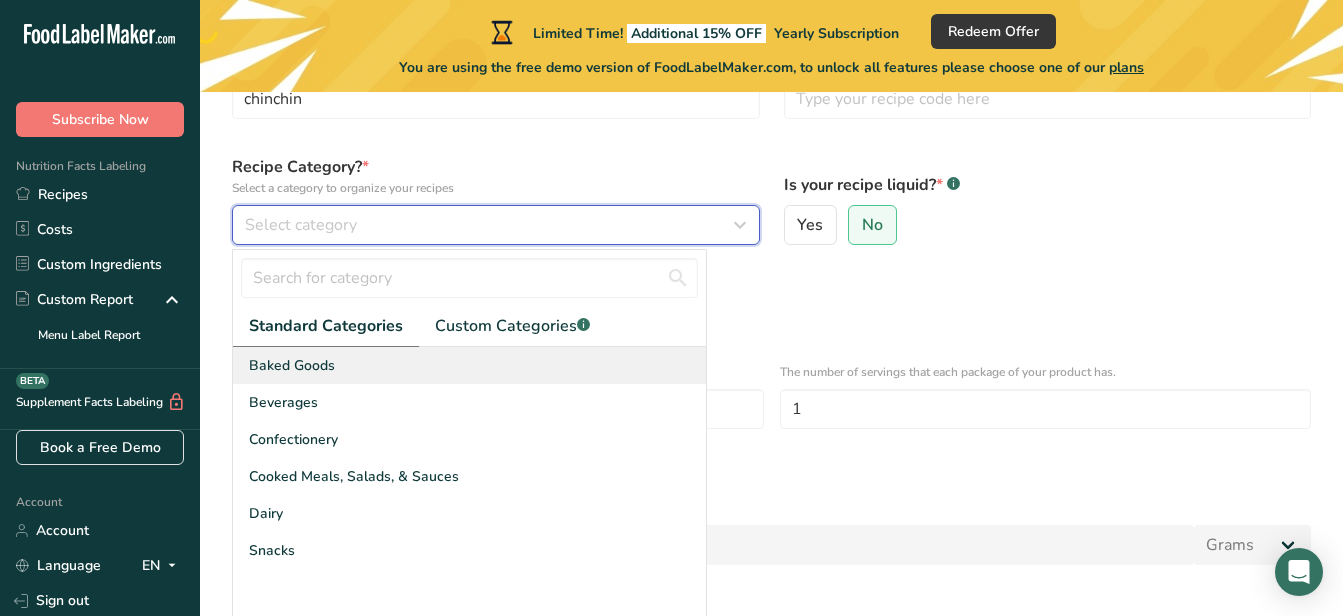 scroll, scrollTop: 200, scrollLeft: 0, axis: vertical 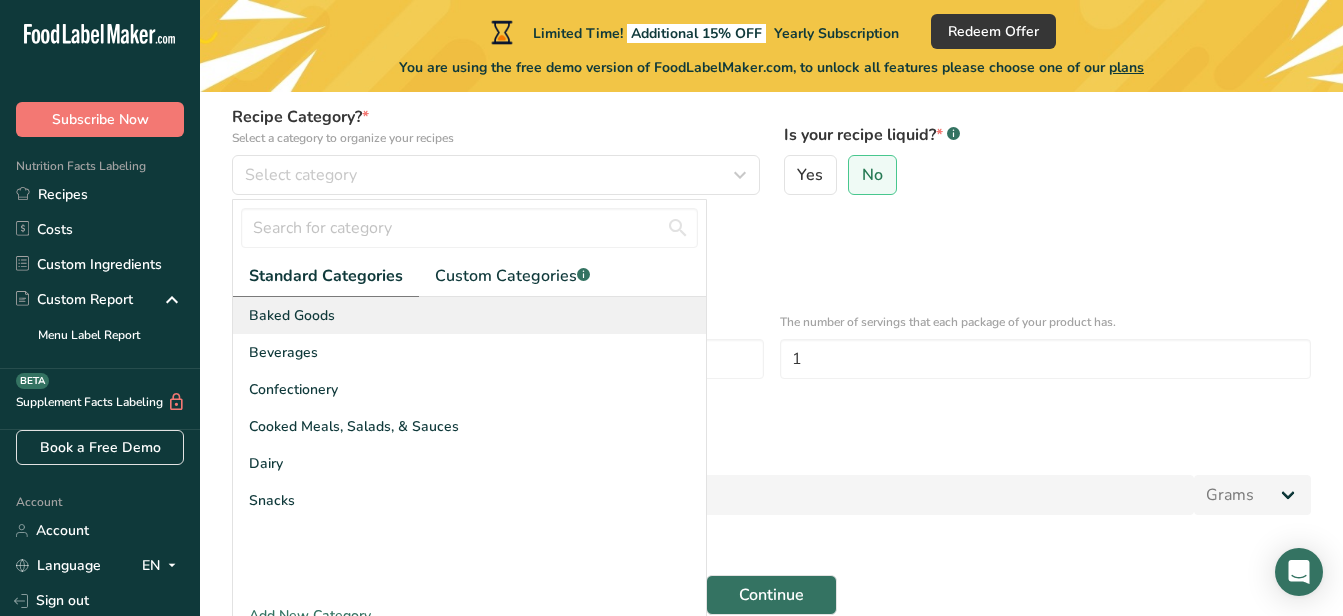 click on "Baked Goods" at bounding box center (292, 315) 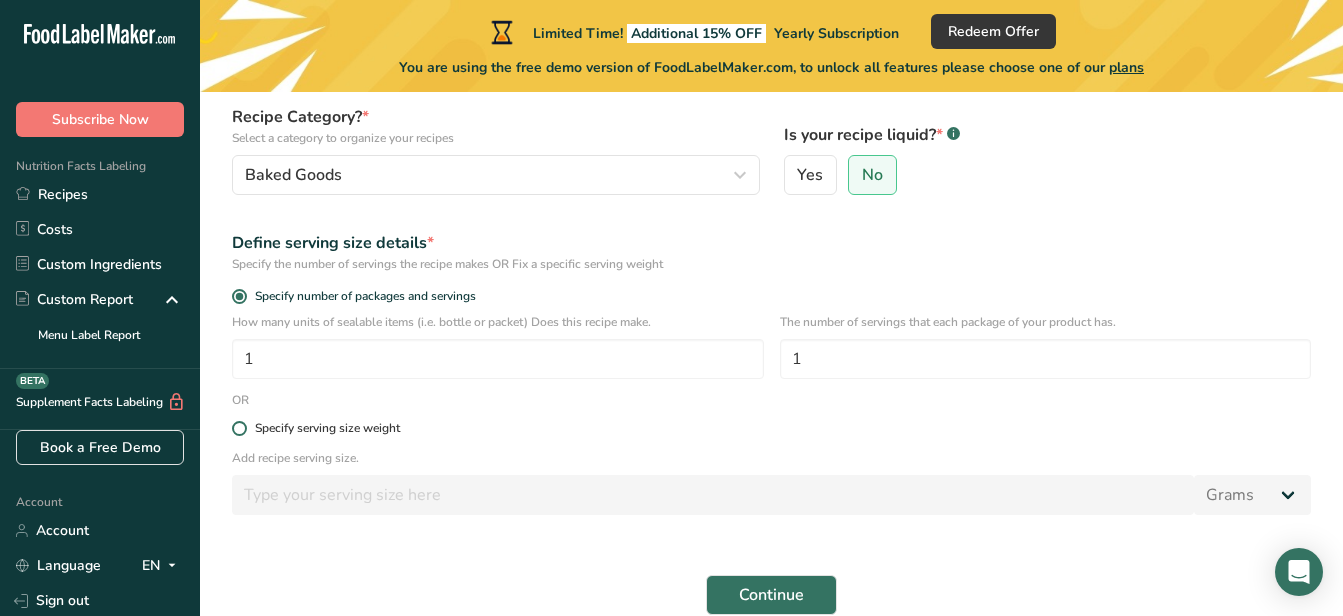 click at bounding box center [239, 428] 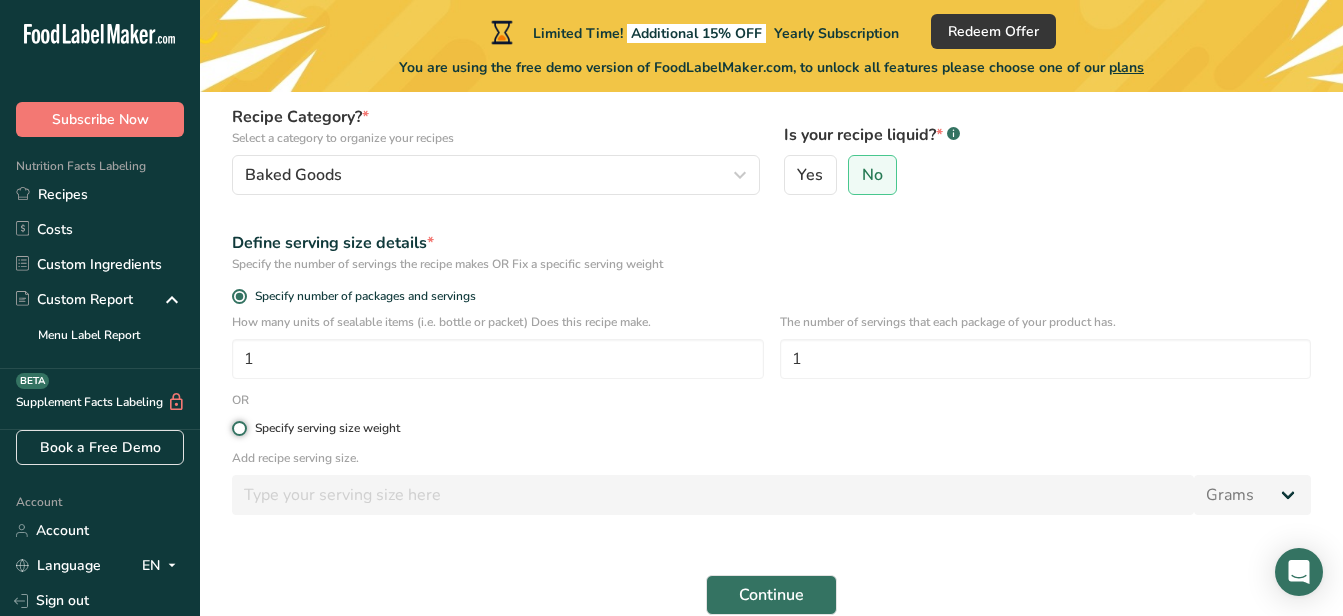 click on "Specify serving size weight" at bounding box center (238, 428) 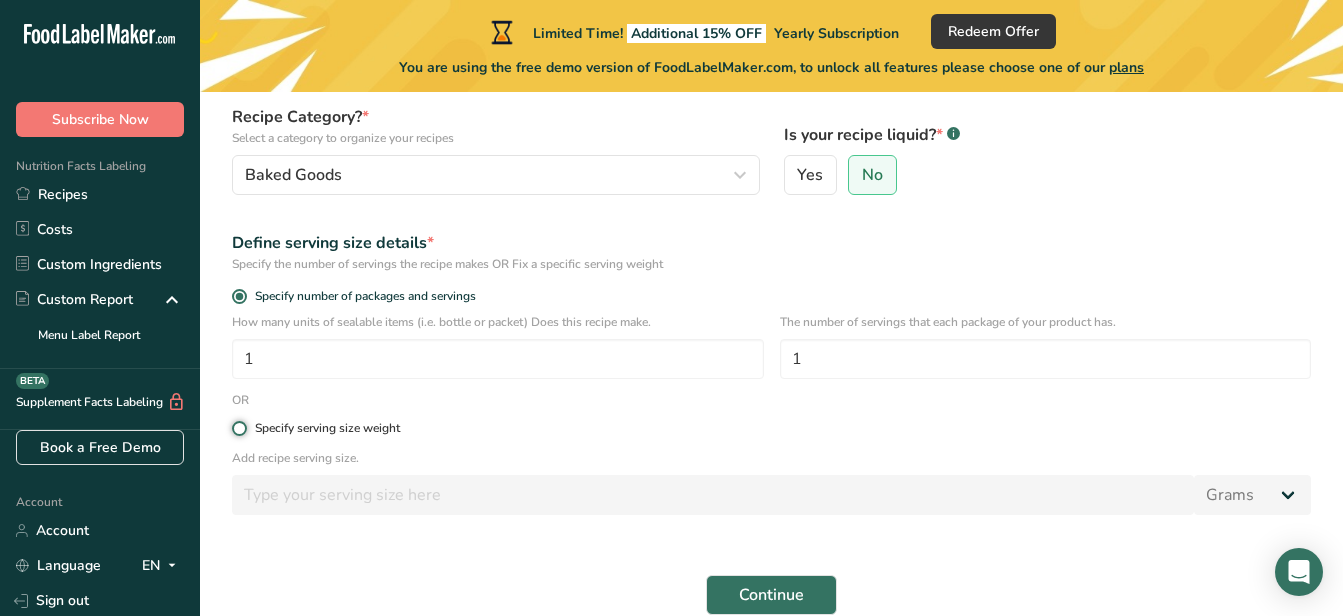 radio on "true" 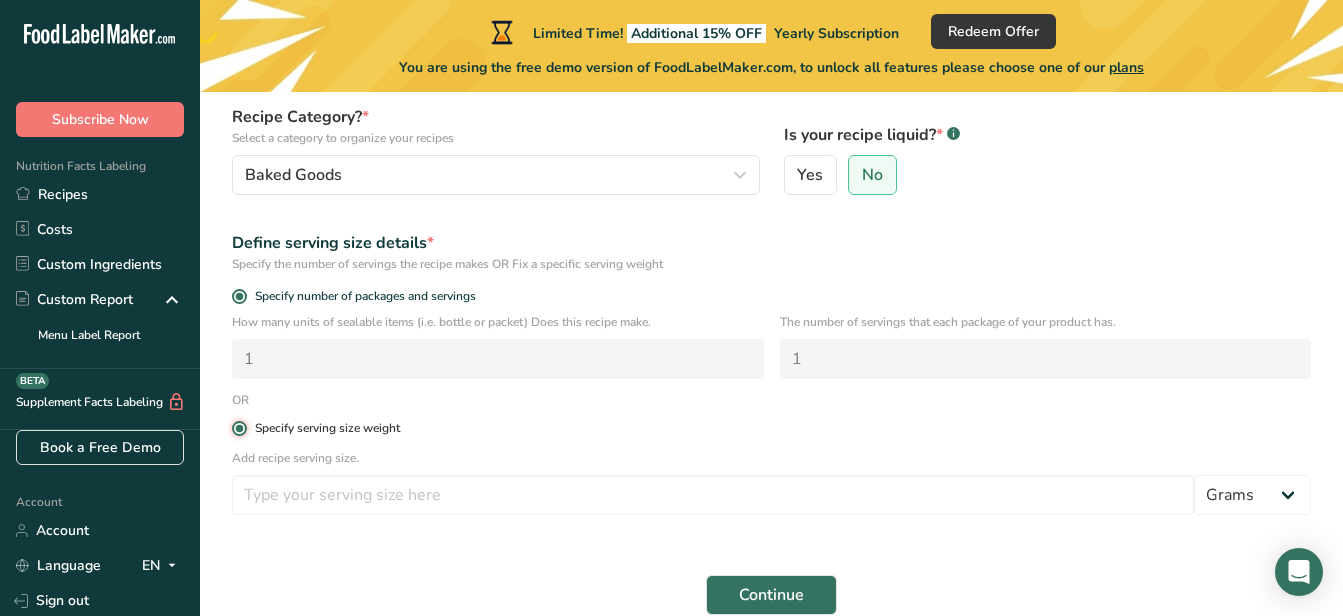 radio on "false" 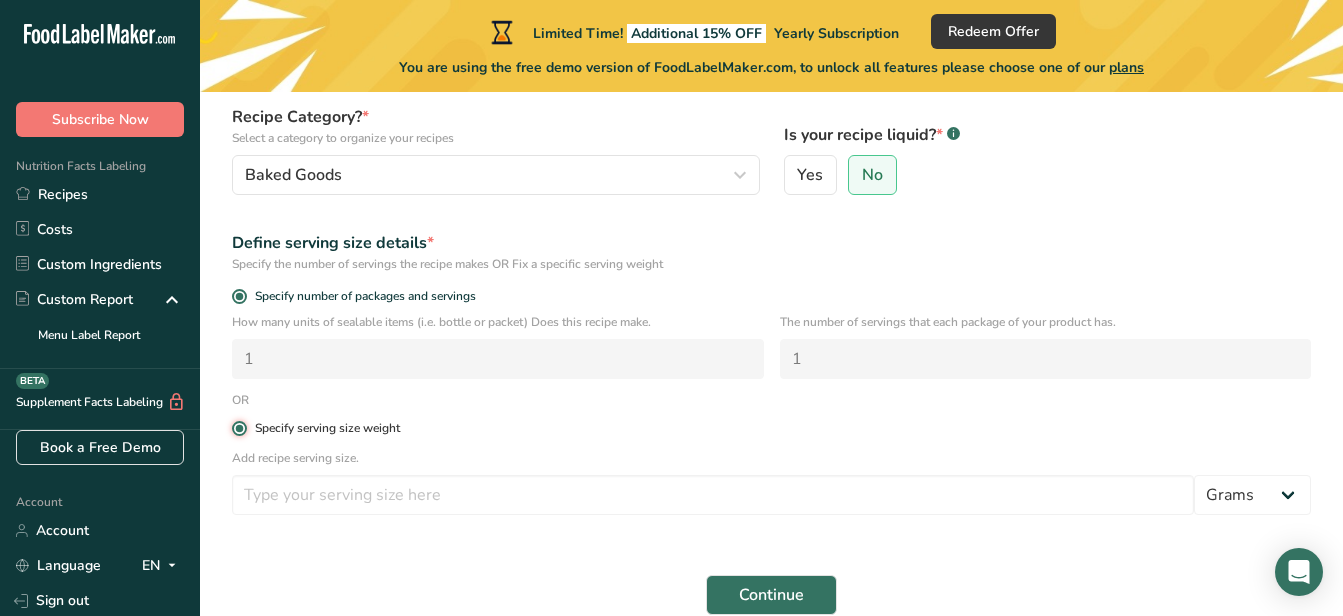 type 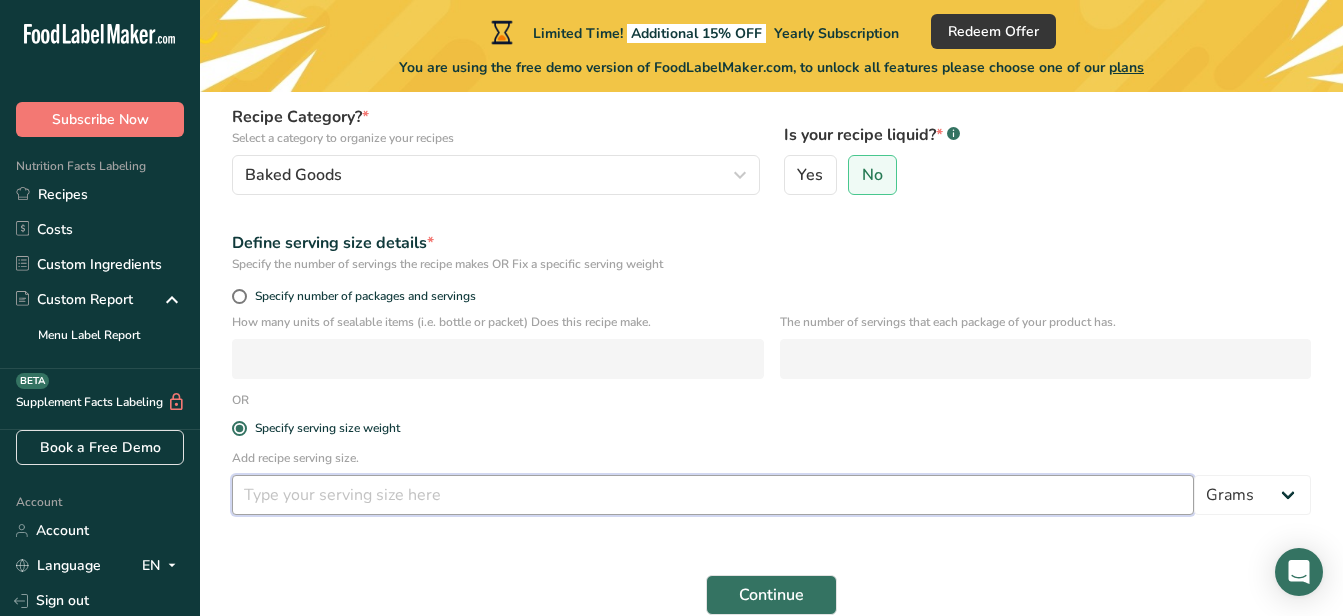 click at bounding box center (713, 495) 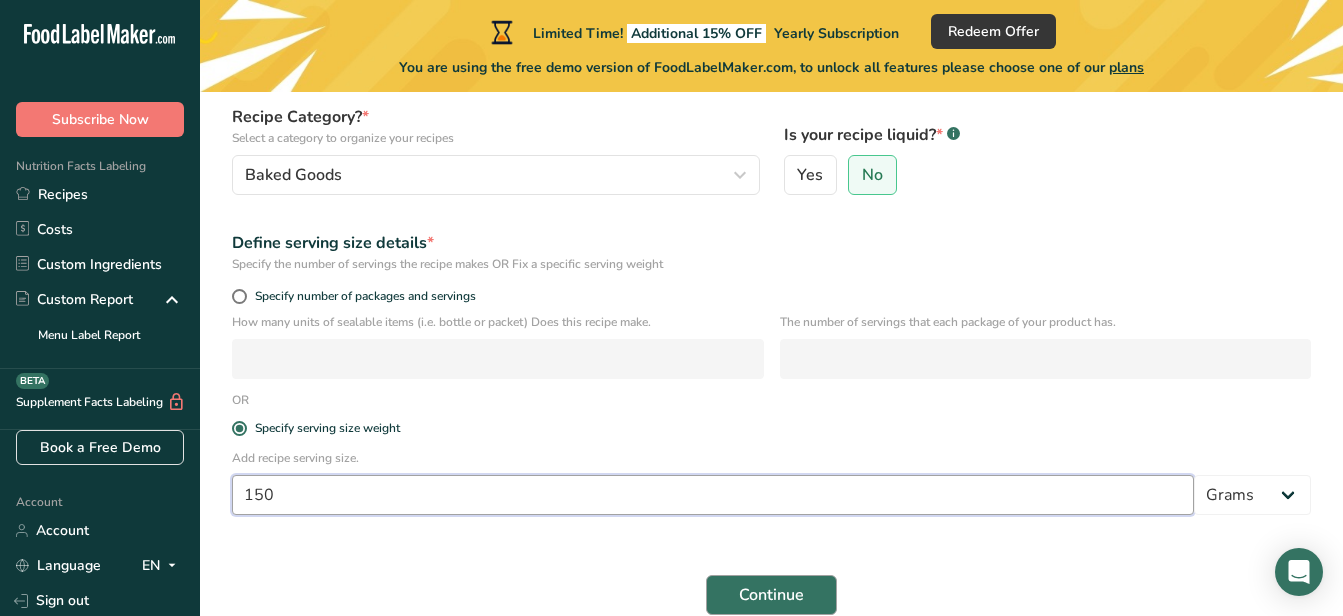 type on "150" 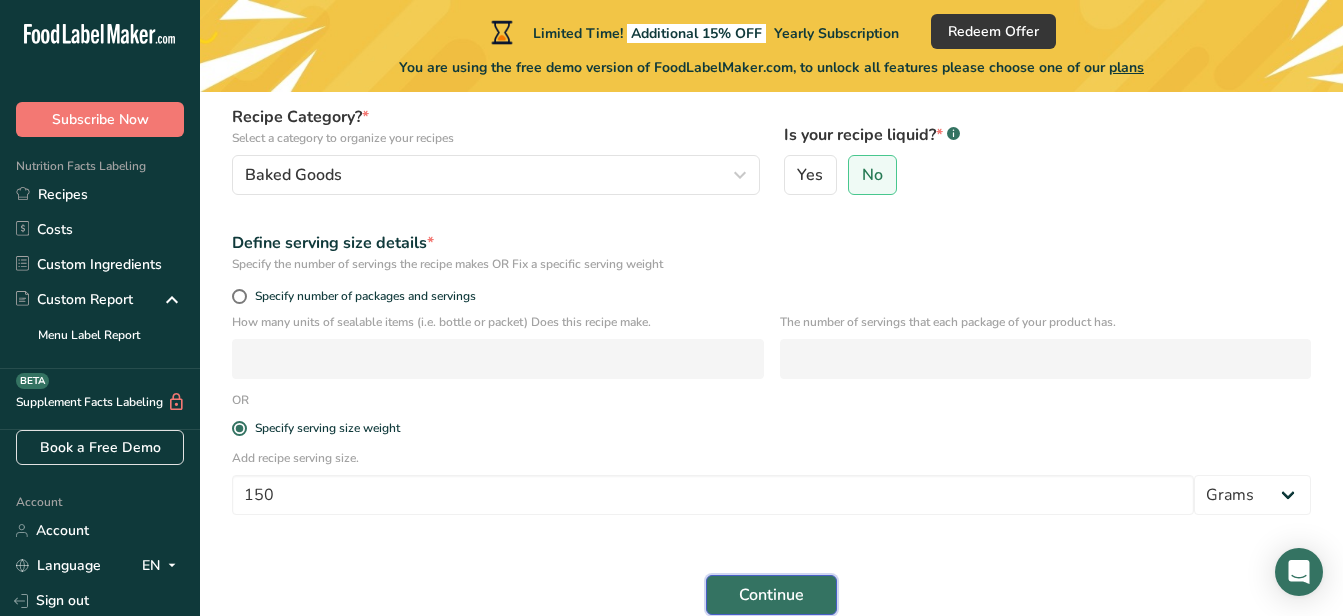 click on "Continue" at bounding box center [771, 595] 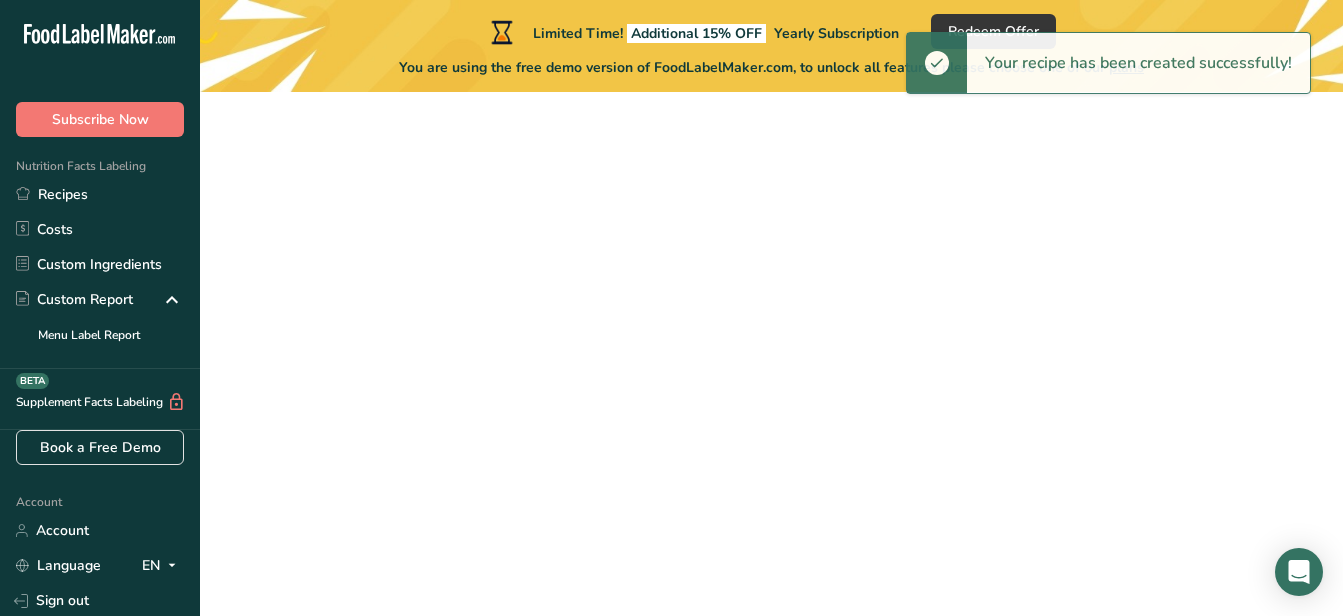 scroll, scrollTop: 0, scrollLeft: 0, axis: both 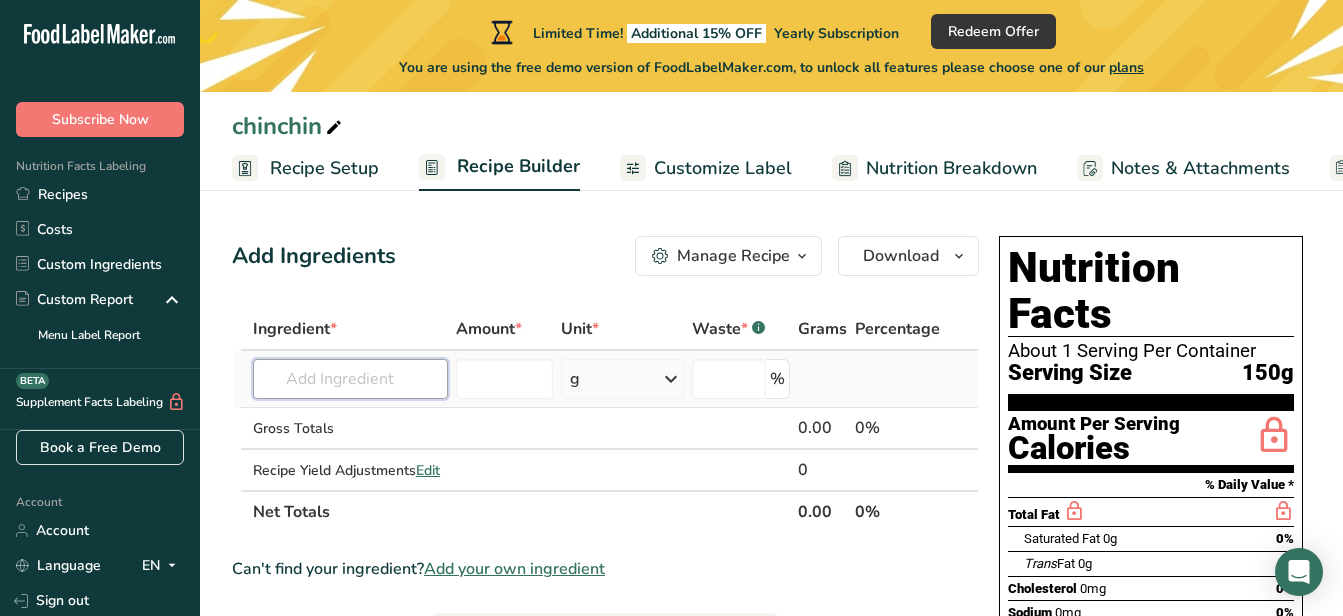 click at bounding box center [350, 379] 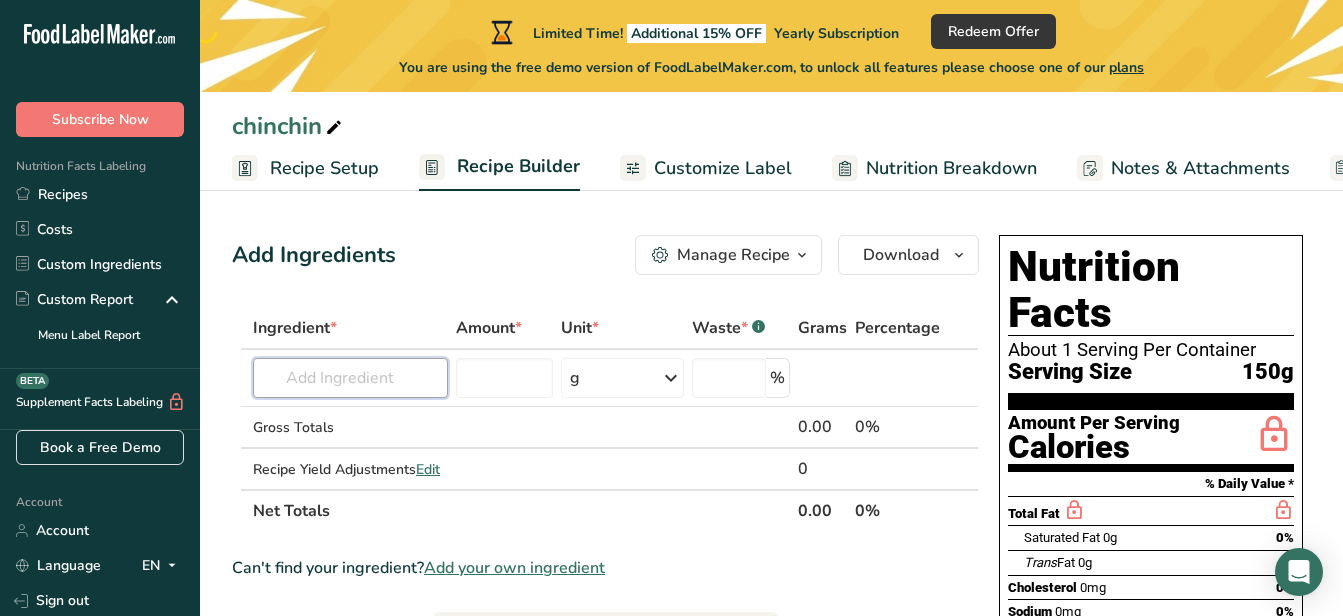 scroll, scrollTop: 0, scrollLeft: 0, axis: both 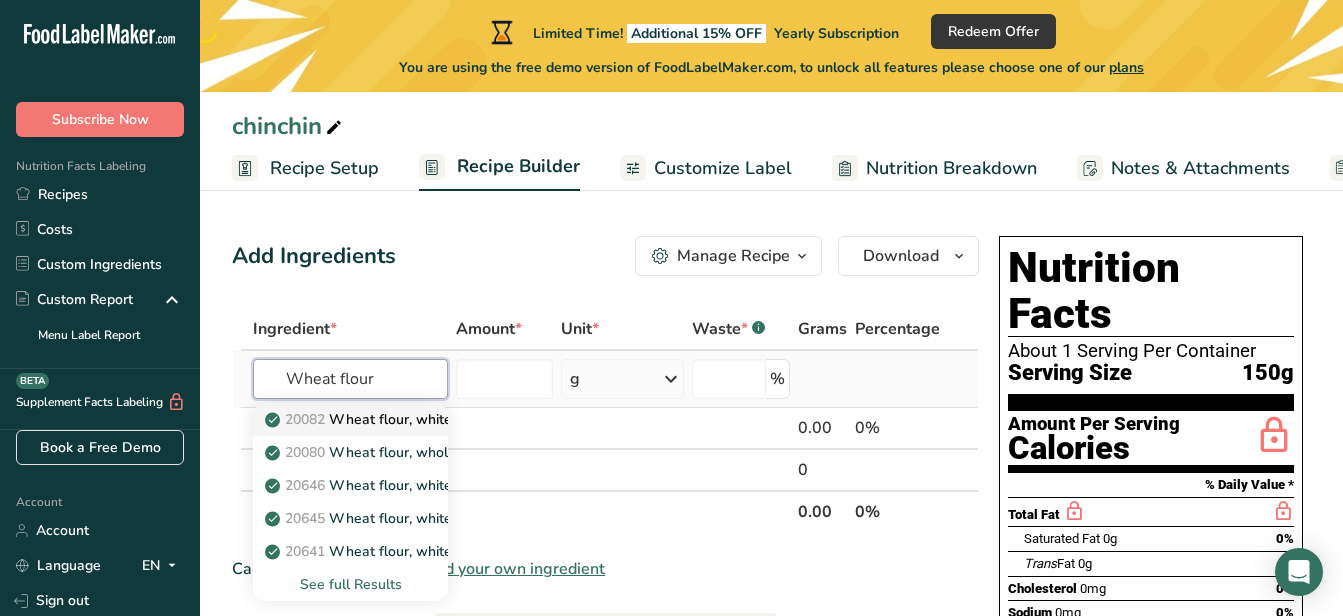 type on "Wheat flour" 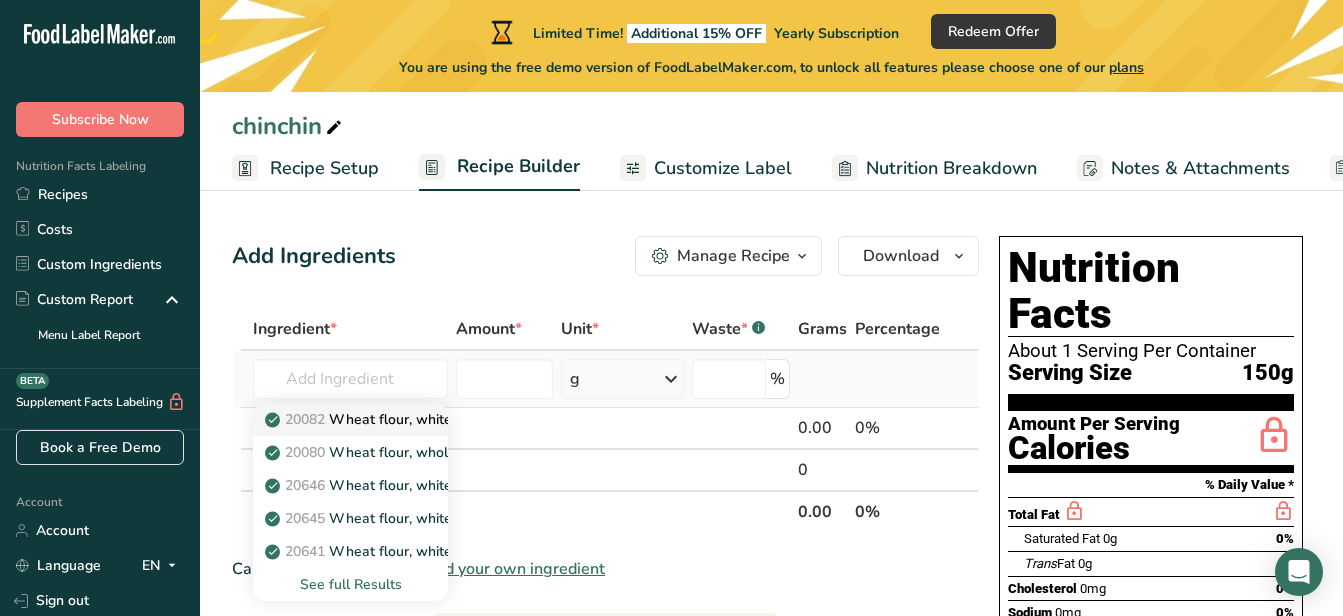 click on "20082
Wheat flour, white, all-purpose, self-rising, enriched" at bounding box center [467, 419] 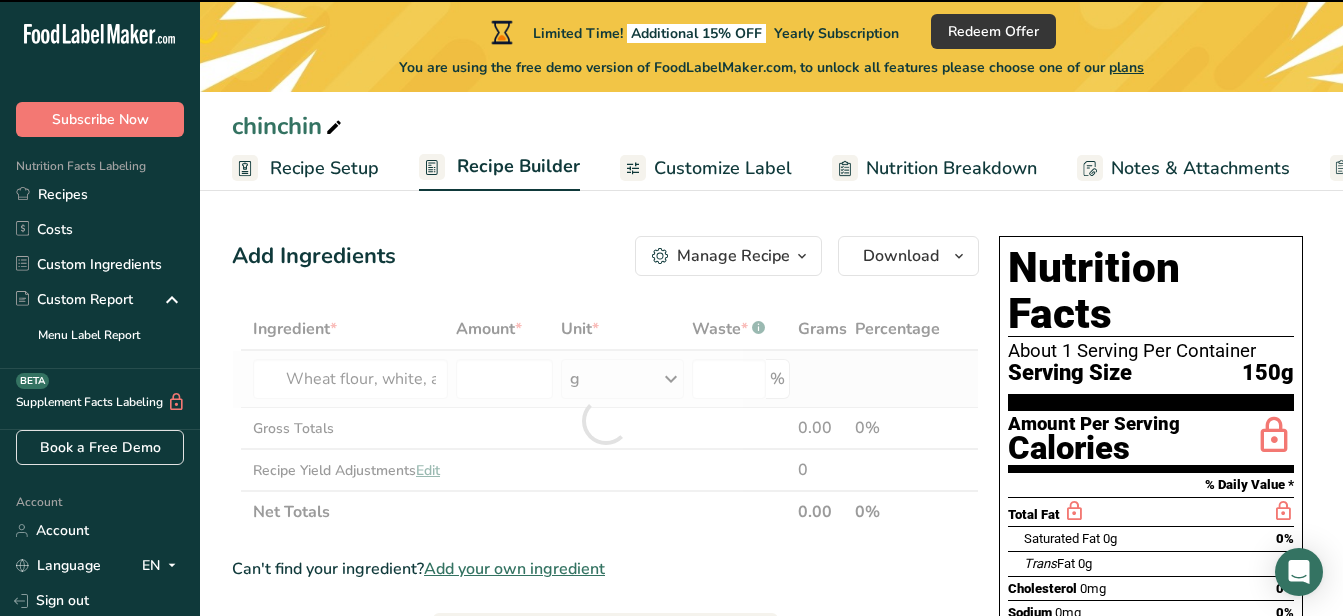 type on "0" 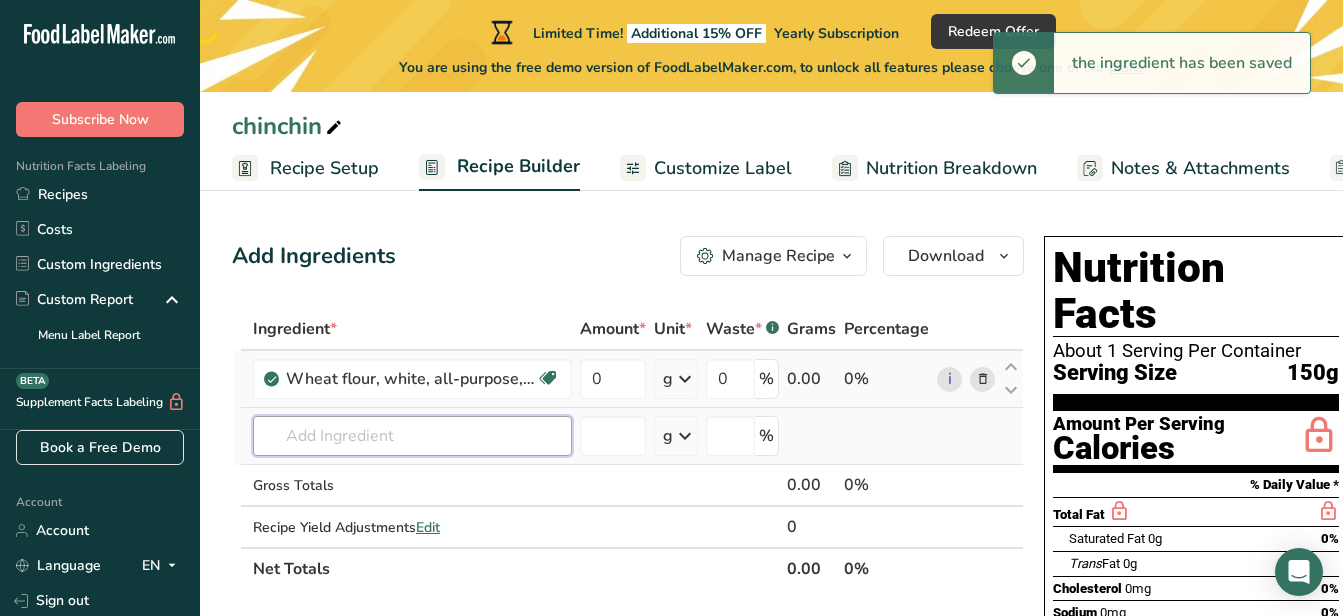 click at bounding box center (412, 436) 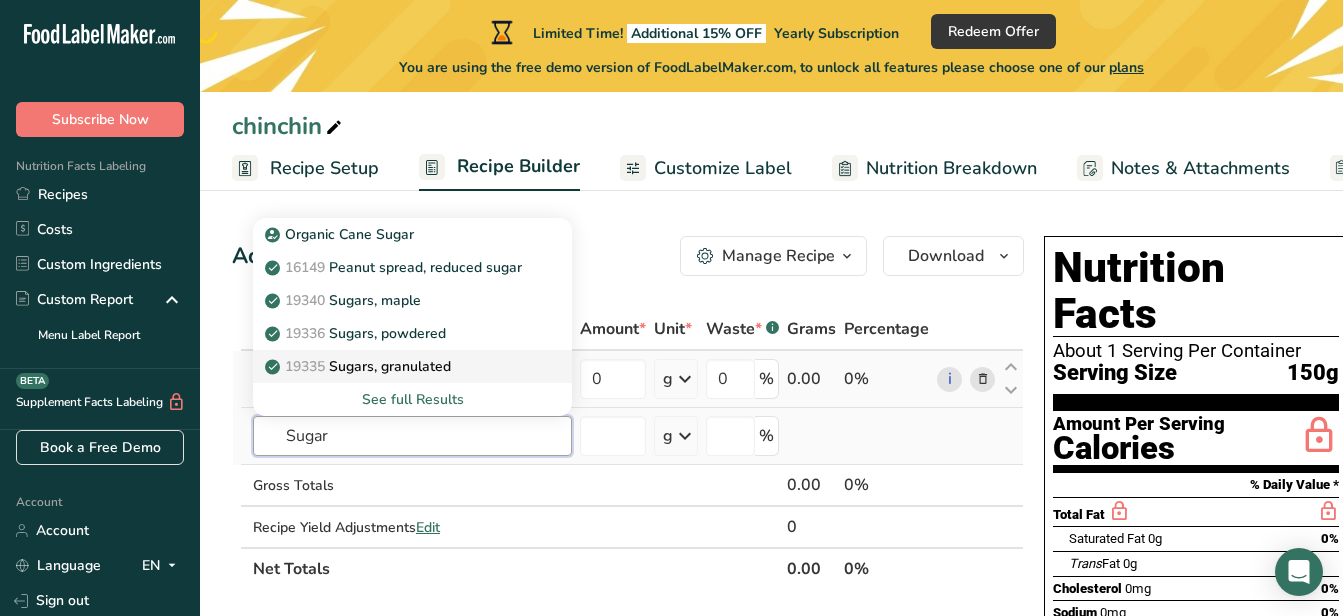 type on "Sugar" 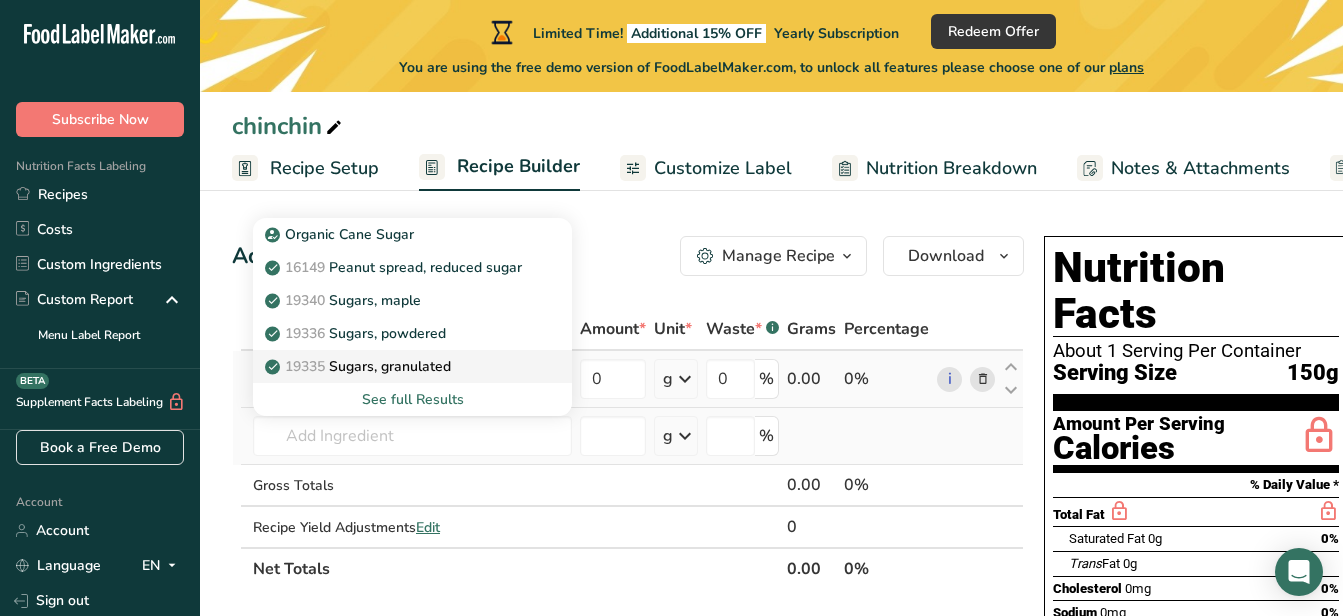 click on "19335
Sugars, granulated" at bounding box center (360, 366) 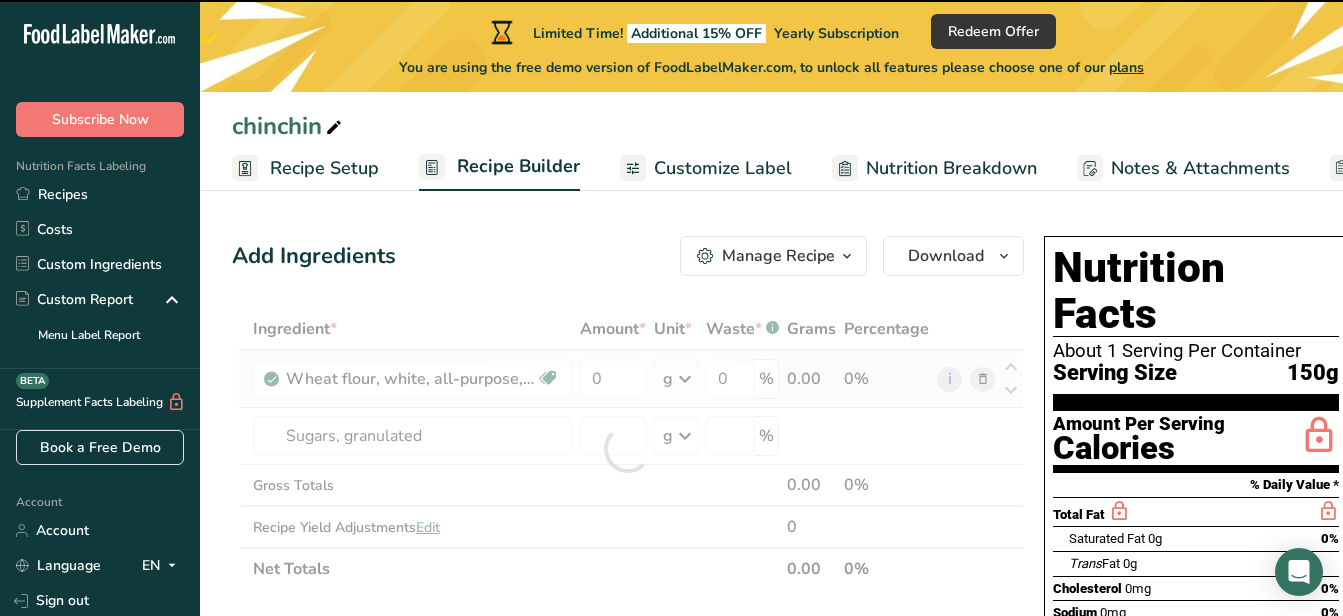 type on "0" 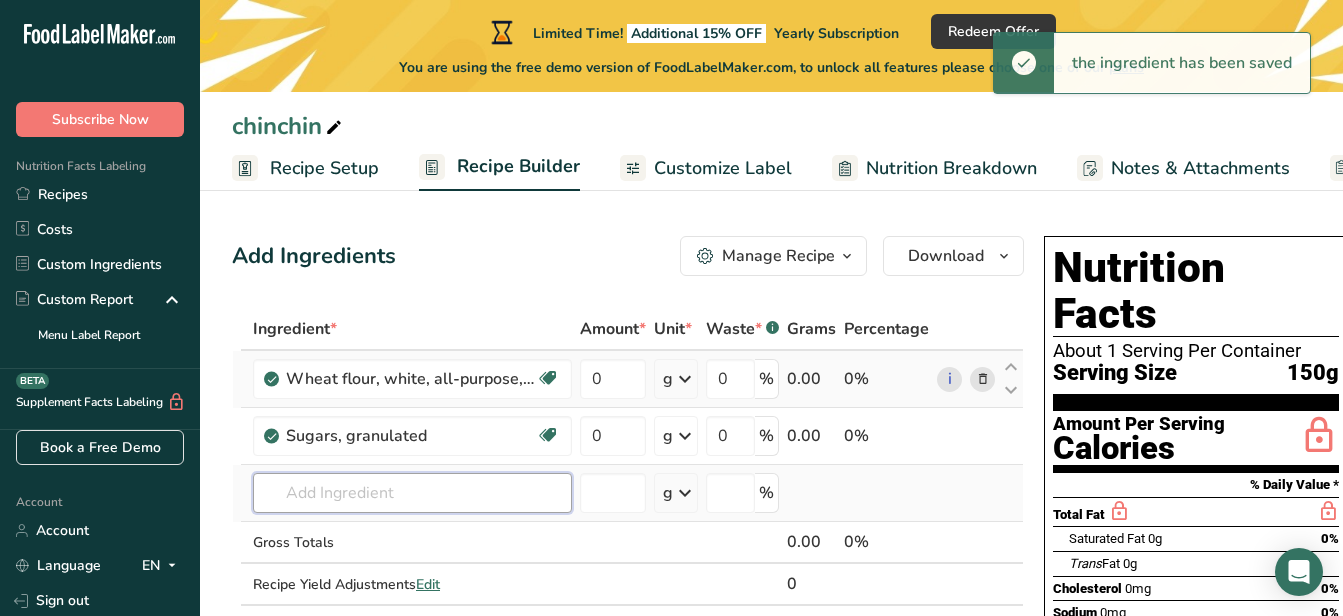 click at bounding box center (412, 493) 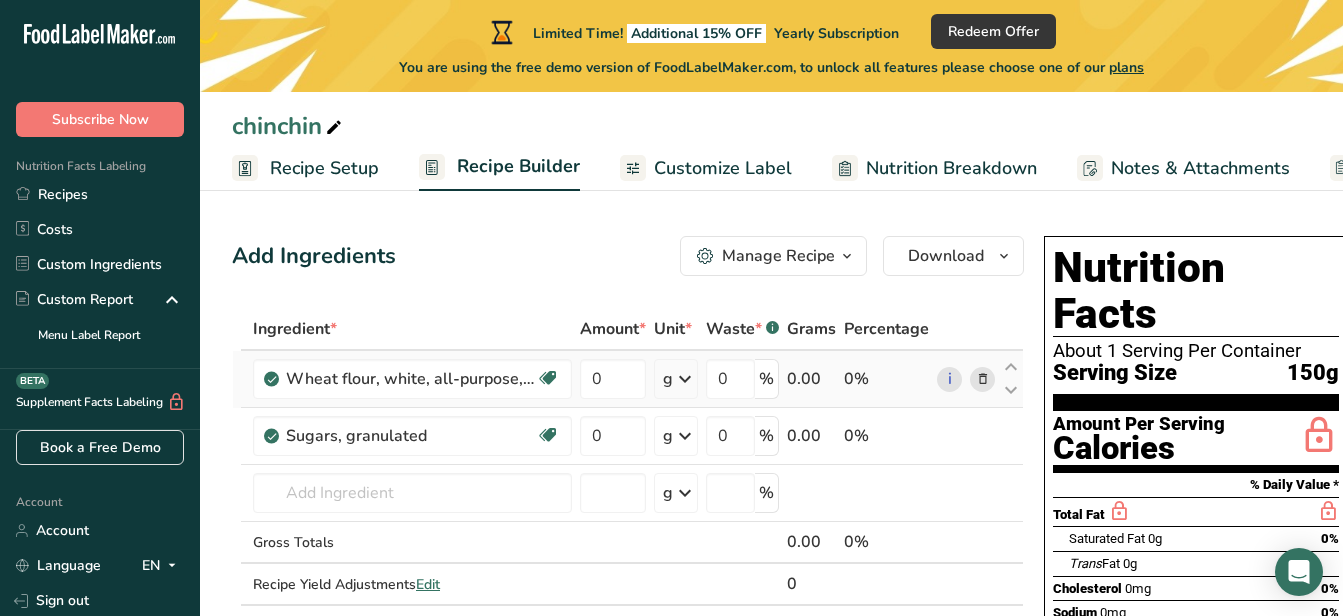 click at bounding box center [685, 379] 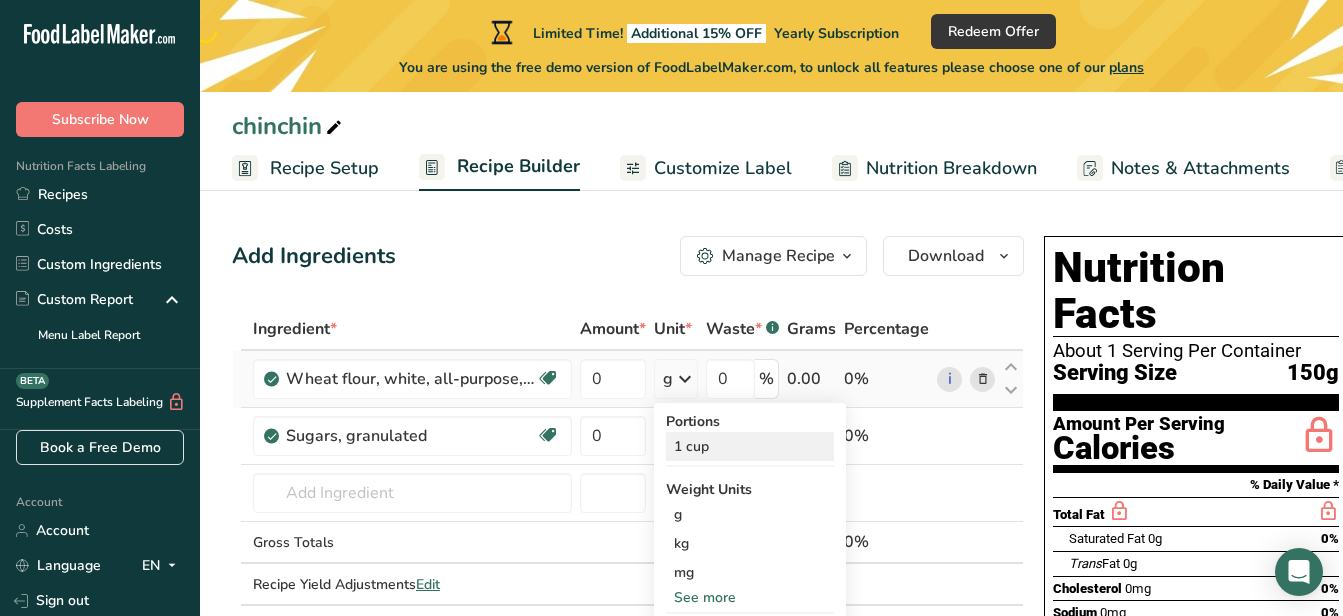 click on "1 cup" at bounding box center (750, 446) 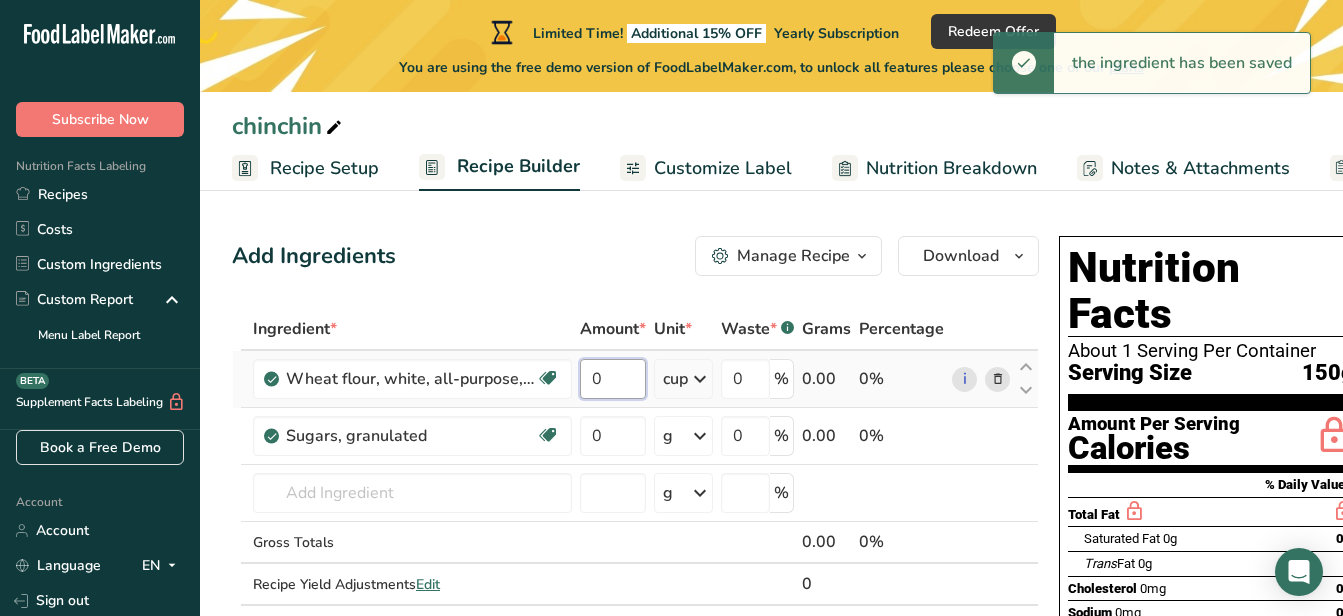 click on "0" at bounding box center (613, 379) 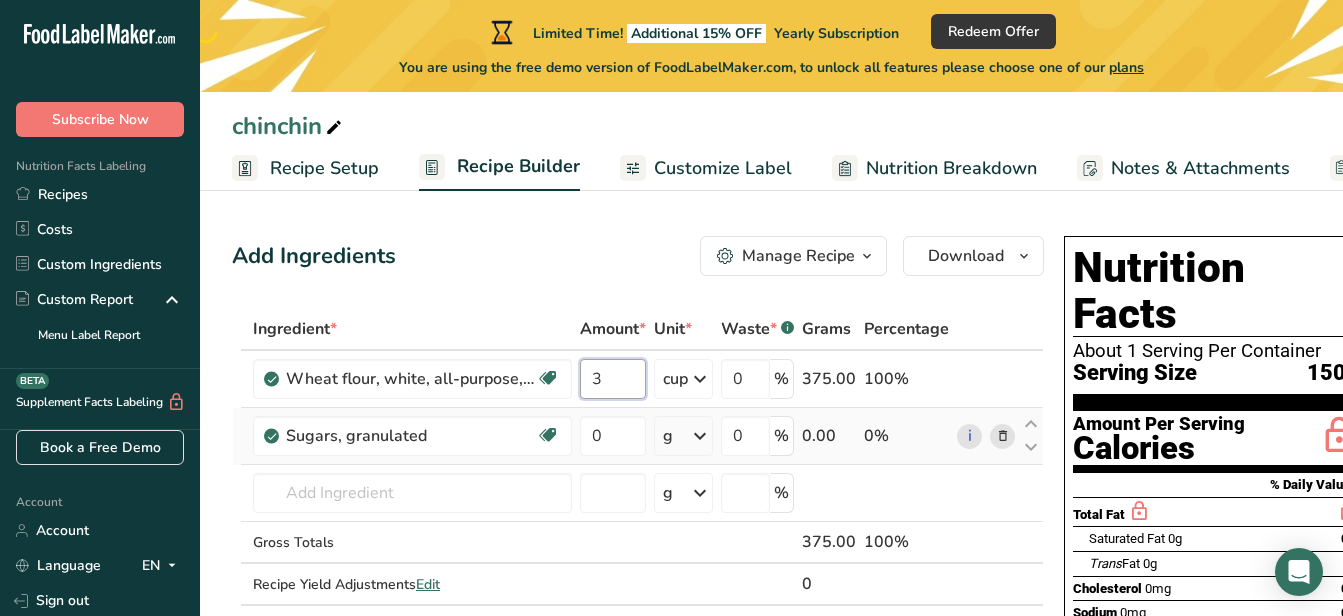 type on "3" 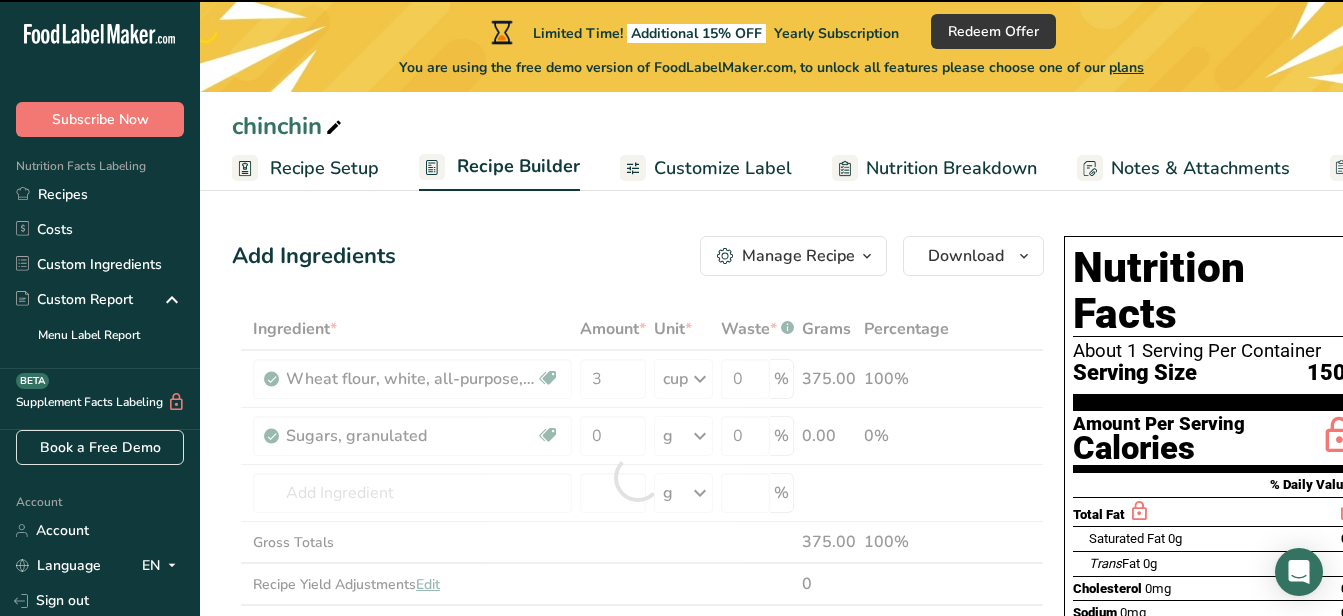 click on "Ingredient *
Amount *
Unit *
Waste *   .a-a{fill:#347362;}.b-a{fill:#fff;}          Grams
Percentage
Wheat flour, white, all-purpose, self-rising, enriched
Dairy free
Vegan
Vegetarian
Soy free
3
cup
Portions
1 cup
Weight Units
g
kg
mg
See more
Volume Units
l
Volume units require a density conversion. If you know your ingredient's density enter it below. Otherwise, click on "RIA" our AI Regulatory bot - she will be able to help you
lb/ft3
g/cm3
Confirm
mL
lb/ft3
0" at bounding box center [638, 477] 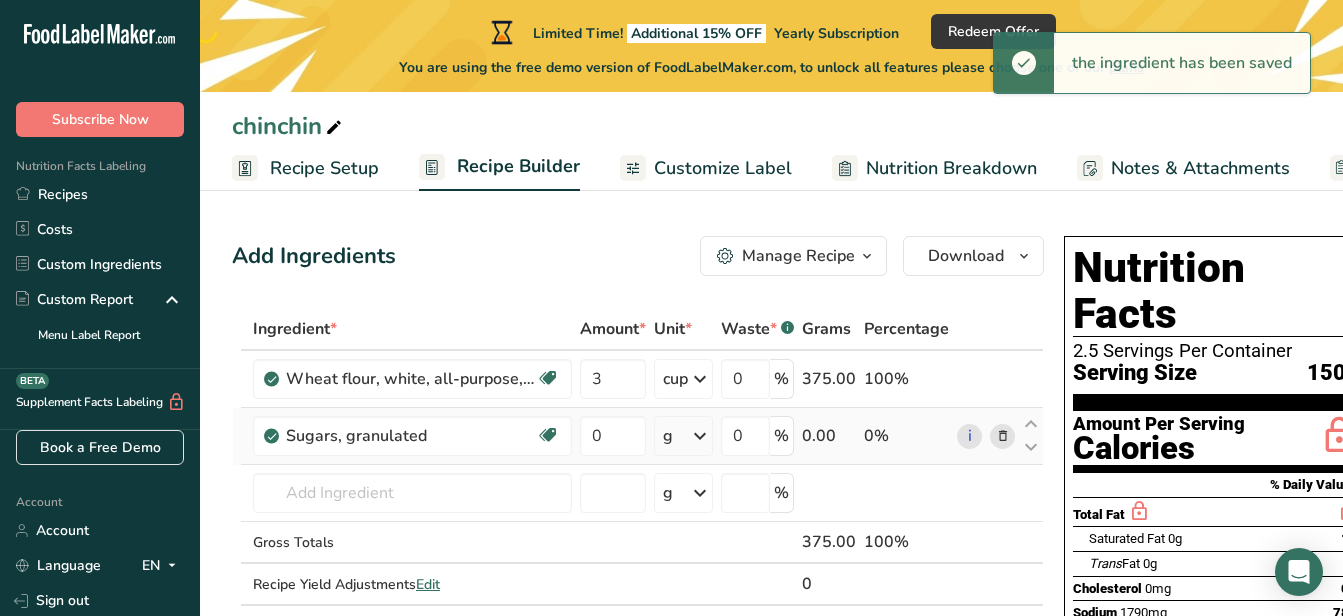 click at bounding box center (700, 436) 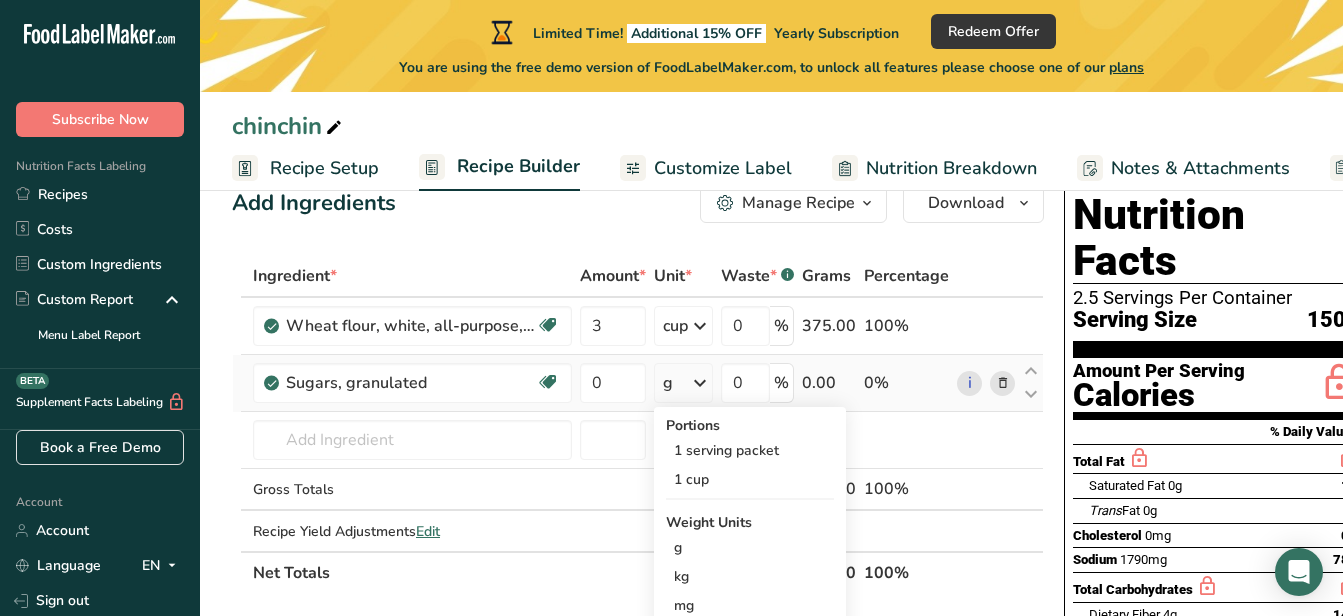 scroll, scrollTop: 100, scrollLeft: 0, axis: vertical 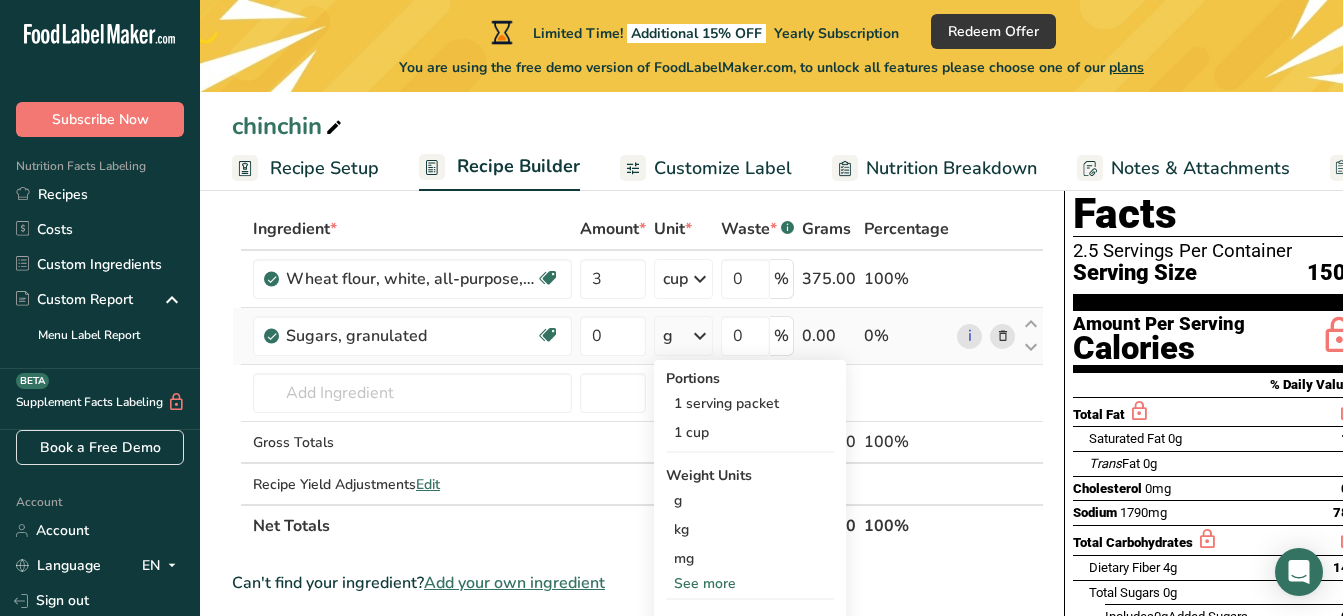 click on "See more" at bounding box center (750, 583) 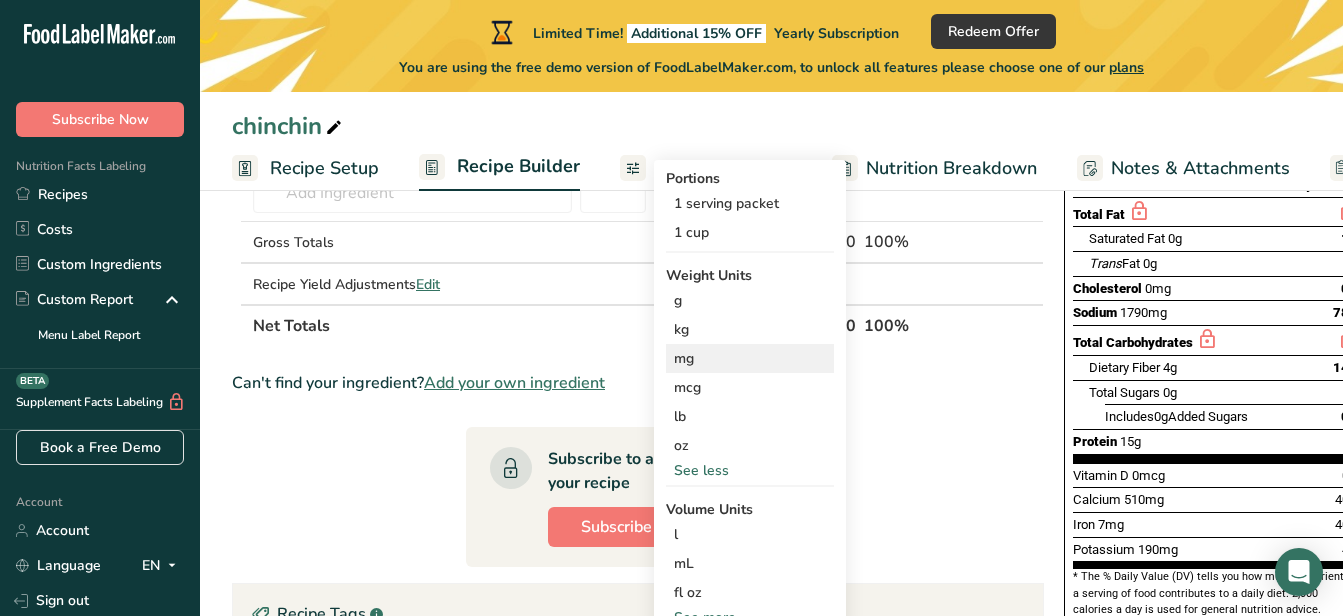scroll, scrollTop: 400, scrollLeft: 0, axis: vertical 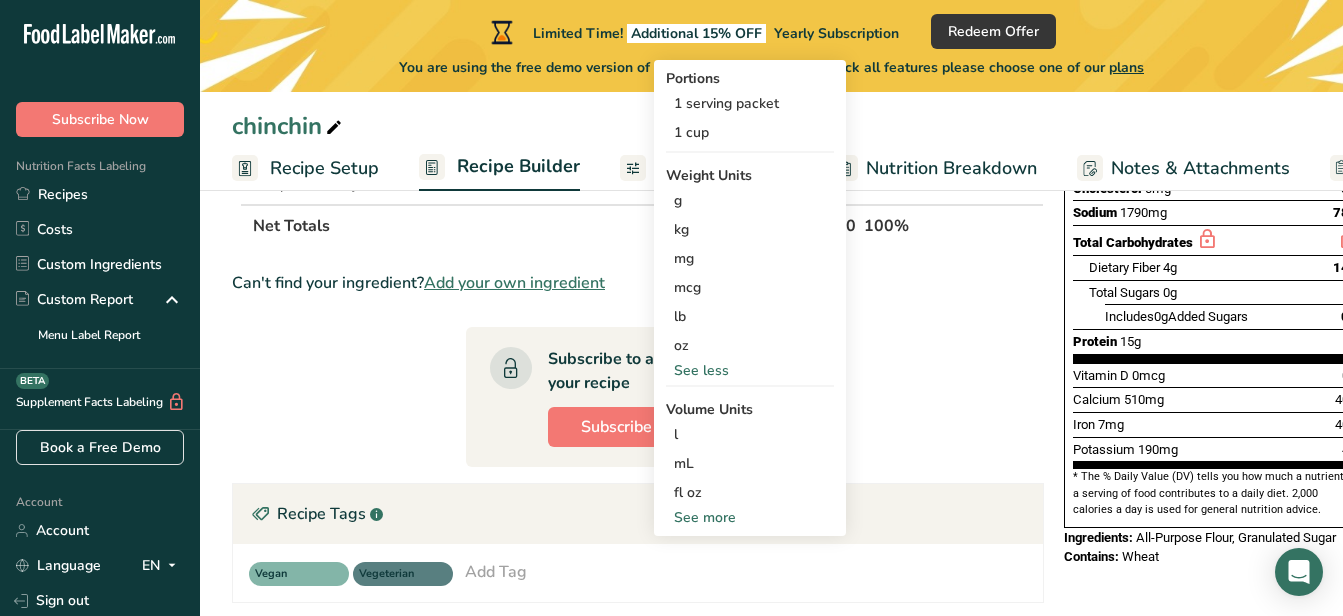 click on "See more" at bounding box center (750, 517) 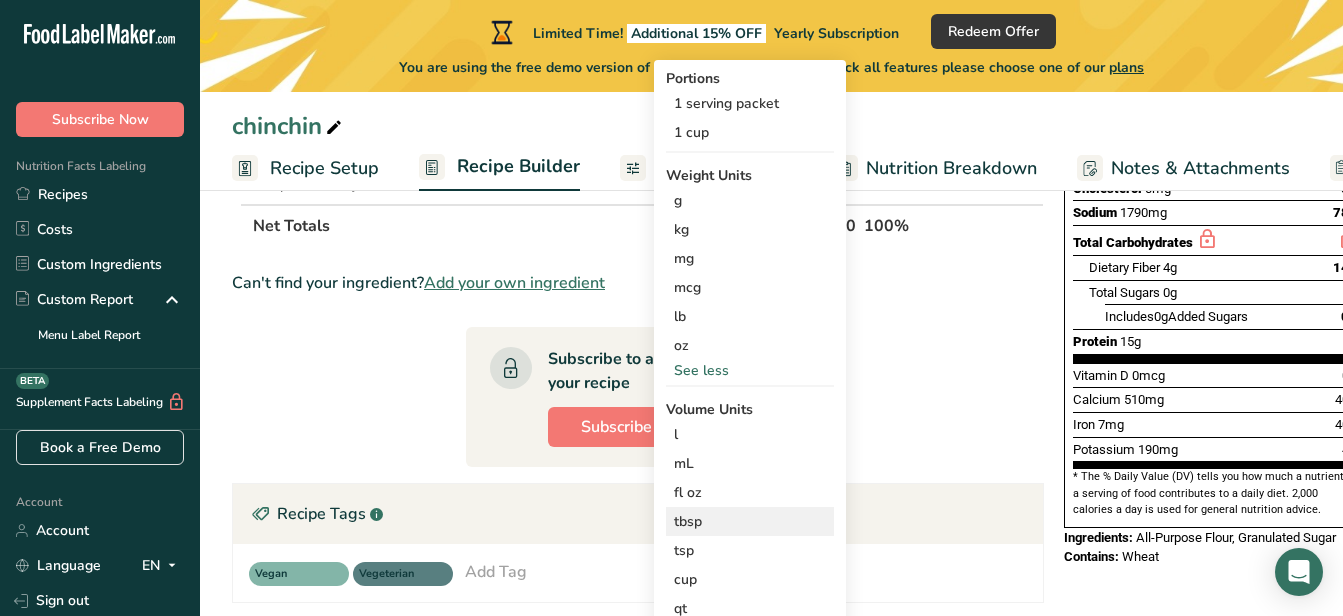 click on "tbsp" at bounding box center [750, 521] 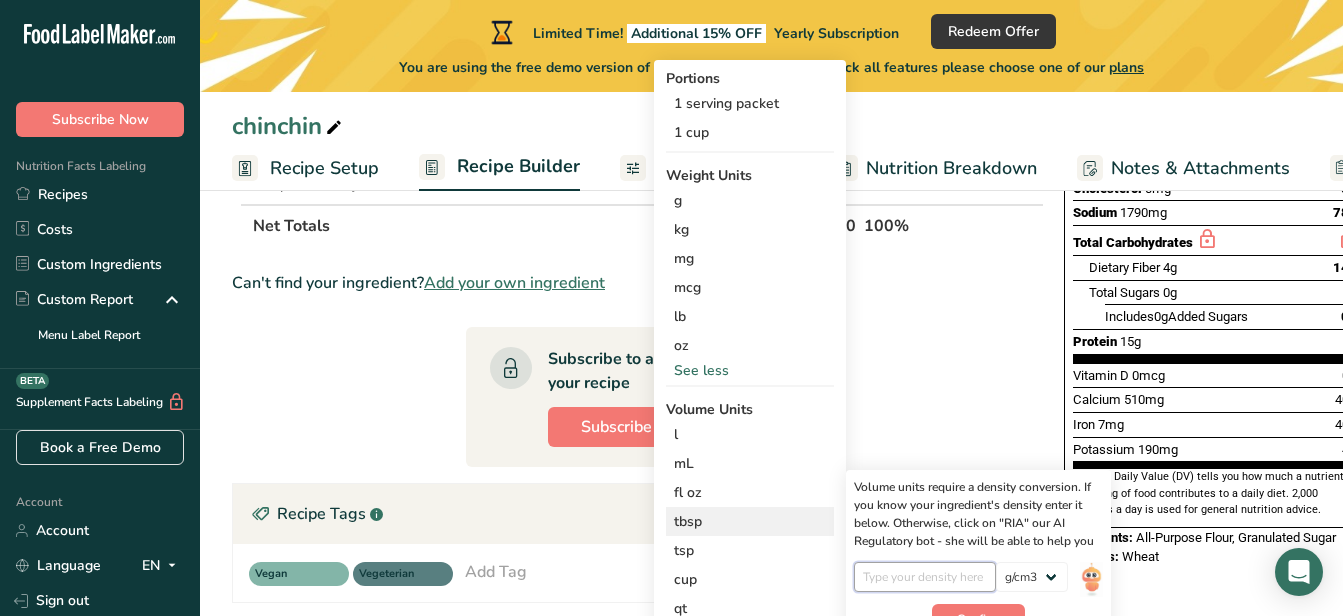 click at bounding box center [925, 577] 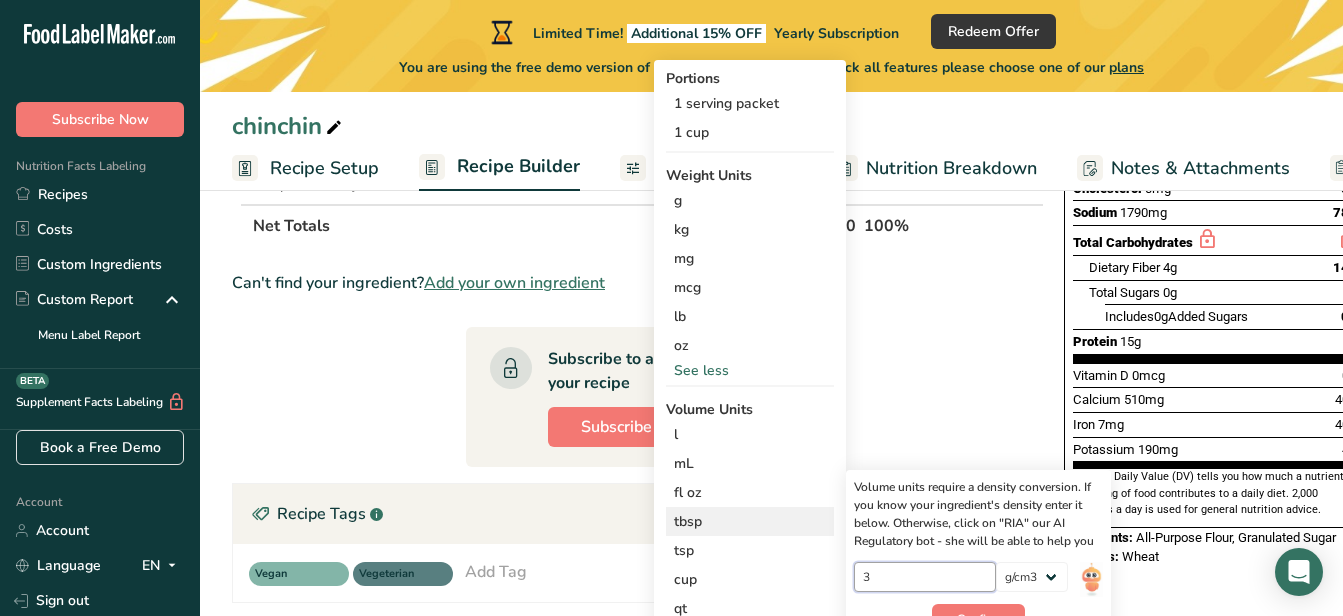 scroll, scrollTop: 500, scrollLeft: 0, axis: vertical 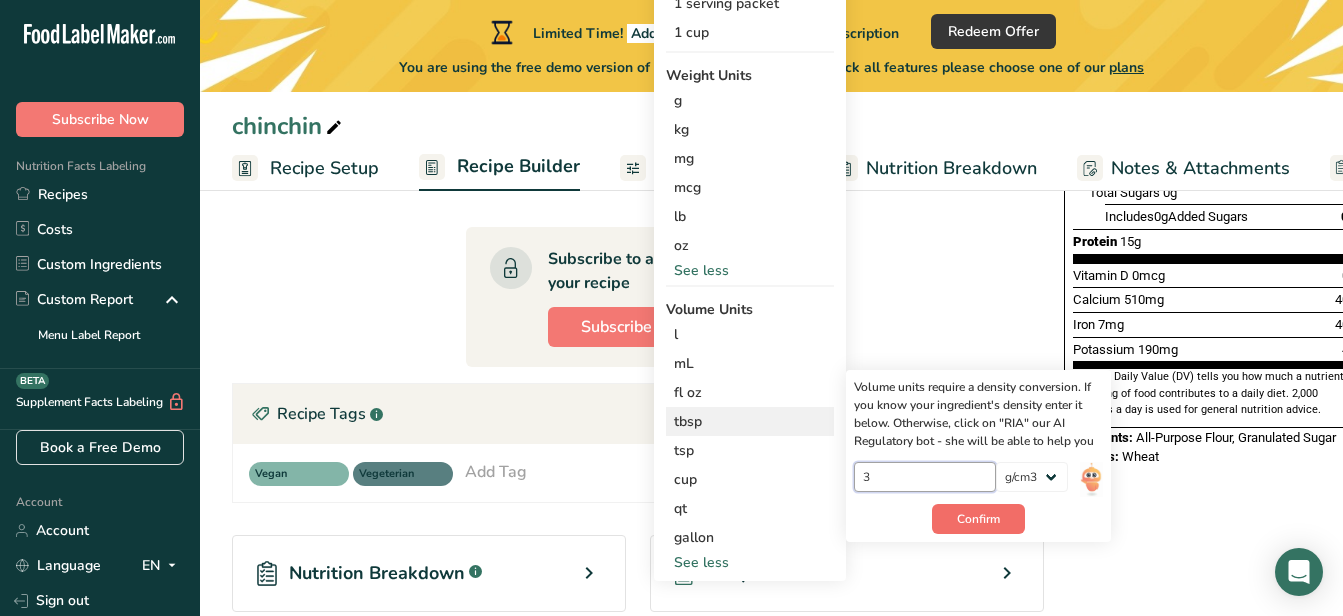 type on "3" 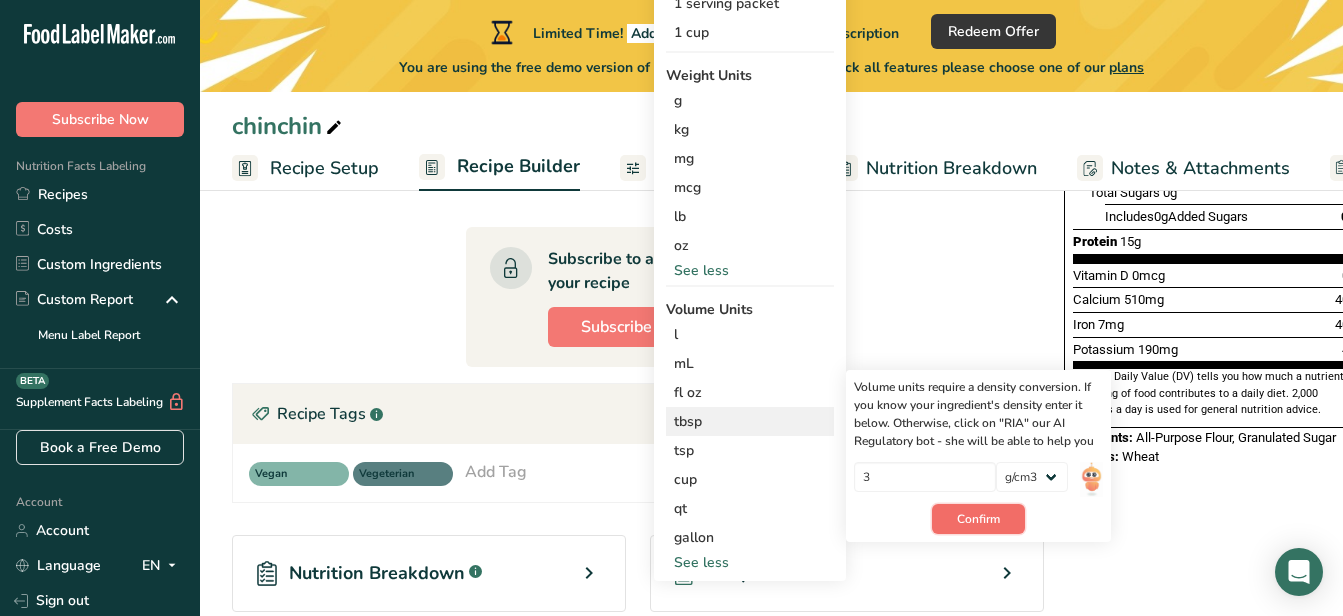 click on "Confirm" at bounding box center [978, 519] 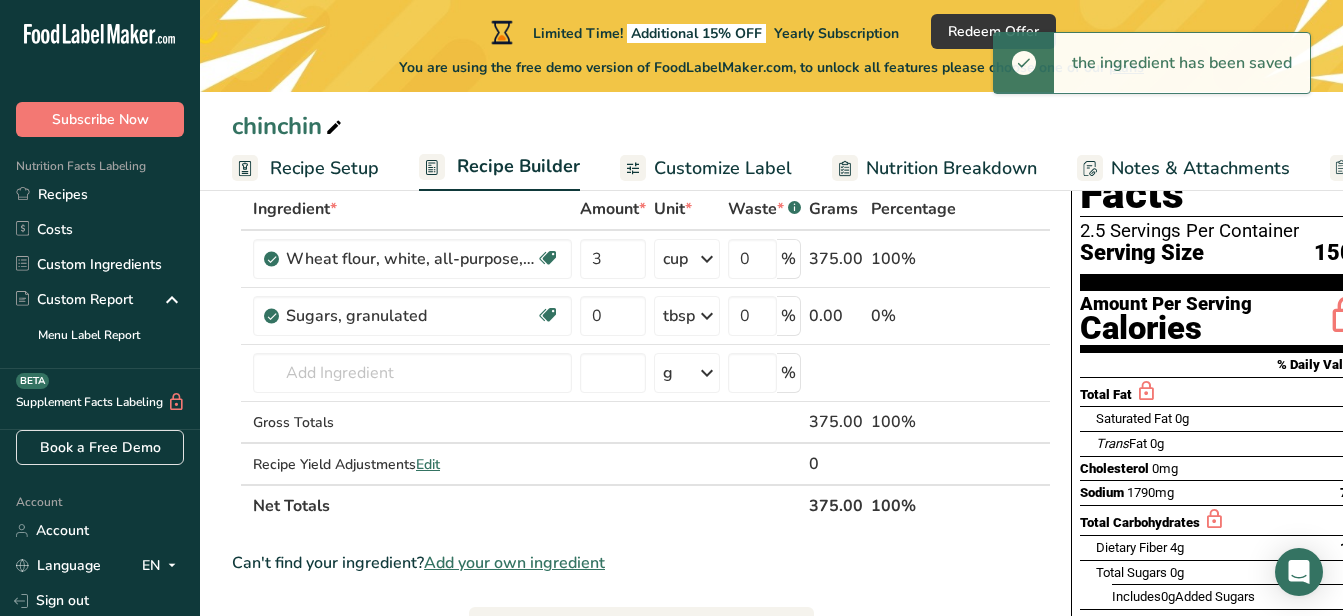 scroll, scrollTop: 100, scrollLeft: 0, axis: vertical 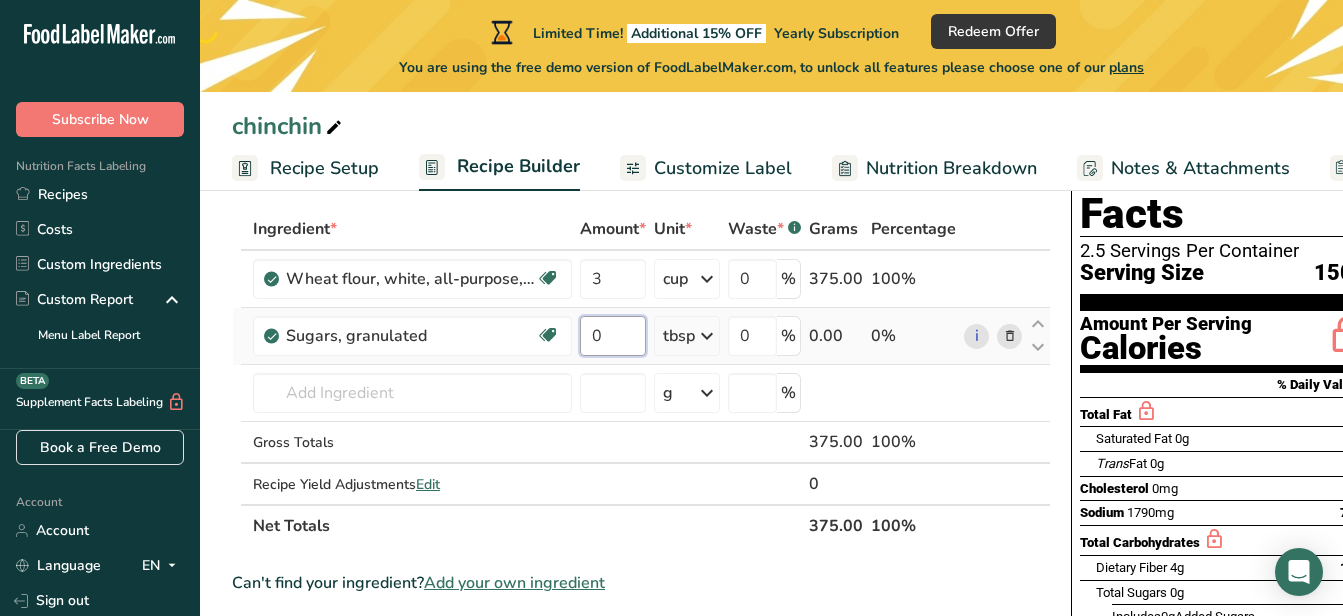 click on "0" at bounding box center [613, 336] 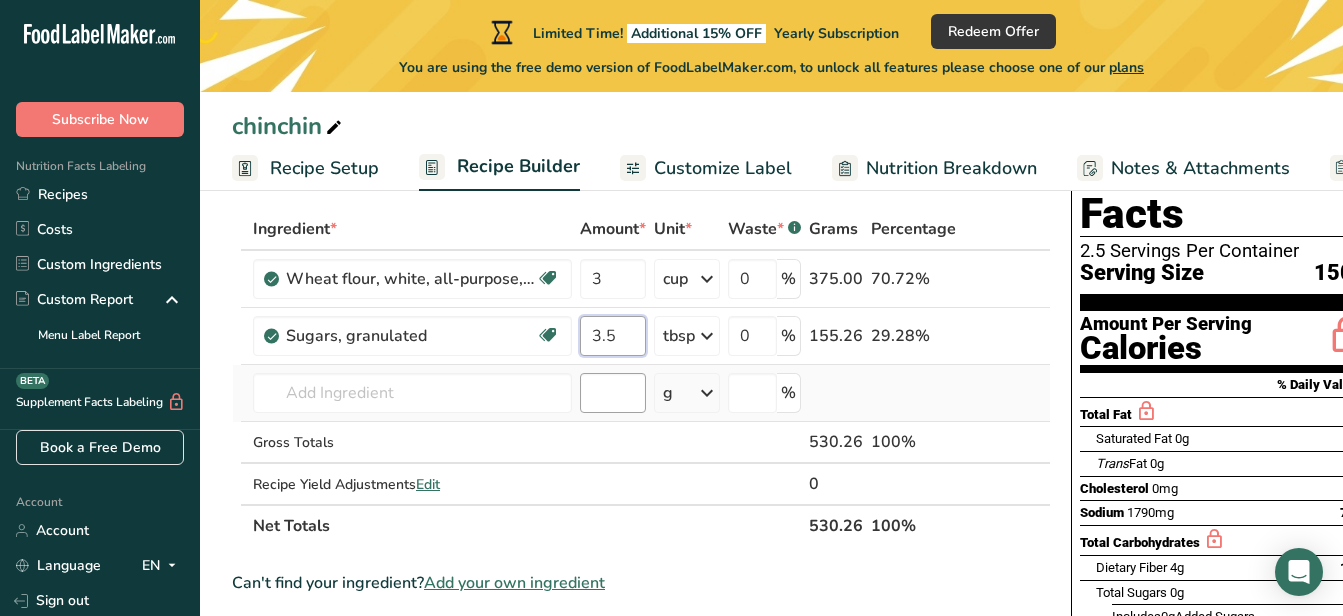 type on "3.5" 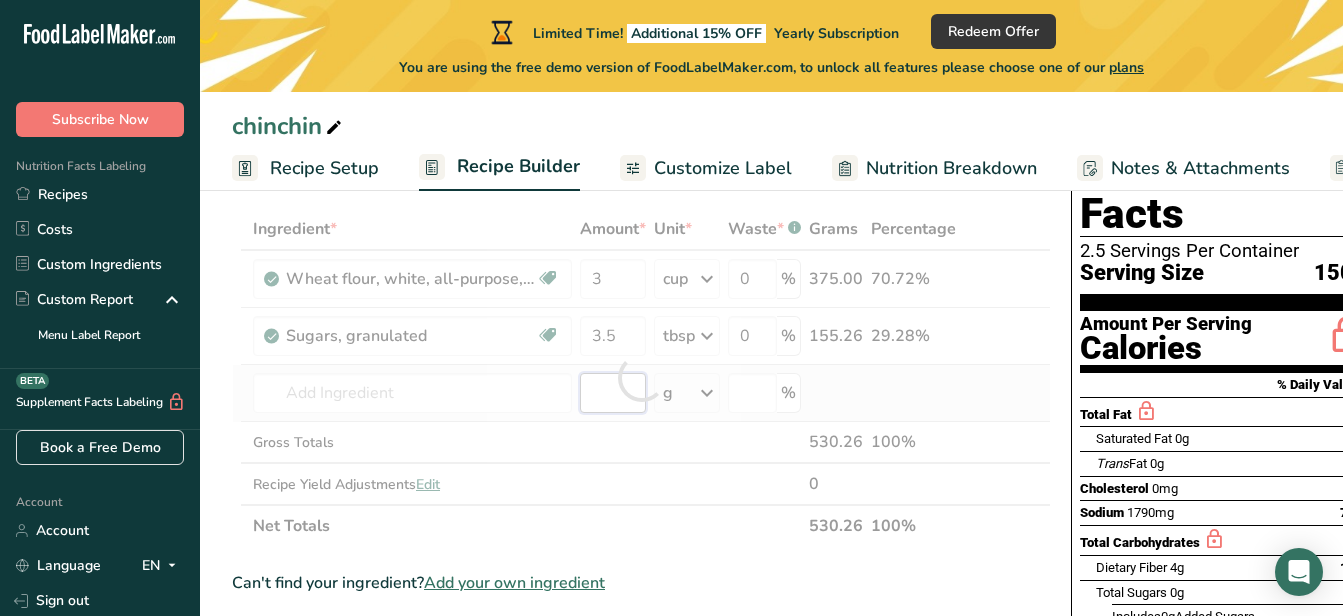 click on "Ingredient *
Amount *
Unit *
Waste *   .a-a{fill:#347362;}.b-a{fill:#fff;}          Grams
Percentage
Wheat flour, white, all-purpose, self-rising, enriched
Dairy free
Vegan
Vegetarian
Soy free
3
cup
Portions
1 cup
Weight Units
g
kg
mg
See more
Volume Units
l
Volume units require a density conversion. If you know your ingredient's density enter it below. Otherwise, click on "RIA" our AI Regulatory bot - she will be able to help you
lb/ft3
g/cm3
Confirm
mL
lb/ft3
0" at bounding box center (641, 377) 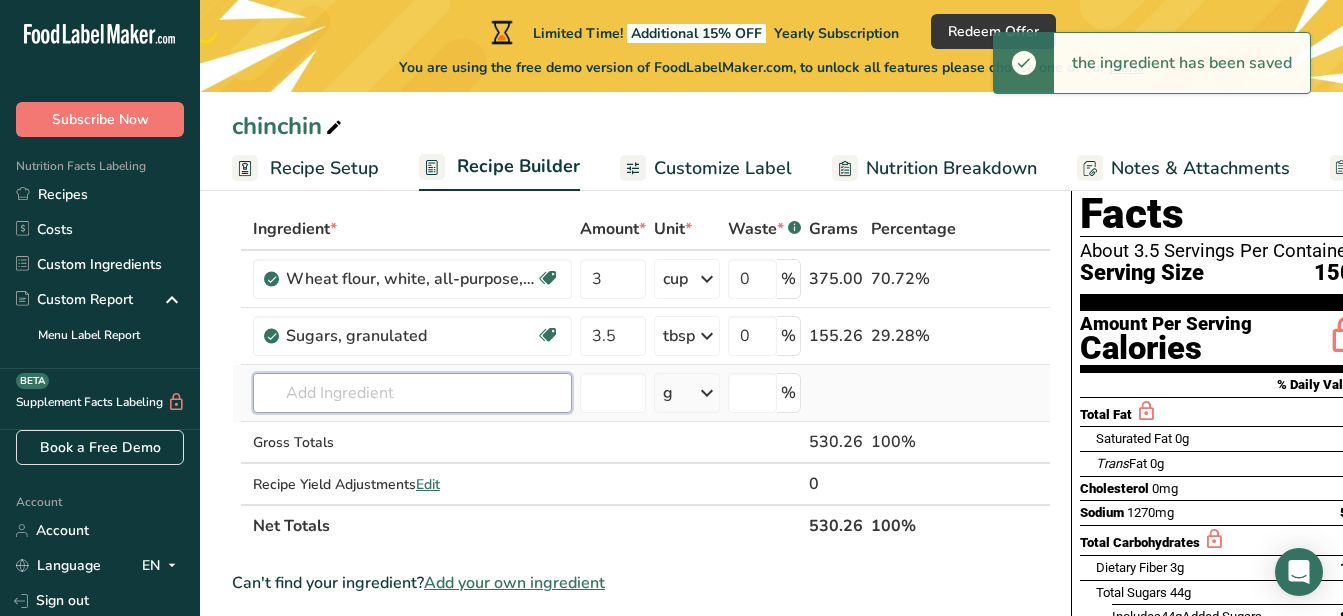 click at bounding box center [412, 393] 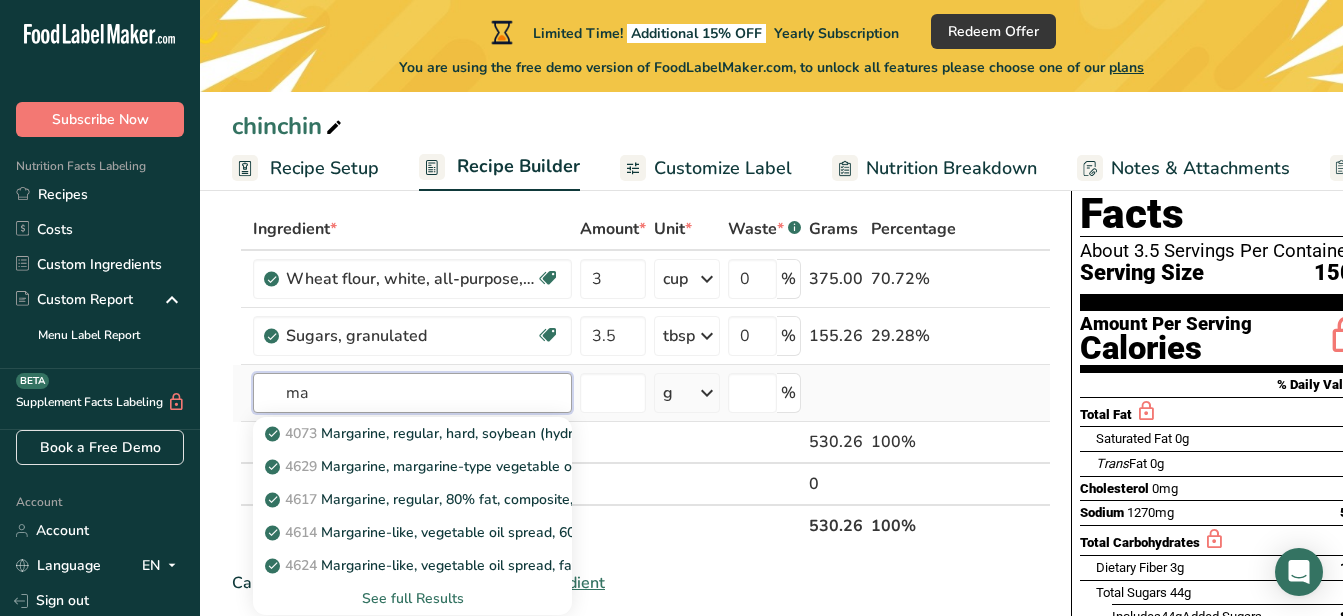 type on "m" 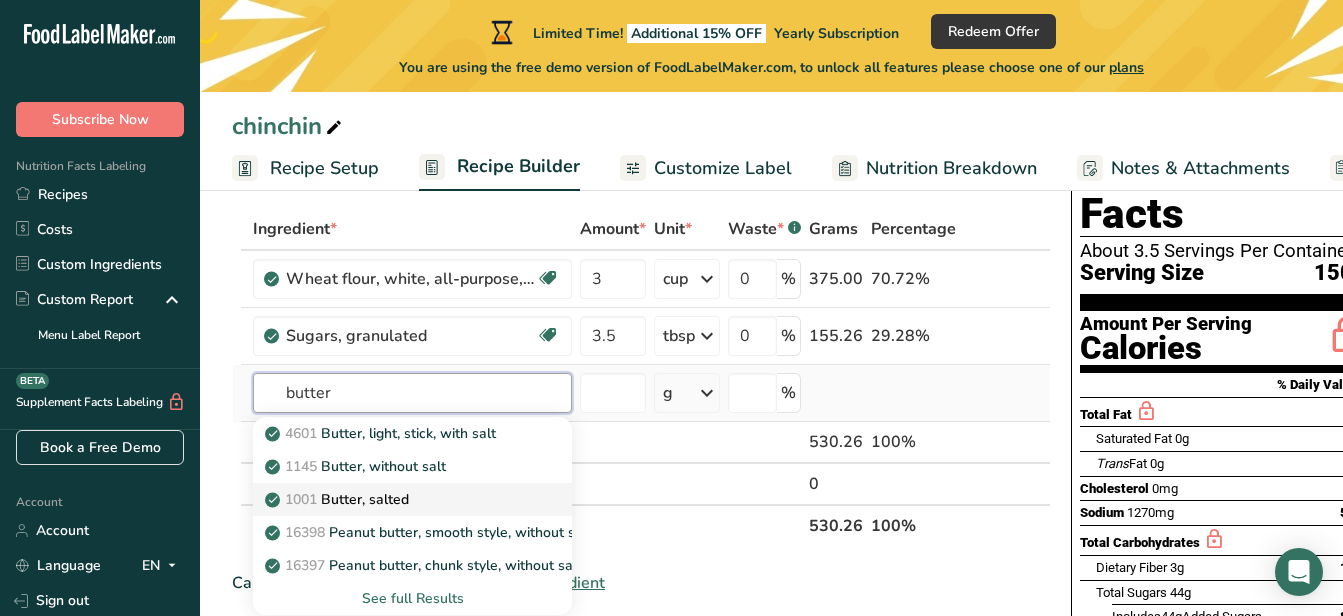 type on "butter" 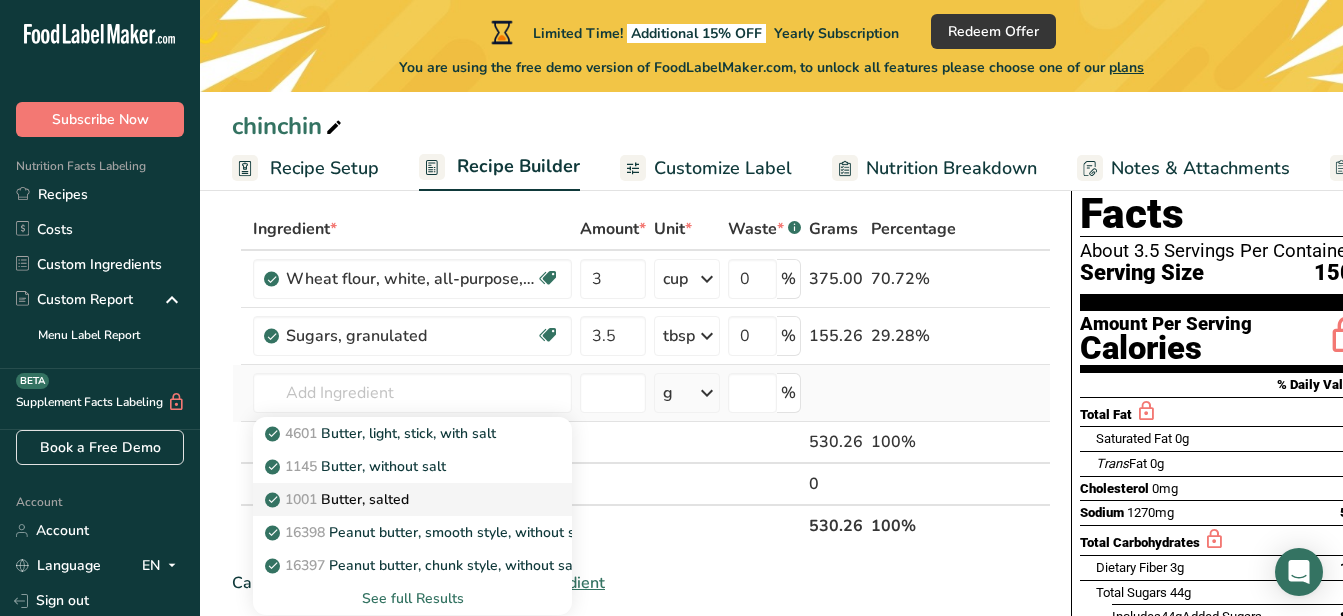 click on "1001
Butter, salted" at bounding box center [396, 499] 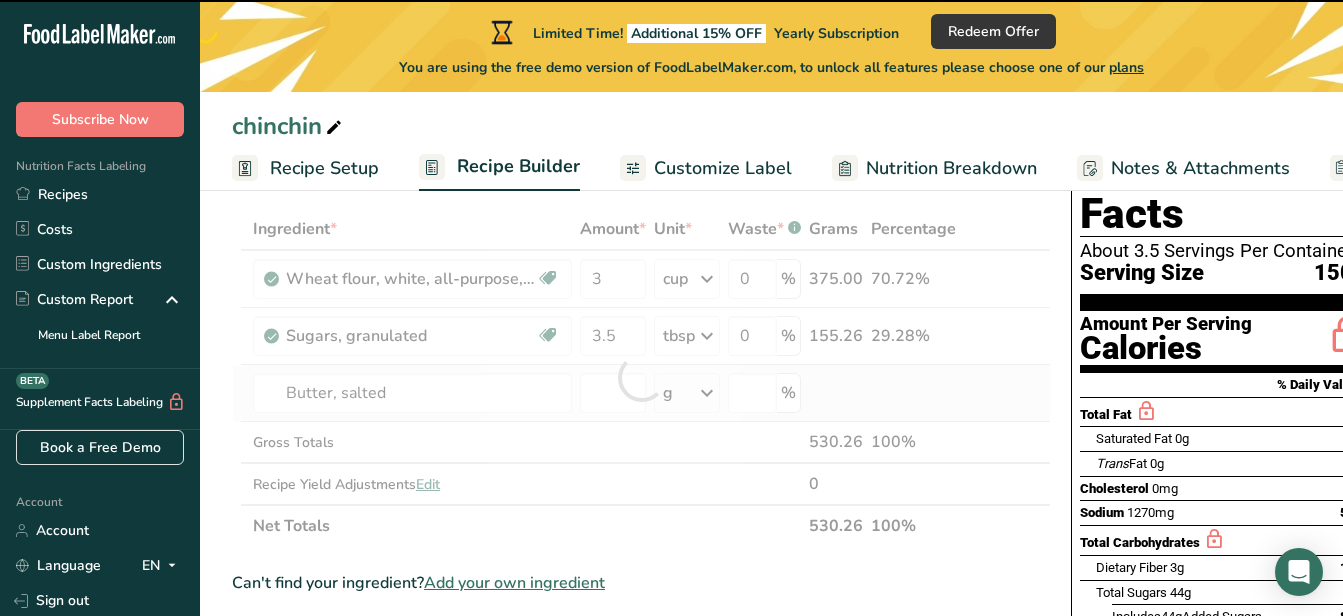 type on "0" 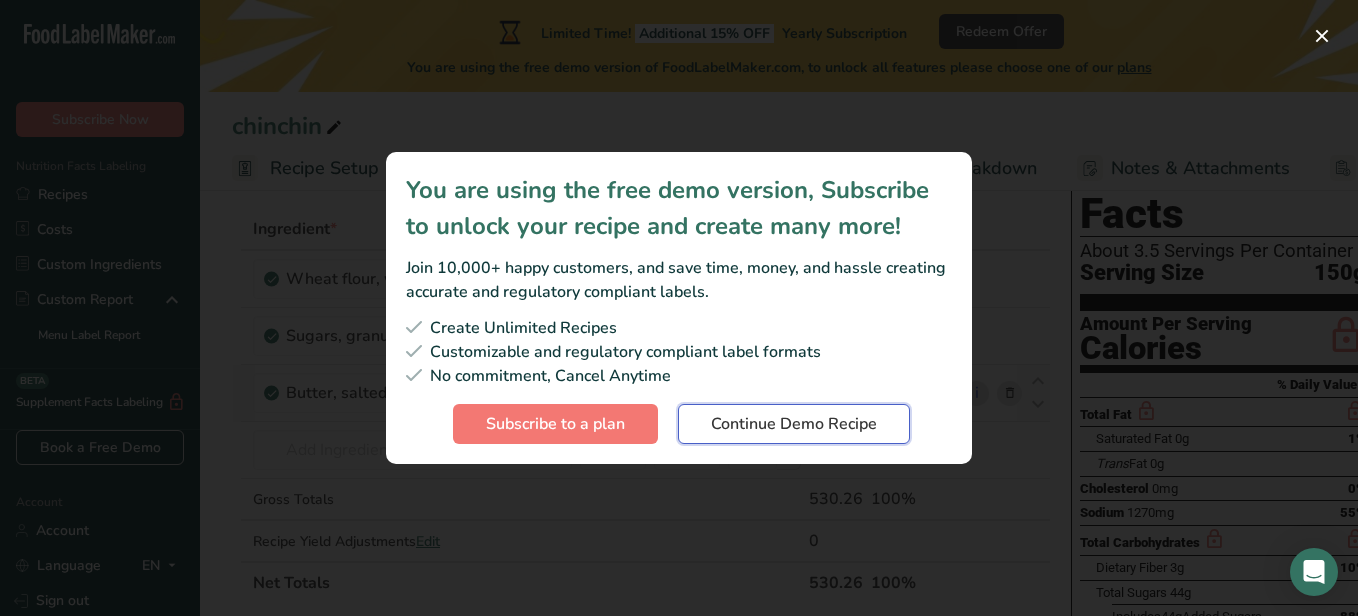 click on "Continue Demo Recipe" at bounding box center [794, 424] 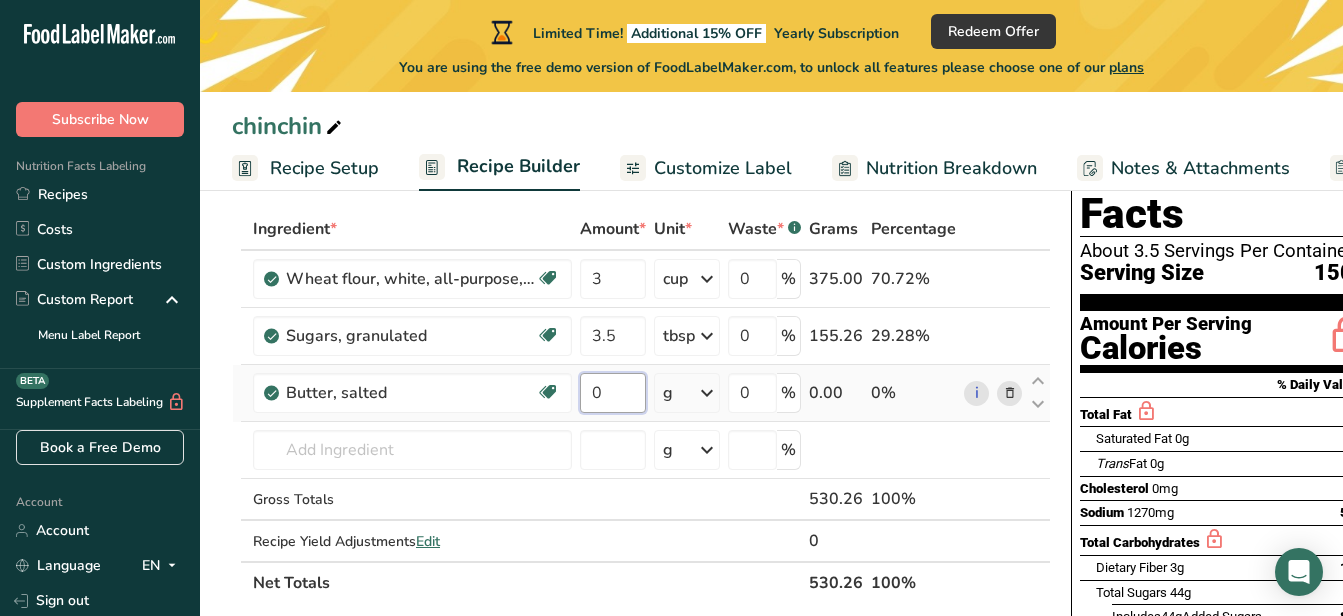 click on "0" at bounding box center [613, 393] 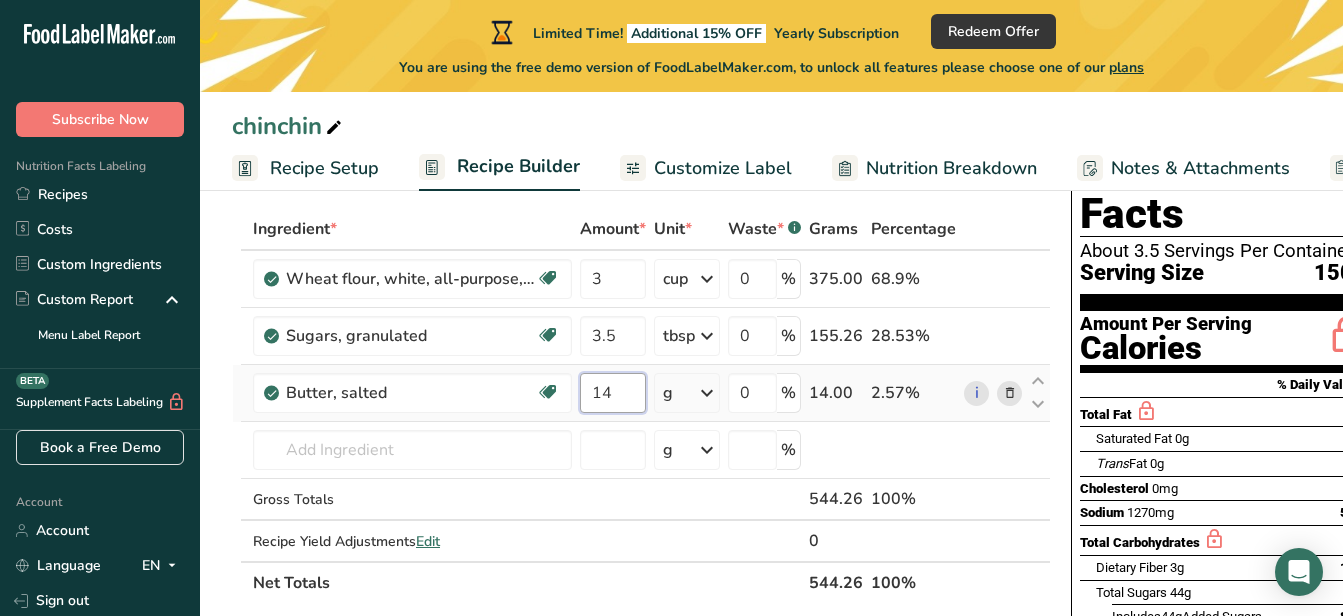 type on "1" 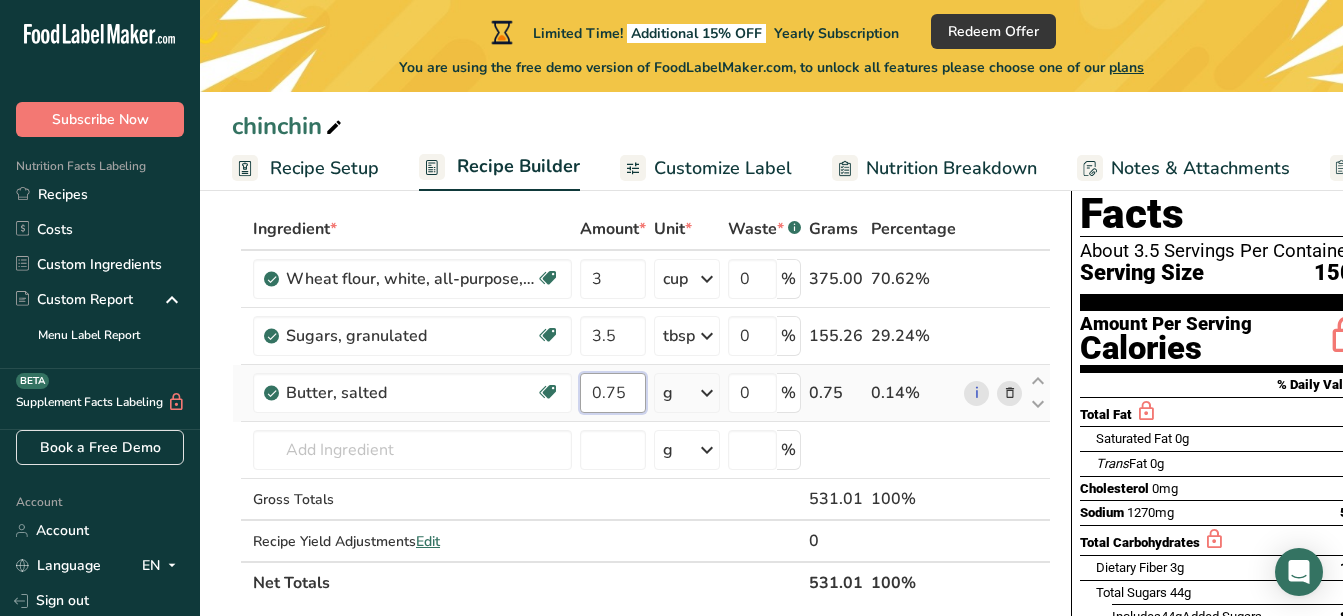 type on "0.75" 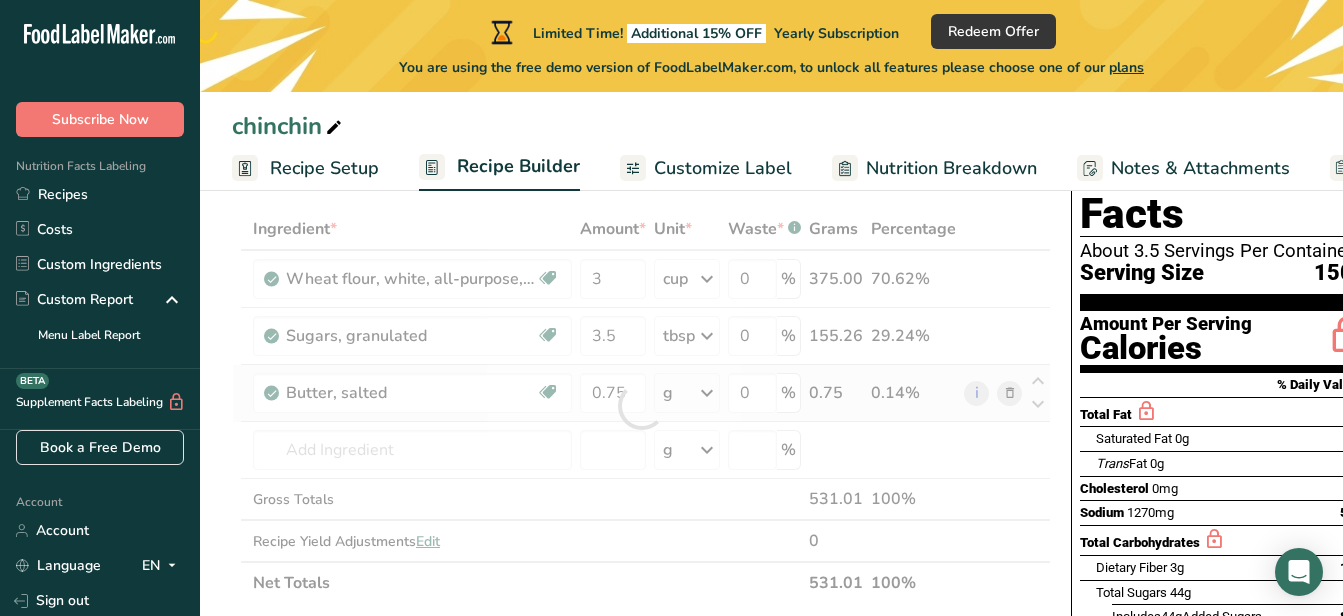 click on "Ingredient *
Amount *
Unit *
Waste *   .a-a{fill:#347362;}.b-a{fill:#fff;}          Grams
Percentage
Wheat flour, white, all-purpose, self-rising, enriched
Dairy free
Vegan
Vegetarian
Soy free
3
cup
Portions
1 cup
Weight Units
g
kg
mg
See more
Volume Units
l
Volume units require a density conversion. If you know your ingredient's density enter it below. Otherwise, click on "RIA" our AI Regulatory bot - she will be able to help you
lb/ft3
g/cm3
Confirm
mL
lb/ft3
0" at bounding box center (641, 406) 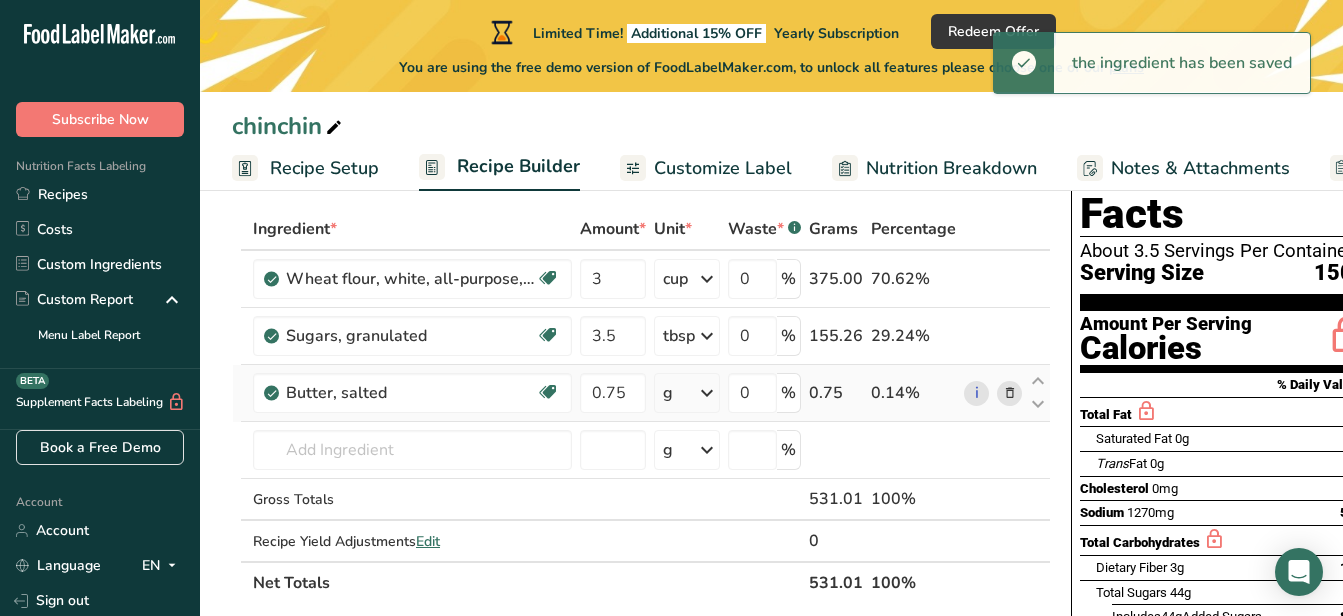 click at bounding box center [707, 393] 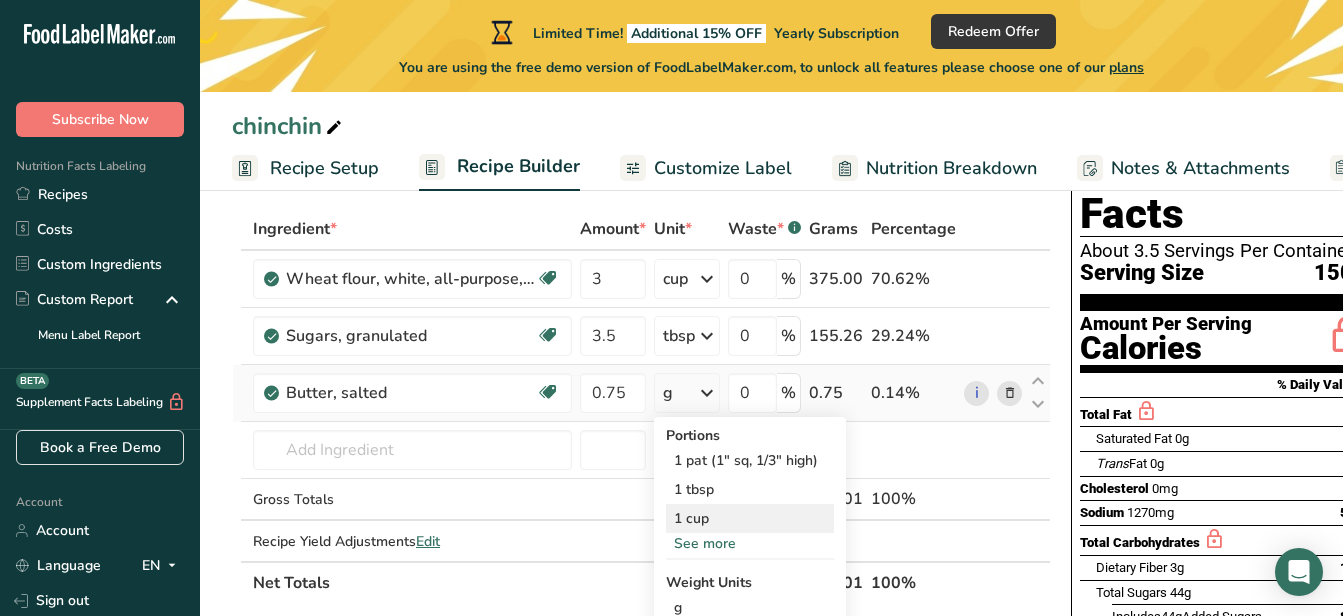 click on "1 cup" at bounding box center (750, 518) 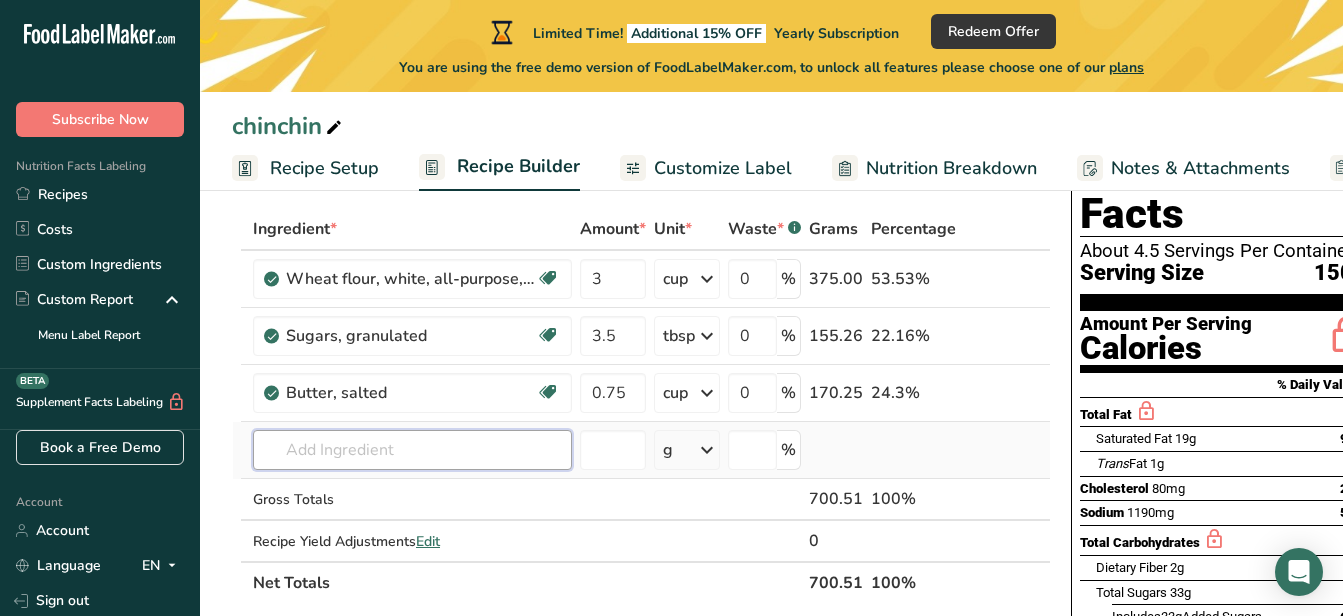 click at bounding box center (412, 450) 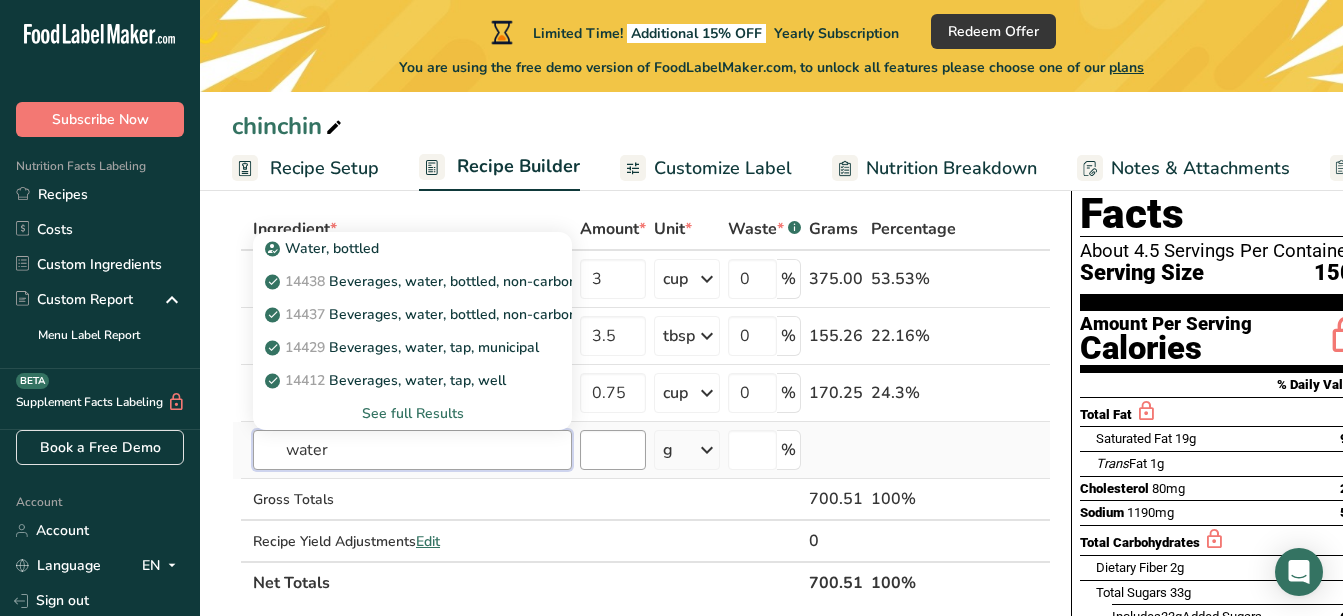 type on "water" 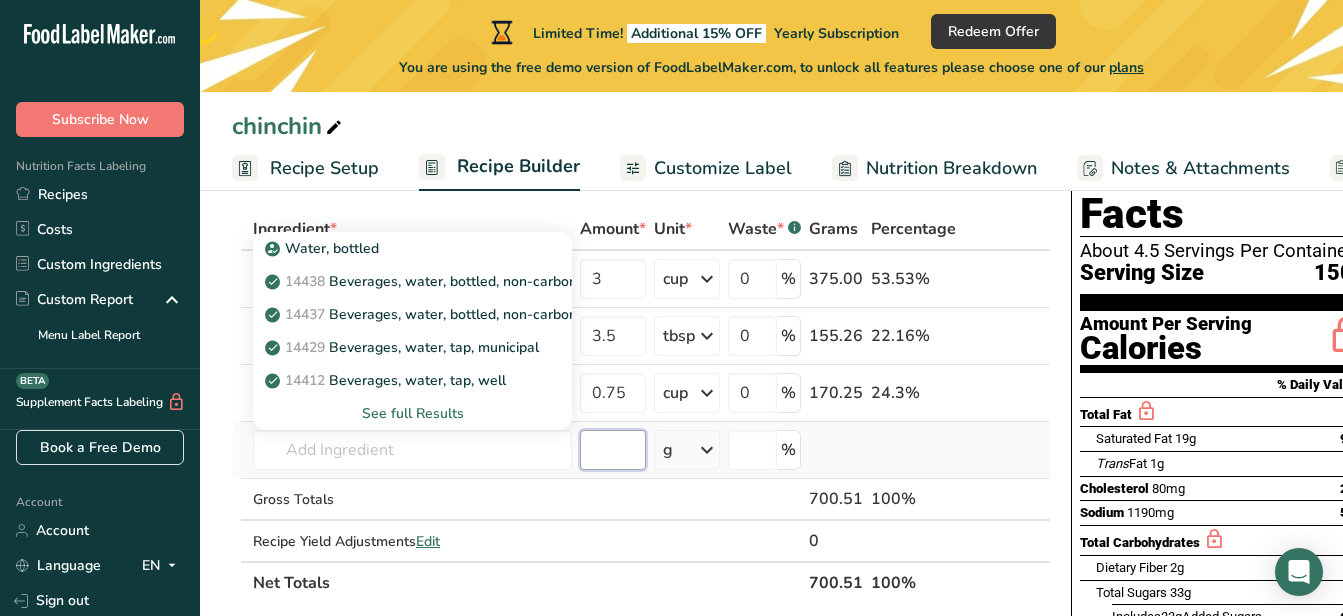 click at bounding box center (613, 450) 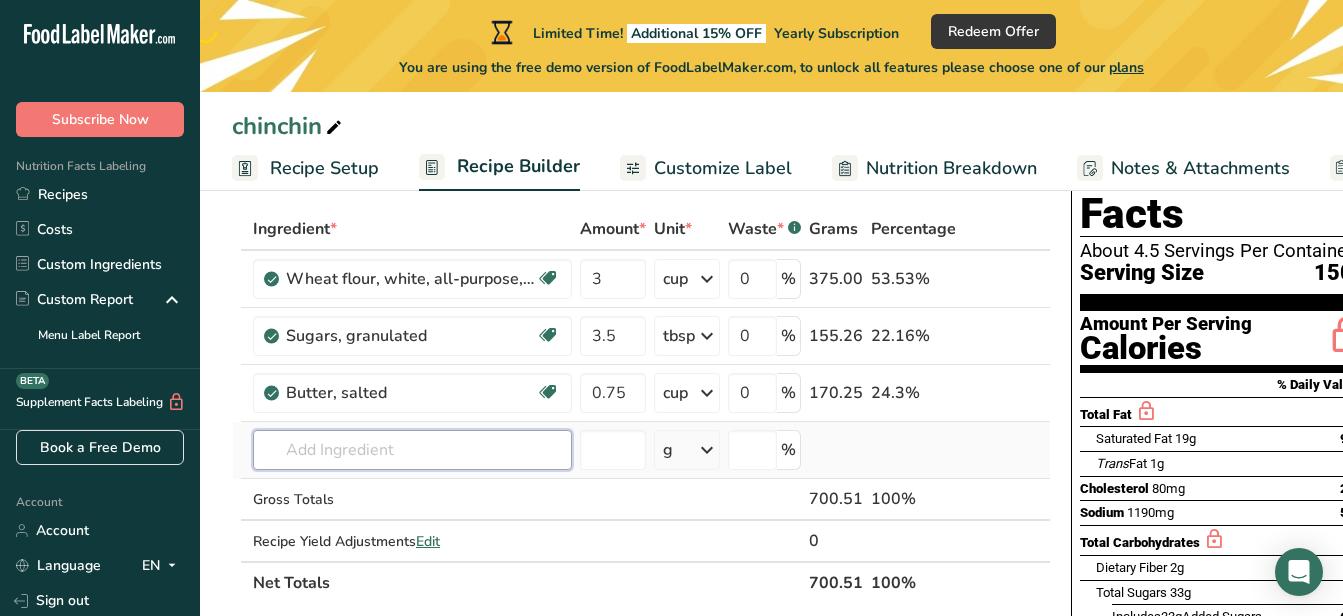 click at bounding box center [412, 450] 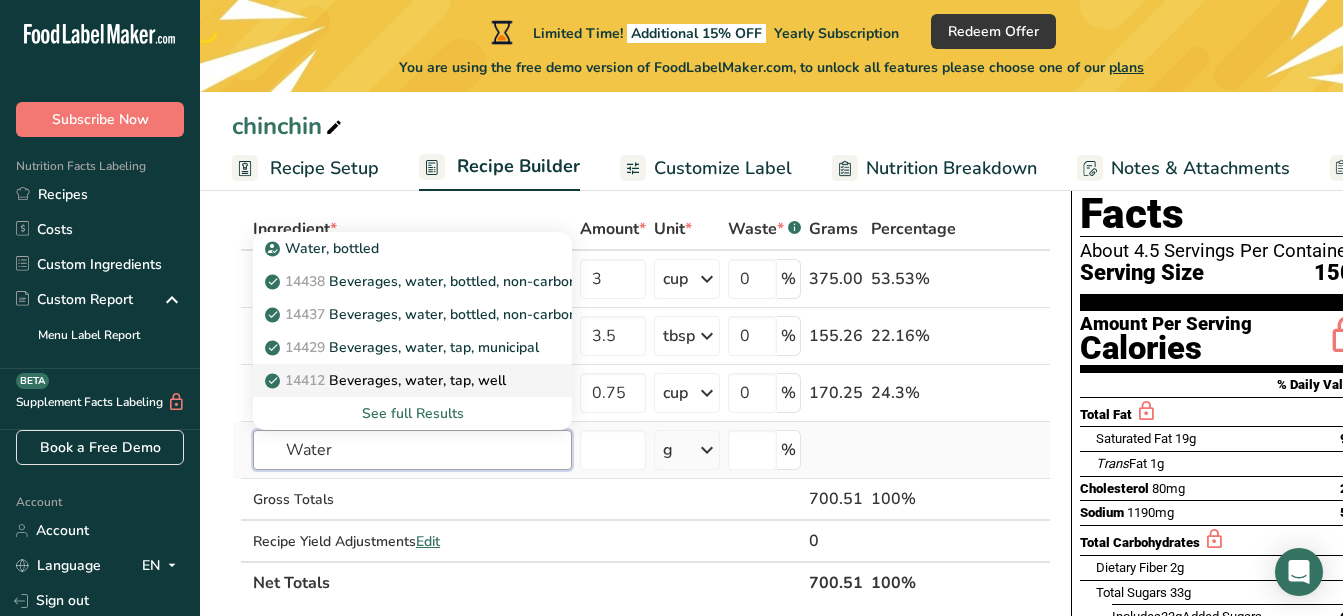 type on "Water" 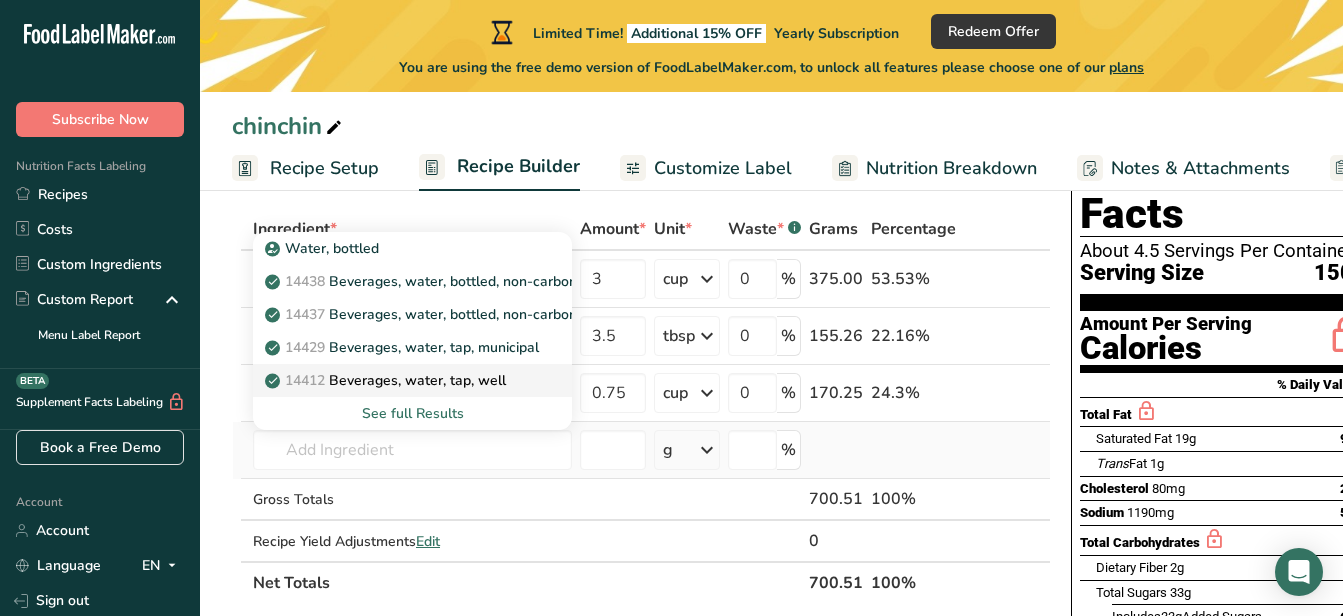 click on "14412
Beverages, water, tap, well" at bounding box center [387, 380] 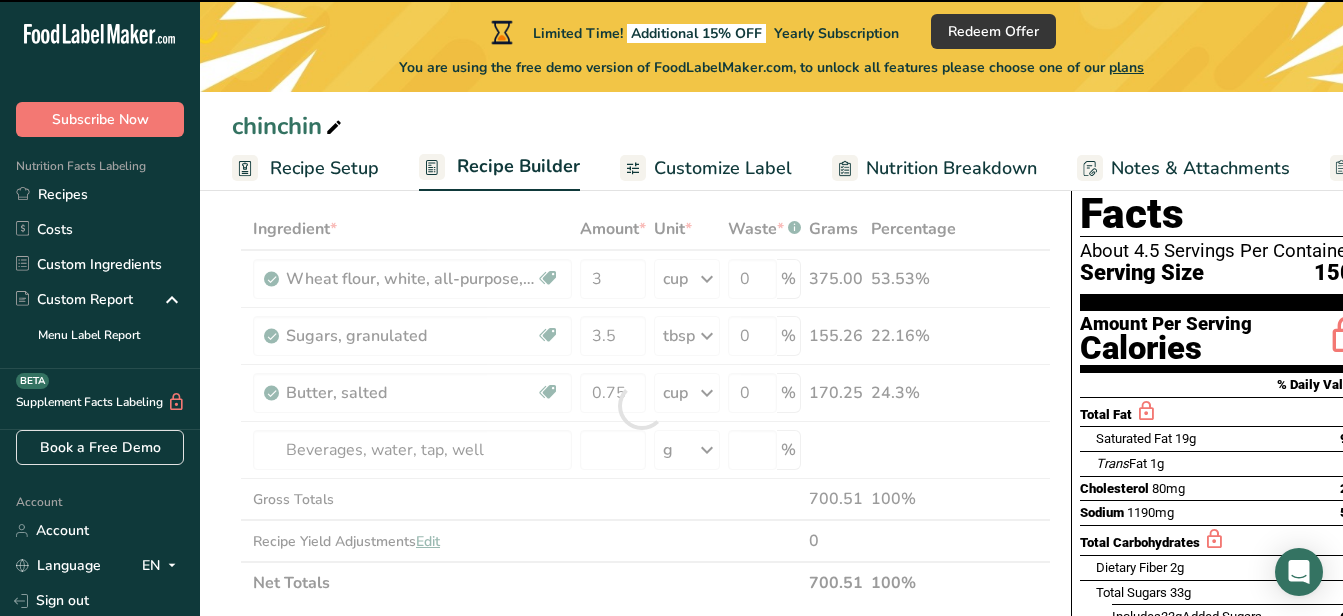 type on "0" 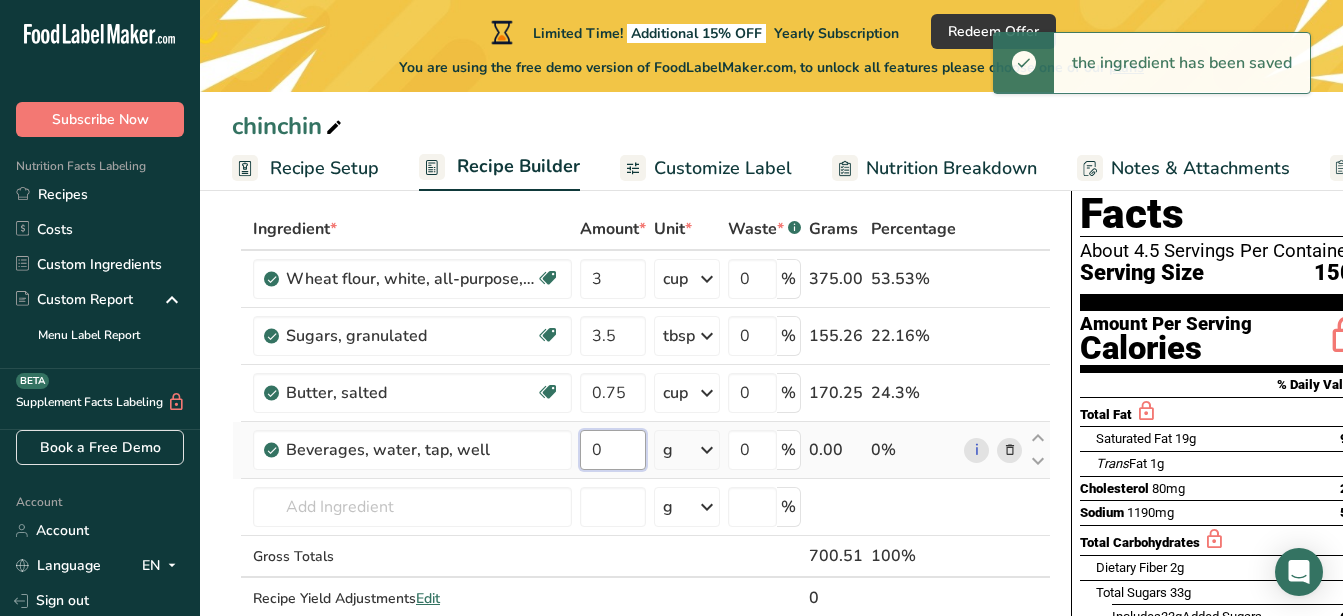 click on "0" at bounding box center [613, 450] 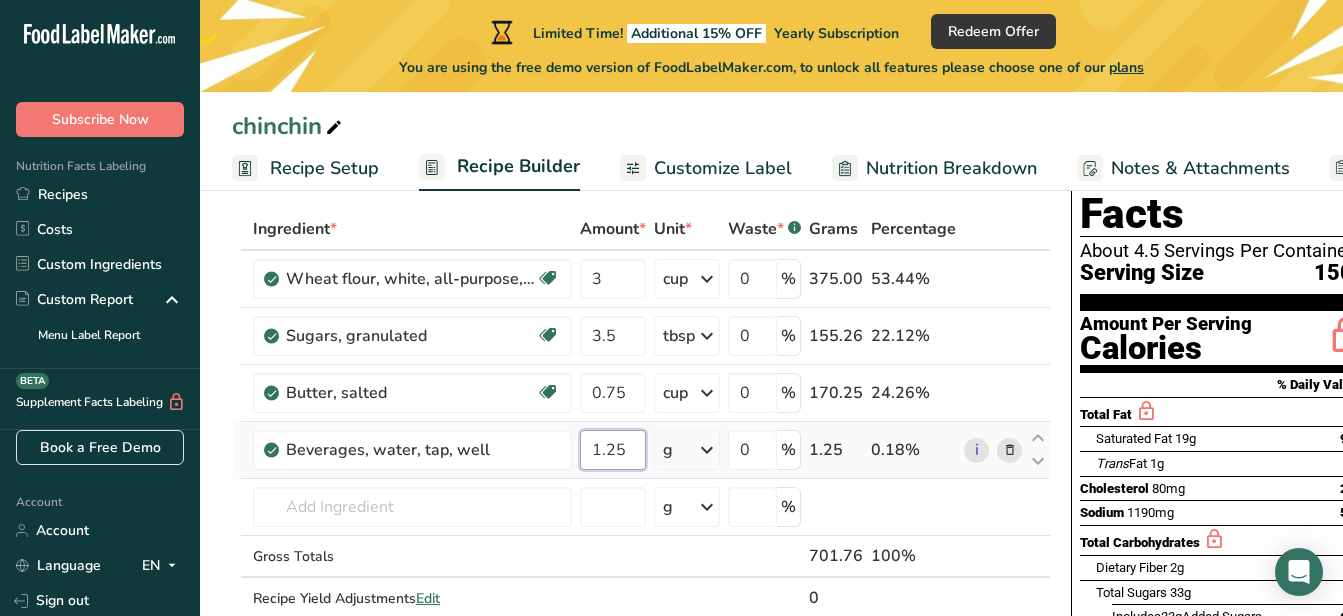 type on "1.25" 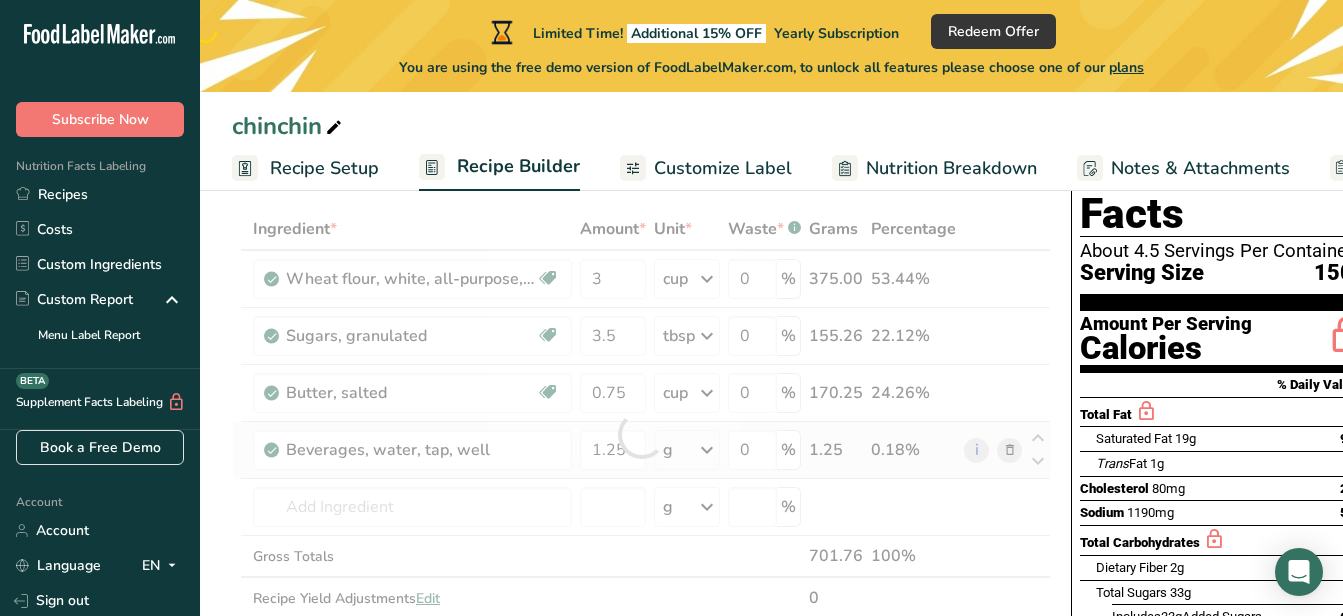 click on "Ingredient *
Amount *
Unit *
Waste *   .a-a{fill:#347362;}.b-a{fill:#fff;}          Grams
Percentage
Wheat flour, white, all-purpose, self-rising, enriched
Dairy free
Vegan
Vegetarian
Soy free
3
cup
Portions
1 cup
Weight Units
g
kg
mg
See more
Volume Units
l
Volume units require a density conversion. If you know your ingredient's density enter it below. Otherwise, click on "RIA" our AI Regulatory bot - she will be able to help you
lb/ft3
g/cm3
Confirm
mL
lb/ft3
0" at bounding box center [641, 434] 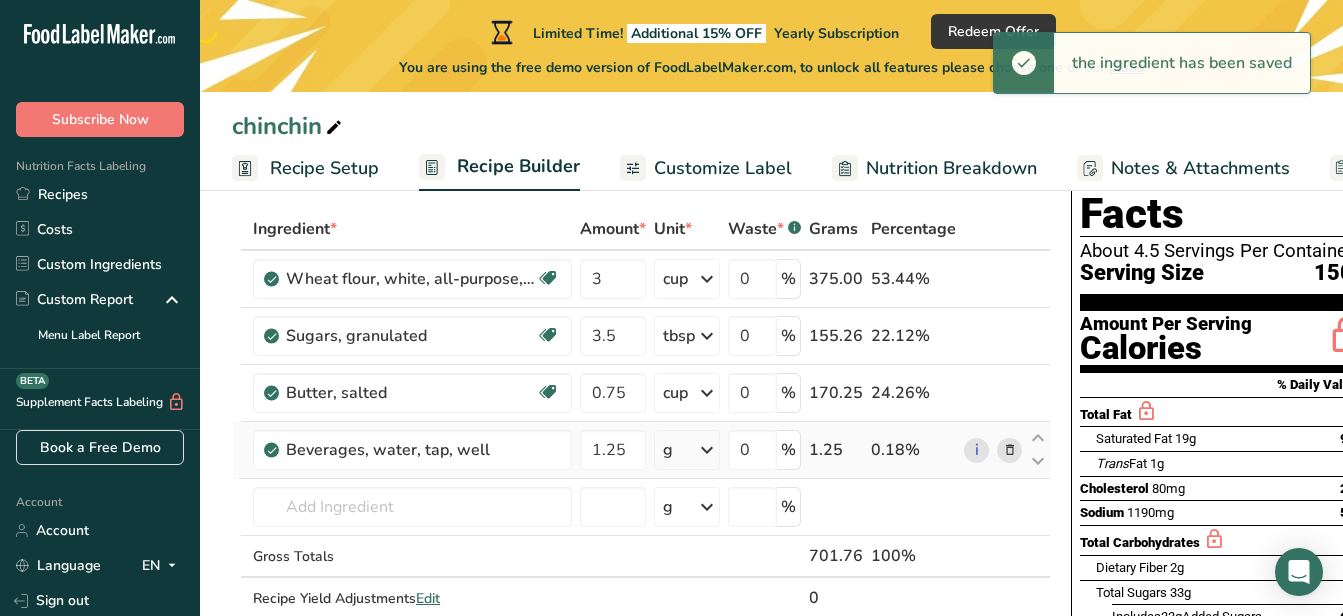 click at bounding box center [707, 450] 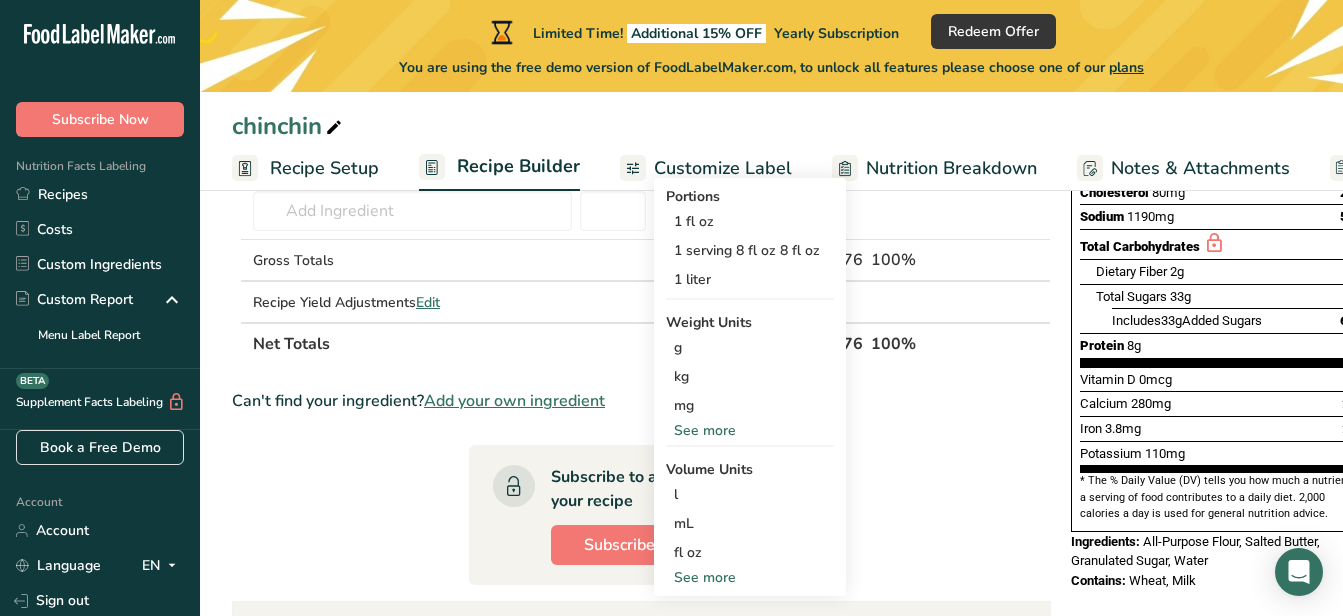 scroll, scrollTop: 400, scrollLeft: 0, axis: vertical 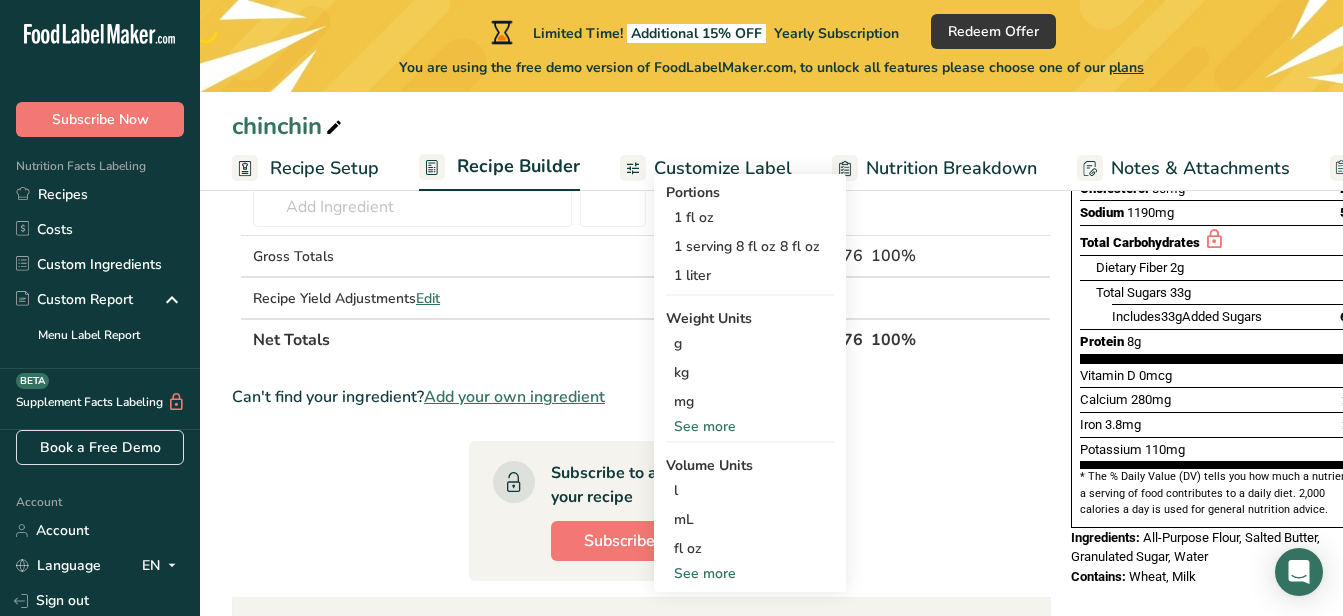 click on "See more" at bounding box center (750, 573) 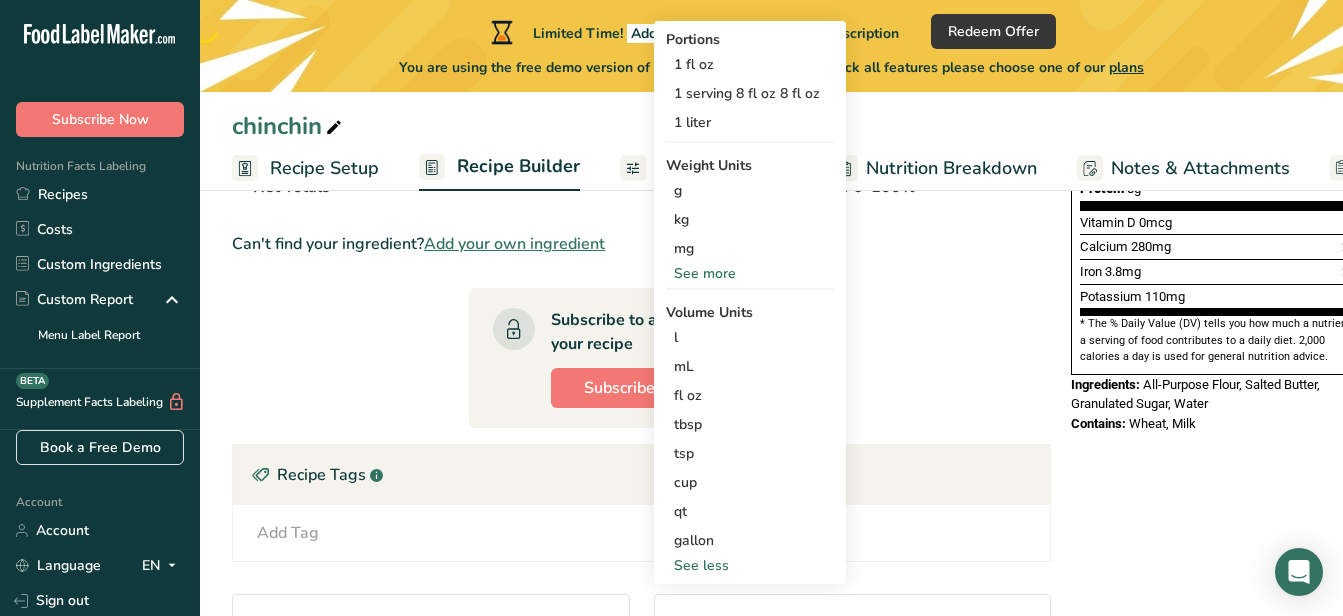 scroll, scrollTop: 600, scrollLeft: 0, axis: vertical 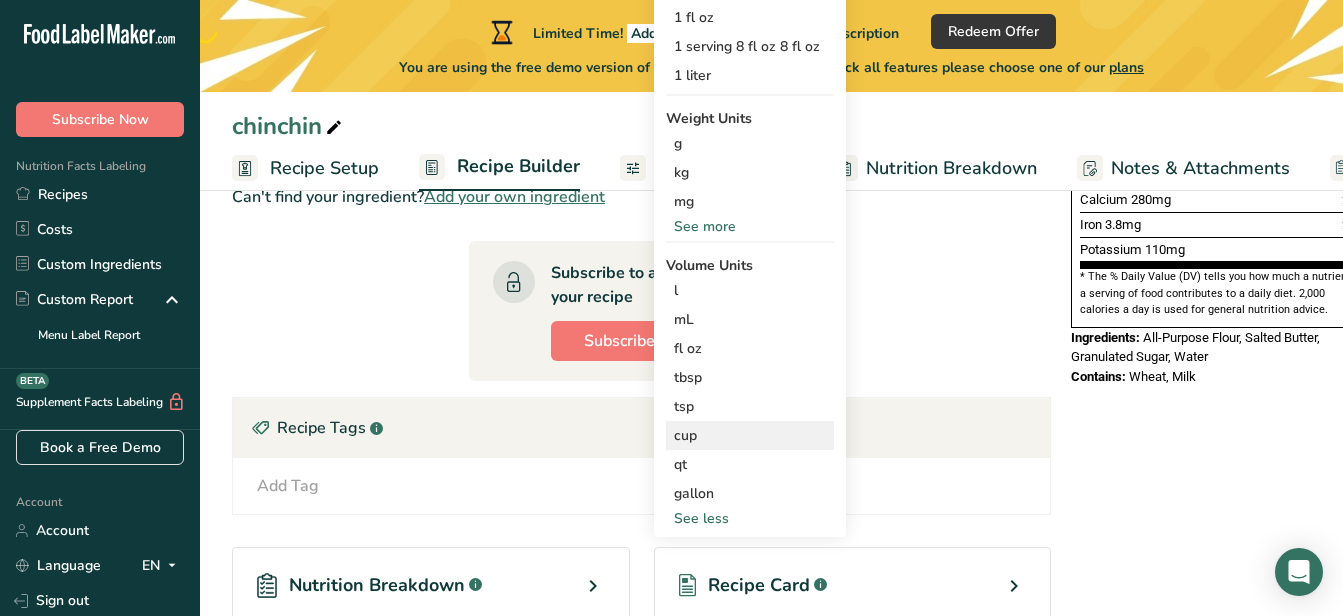 click on "cup" at bounding box center [750, 435] 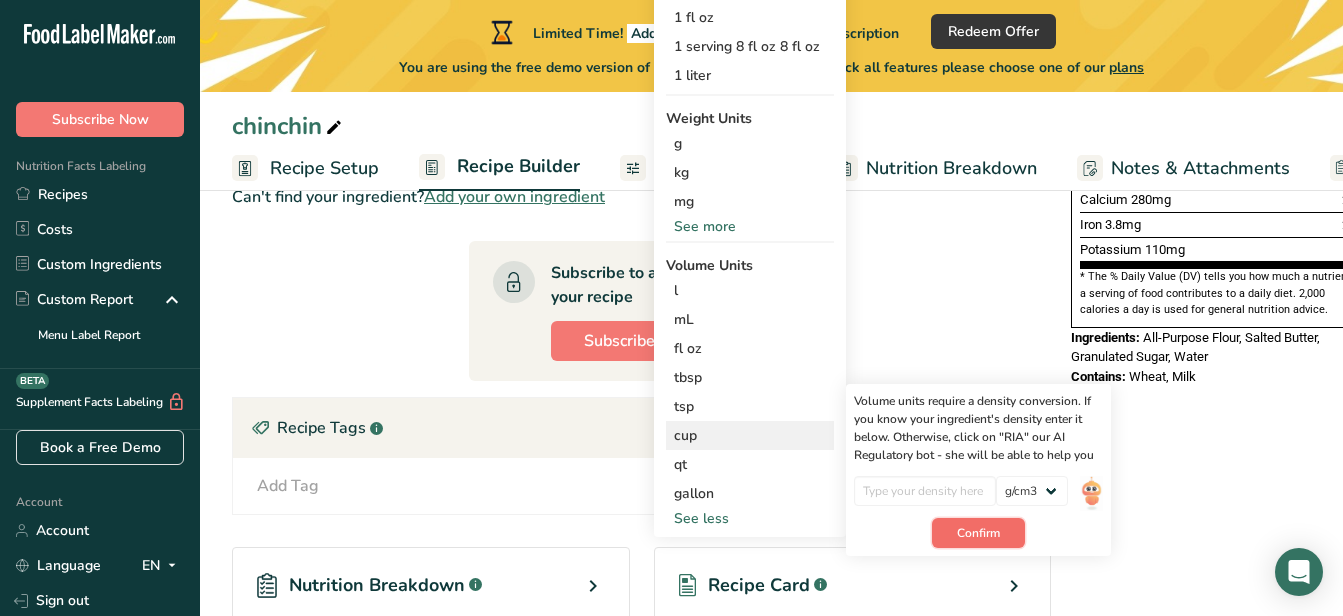 click on "Confirm" at bounding box center [978, 533] 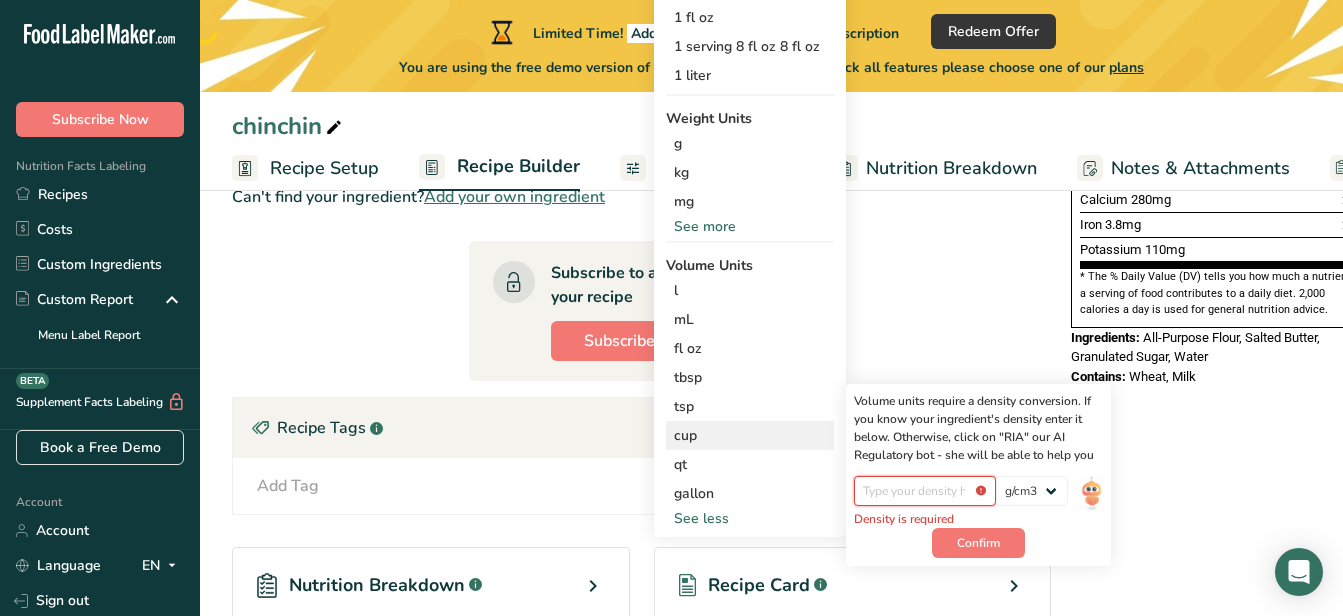 click at bounding box center [925, 491] 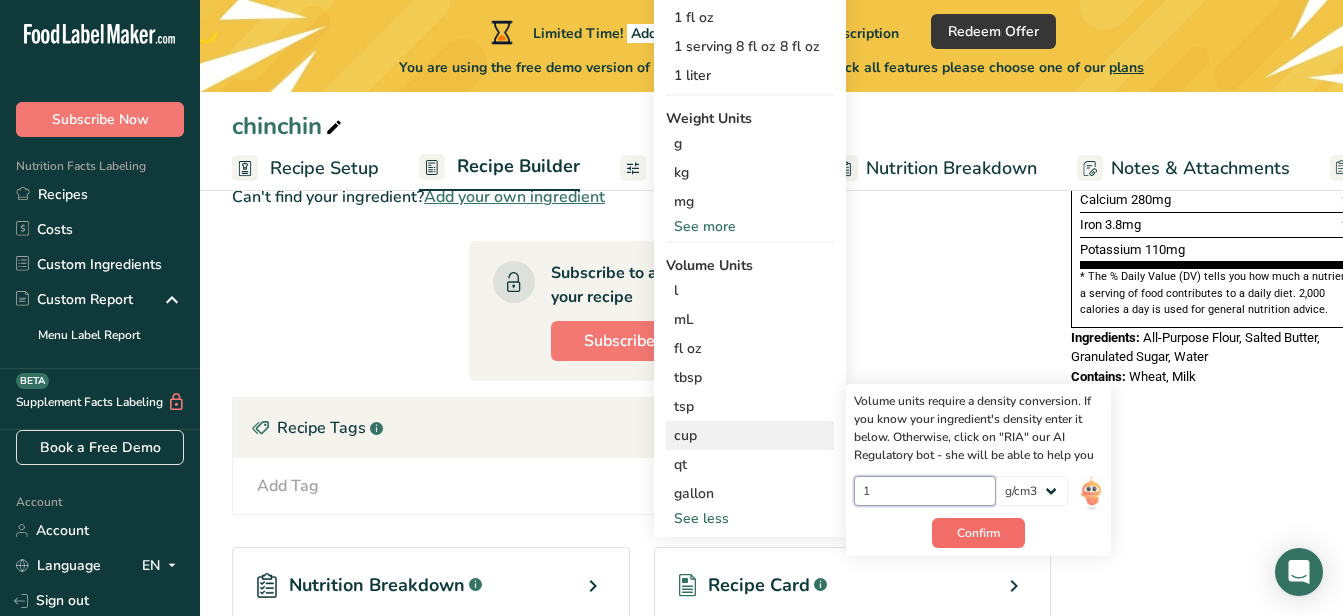 type on "1" 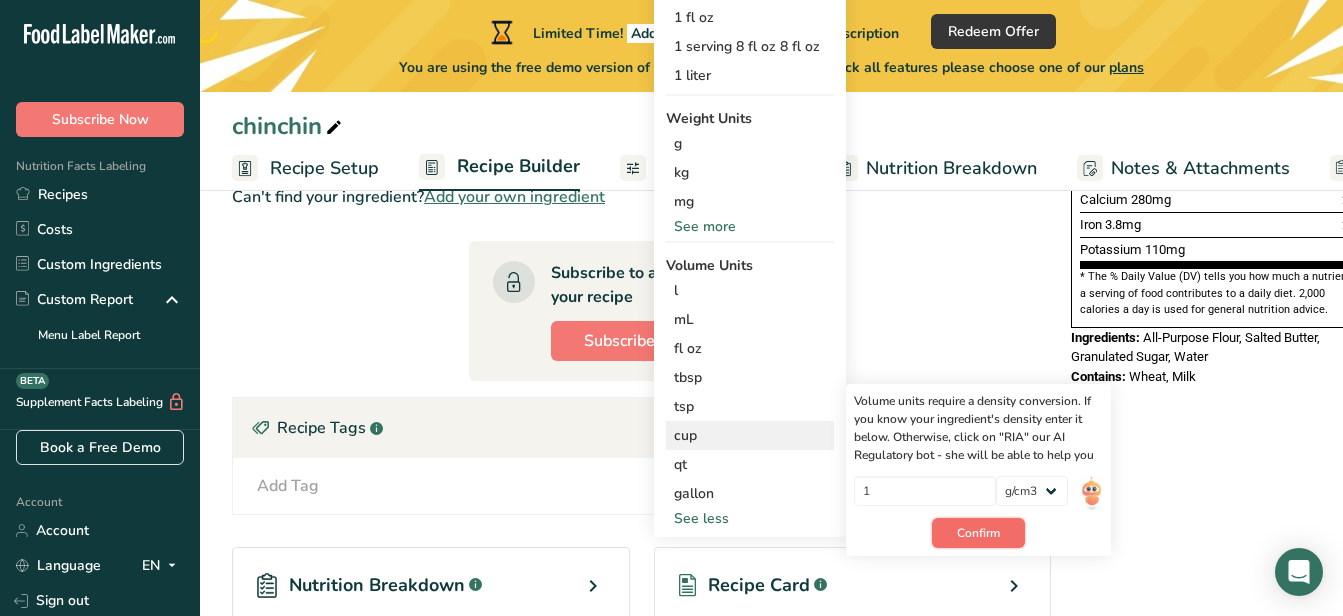click on "Confirm" at bounding box center [978, 533] 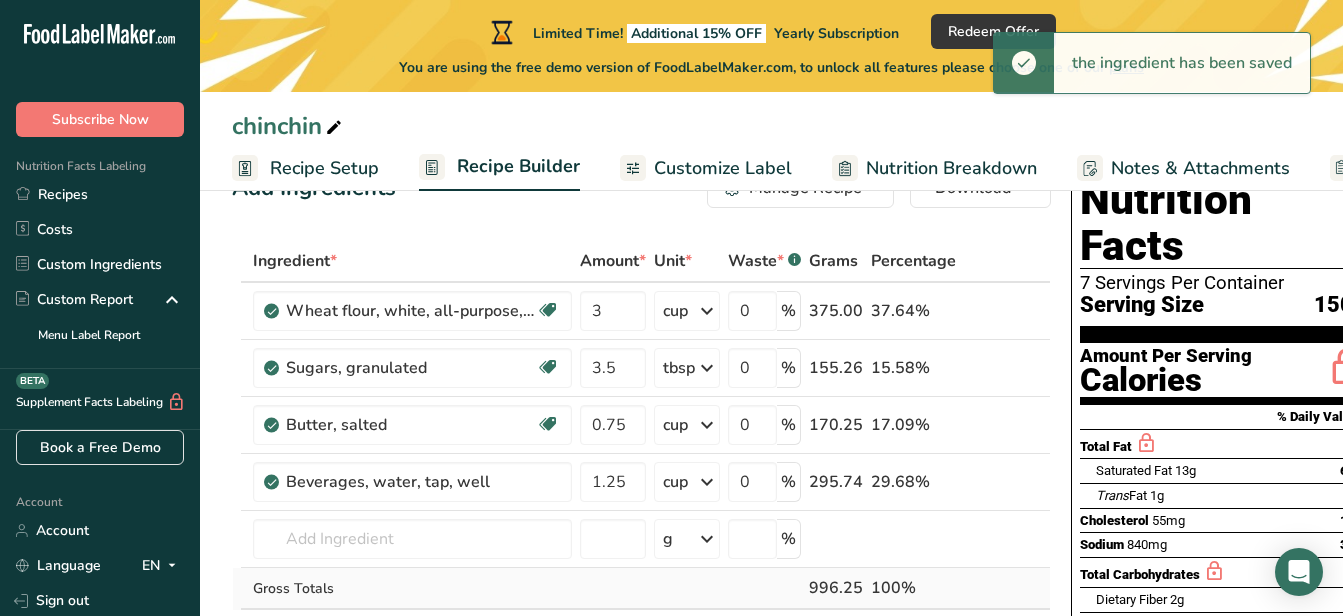 scroll, scrollTop: 200, scrollLeft: 0, axis: vertical 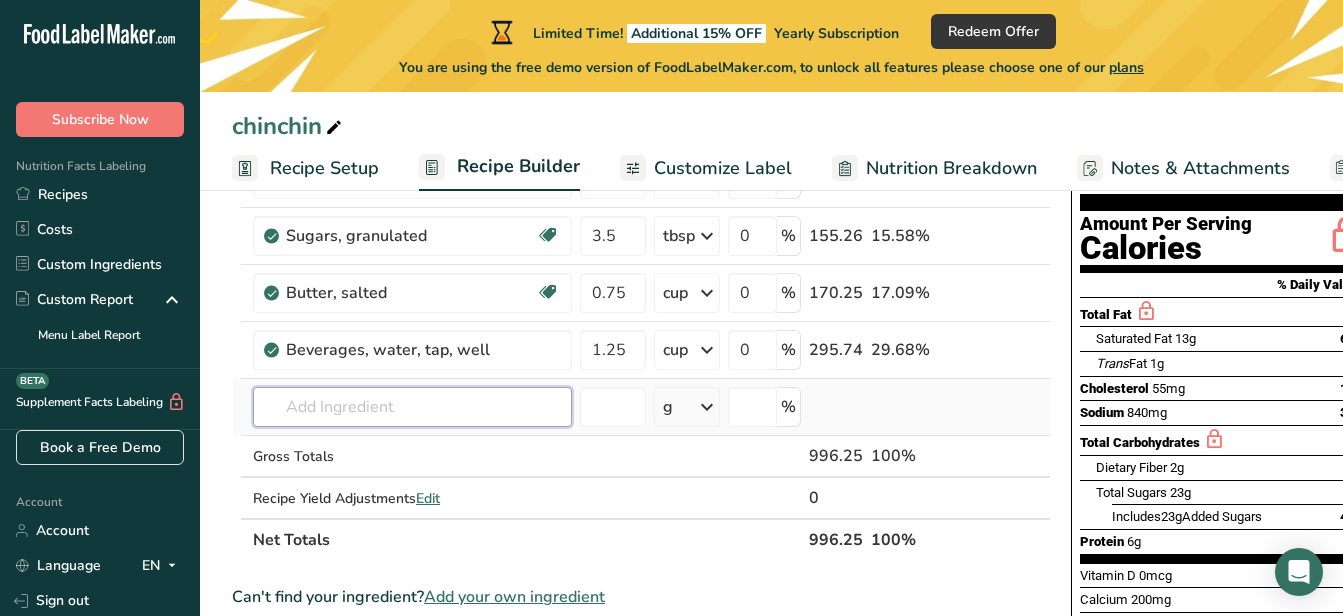 click at bounding box center [412, 407] 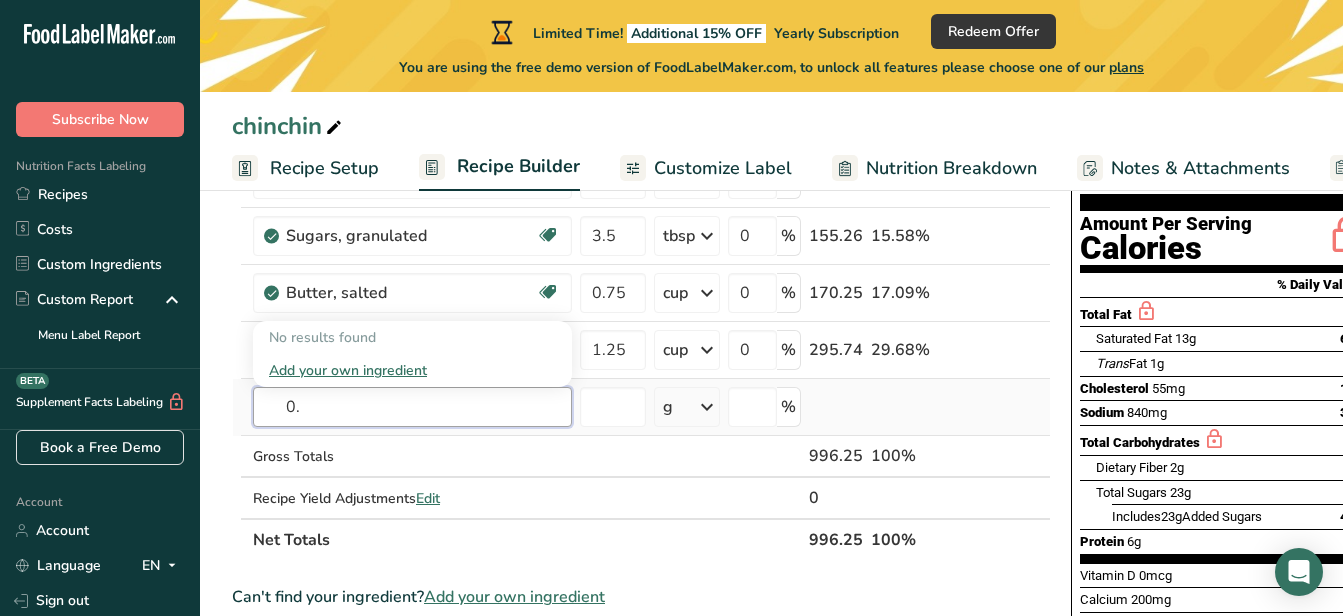 type on "0" 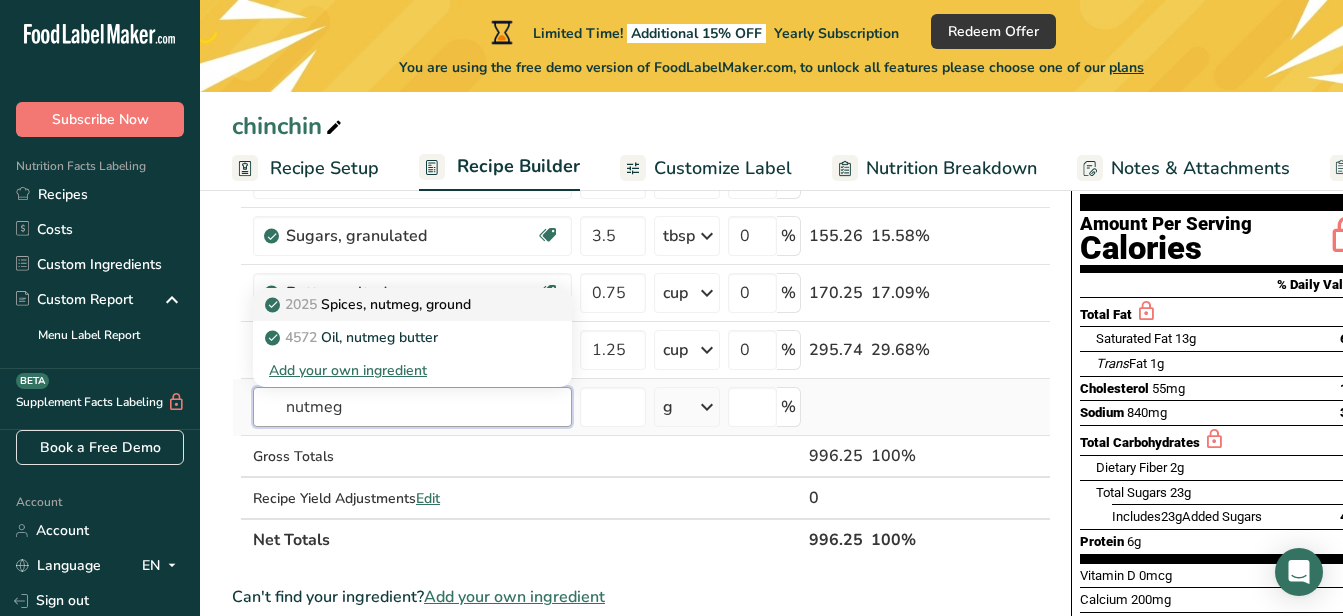 type on "nutmeg" 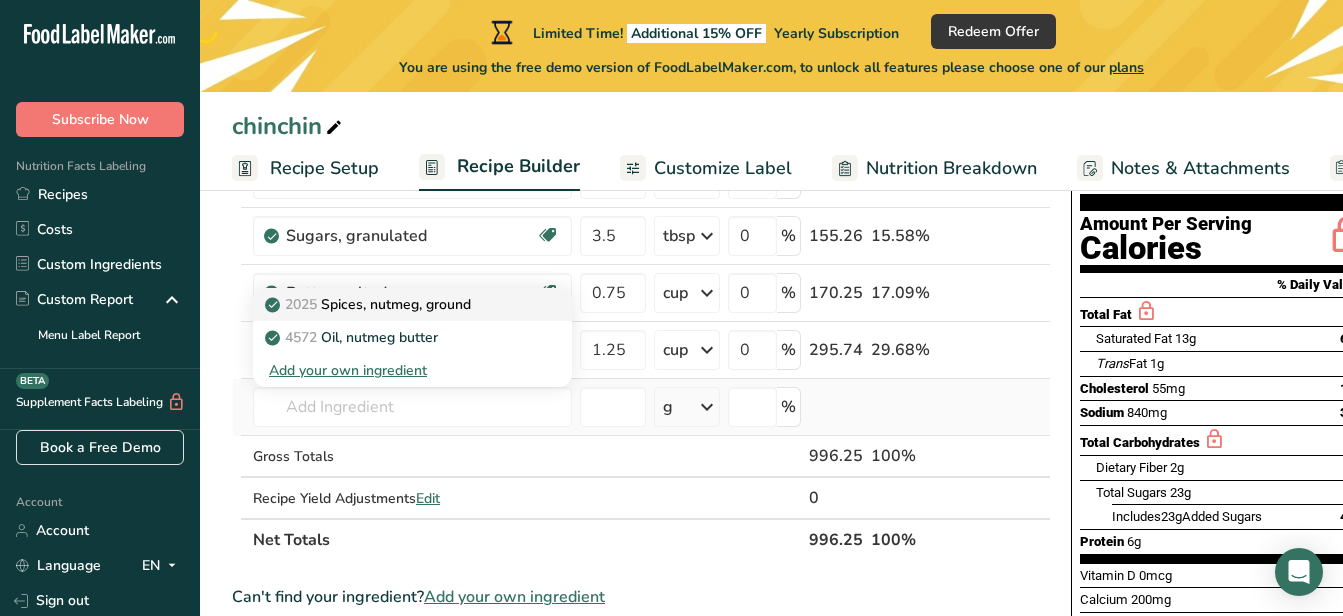 click on "2025
Spices, nutmeg, ground" at bounding box center (370, 304) 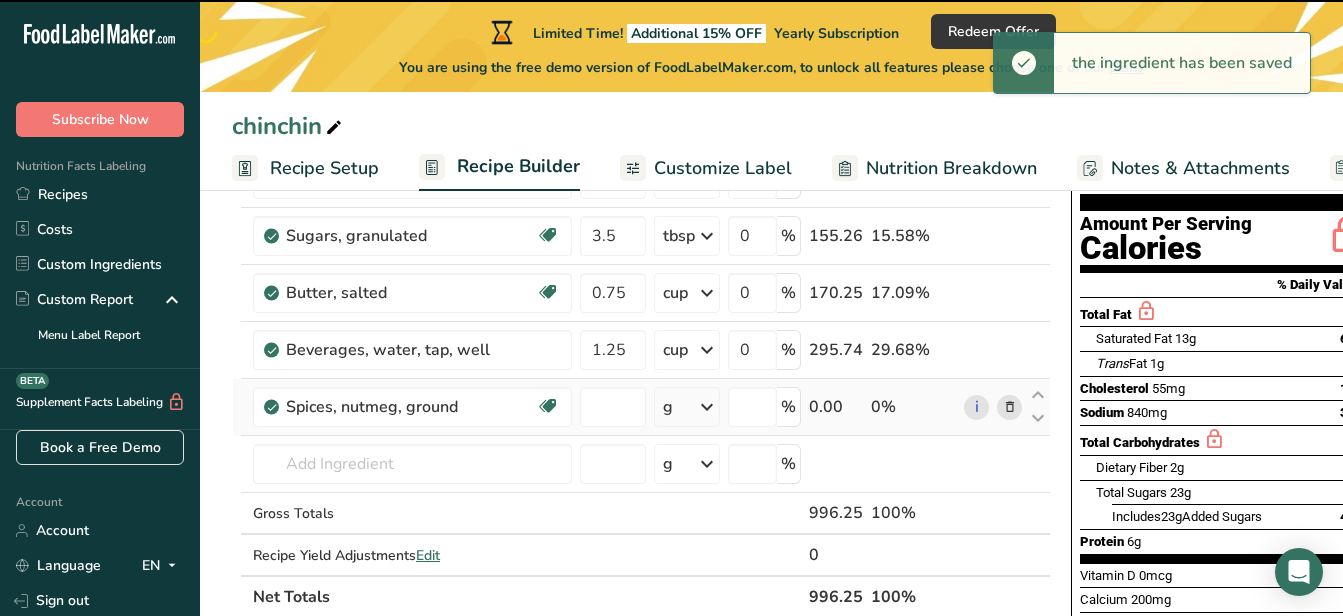 type on "0" 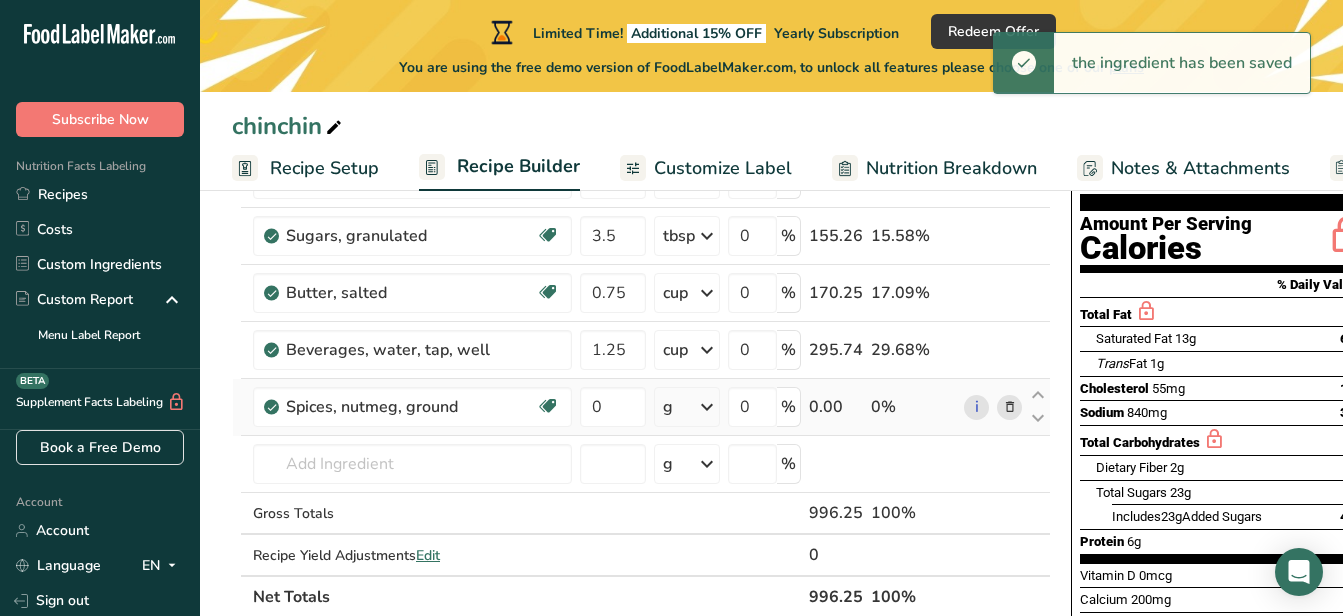 click at bounding box center (707, 407) 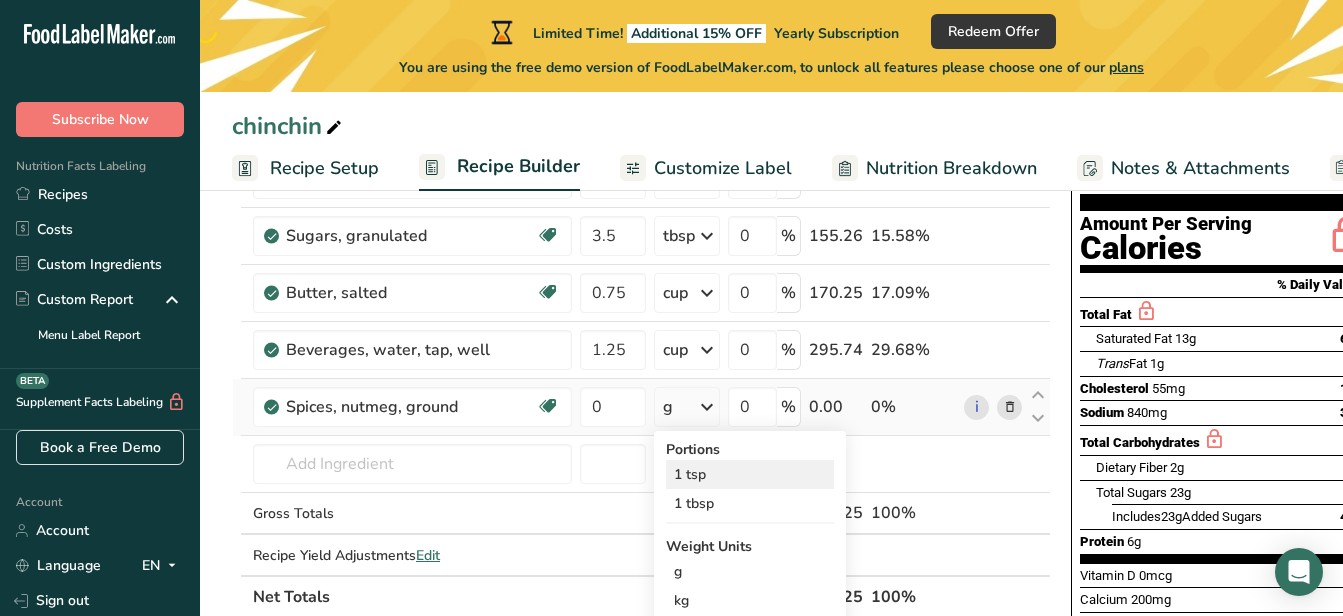 click on "1 tsp" at bounding box center (750, 474) 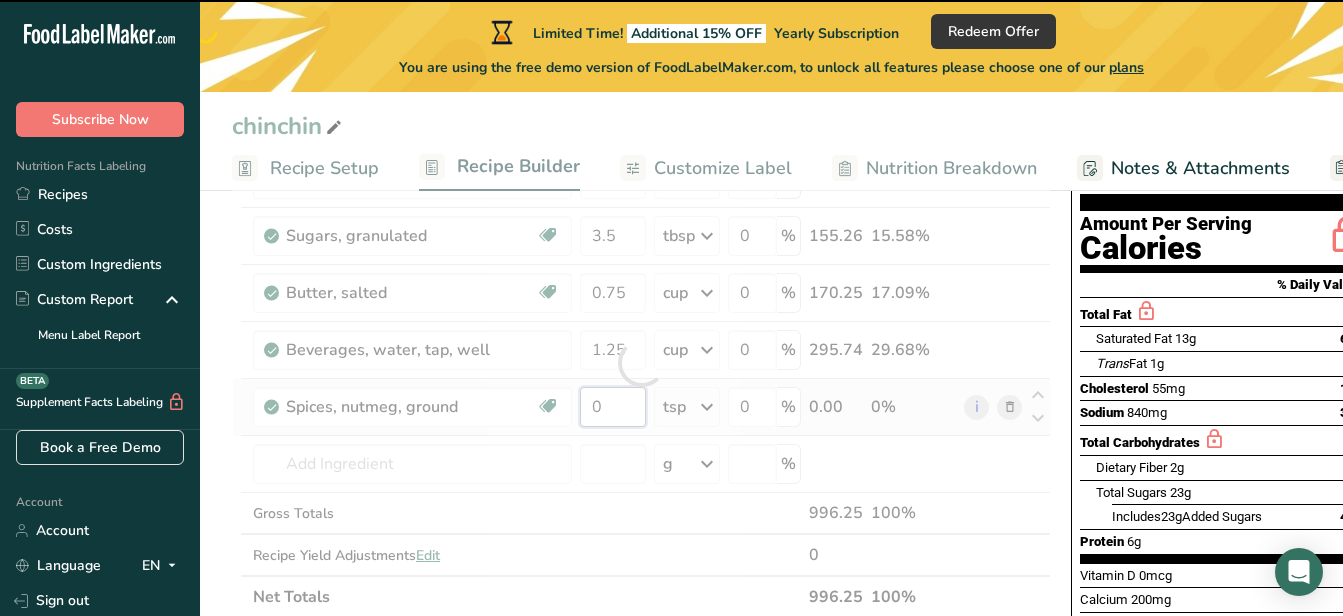 drag, startPoint x: 622, startPoint y: 411, endPoint x: 600, endPoint y: 399, distance: 25.059929 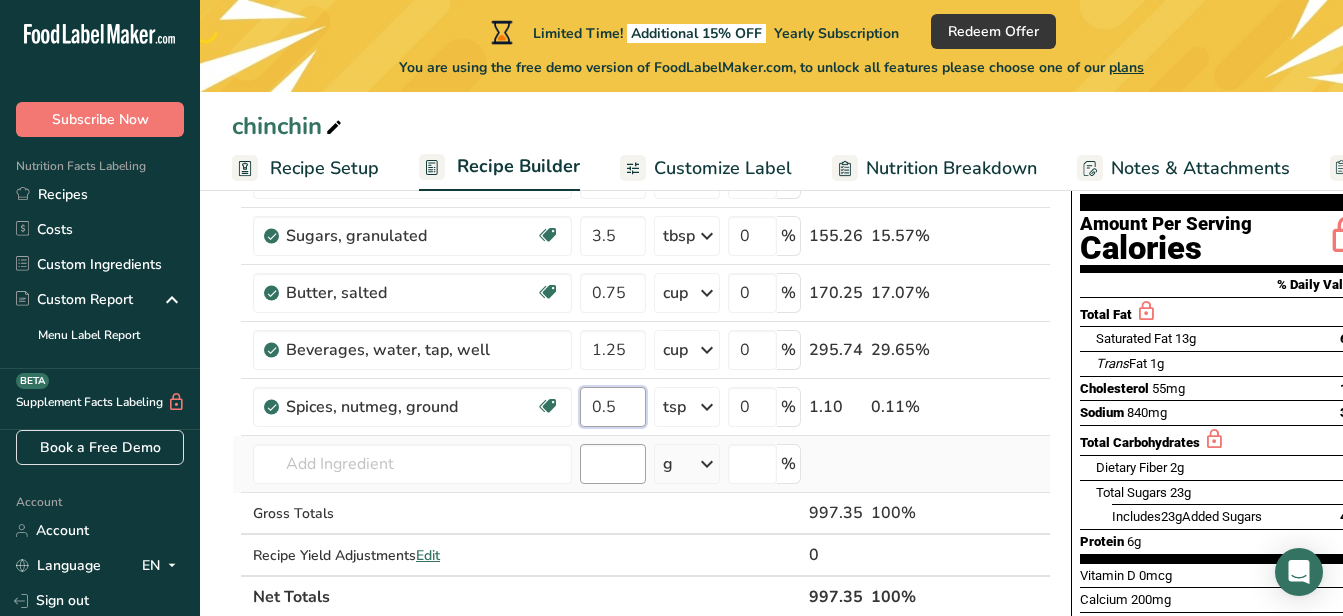 type on "0.5" 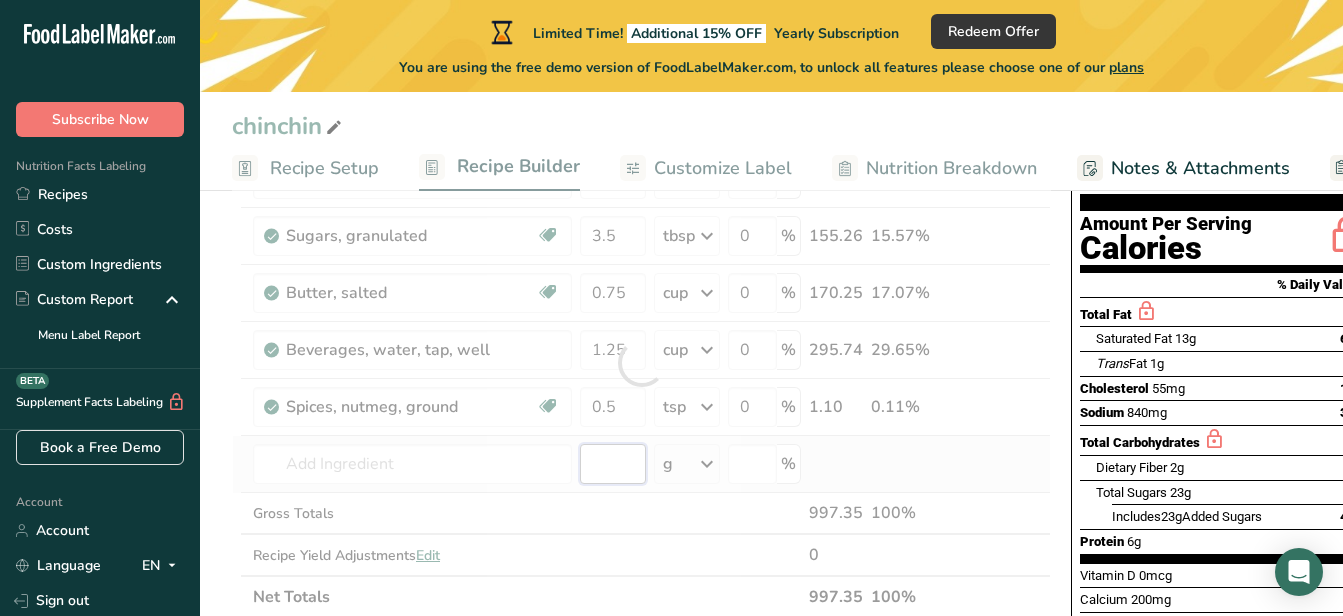 click on "Ingredient *
Amount *
Unit *
Waste *   .a-a{fill:#347362;}.b-a{fill:#fff;}          Grams
Percentage
Wheat flour, white, all-purpose, self-rising, enriched
Dairy free
Vegan
Vegetarian
Soy free
3
cup
Portions
1 cup
Weight Units
g
kg
mg
See more
Volume Units
l
Volume units require a density conversion. If you know your ingredient's density enter it below. Otherwise, click on "RIA" our AI Regulatory bot - she will be able to help you
lb/ft3
g/cm3
Confirm
mL
lb/ft3
0" at bounding box center (641, 363) 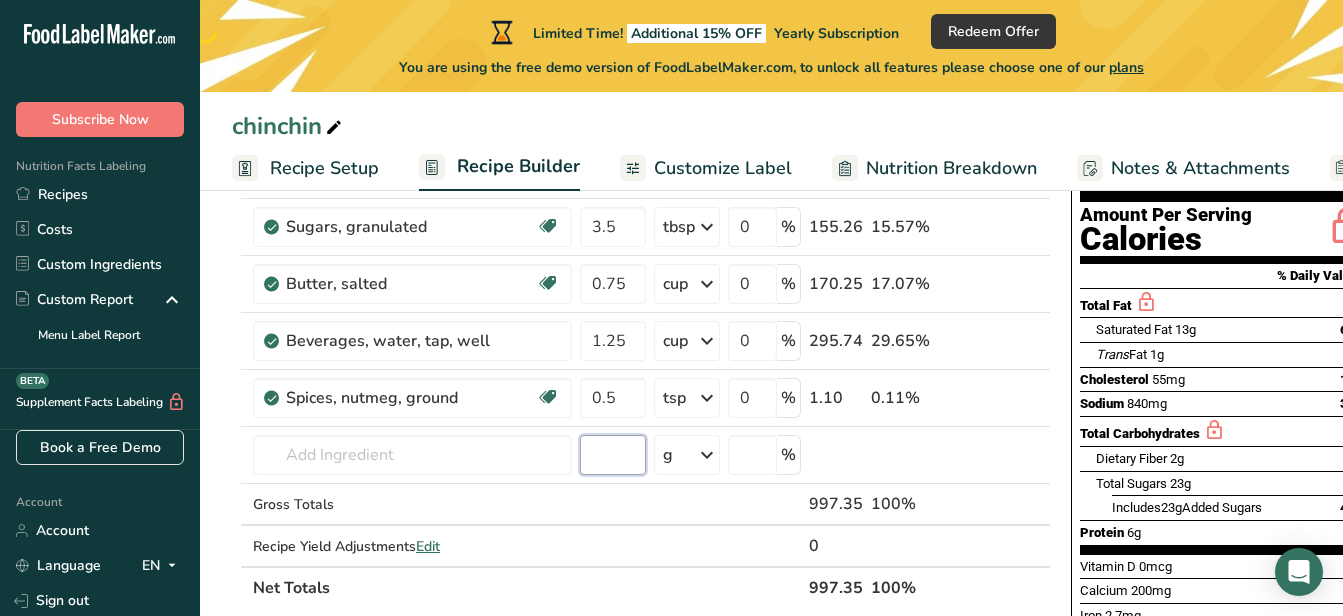scroll, scrollTop: 200, scrollLeft: 0, axis: vertical 